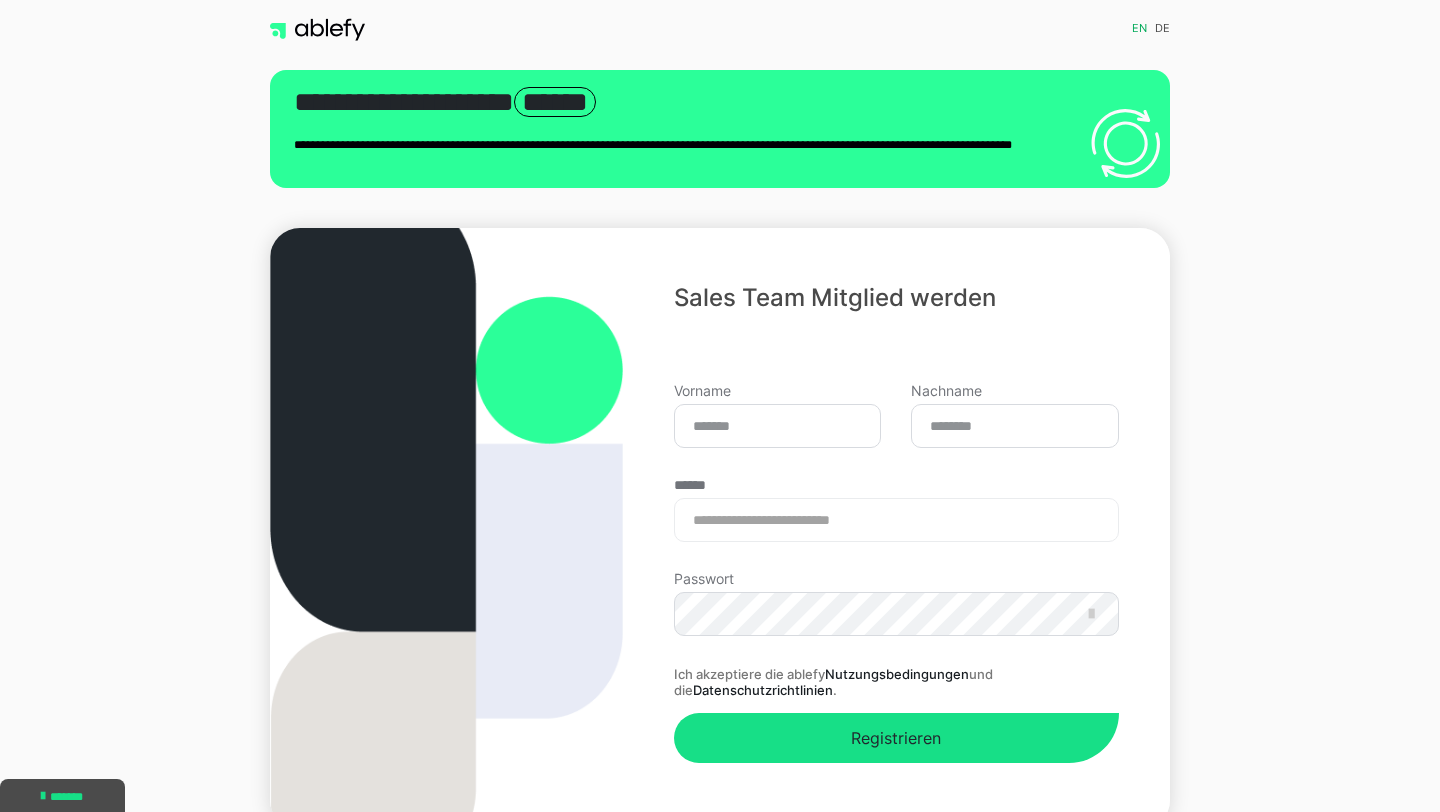 scroll, scrollTop: 0, scrollLeft: 0, axis: both 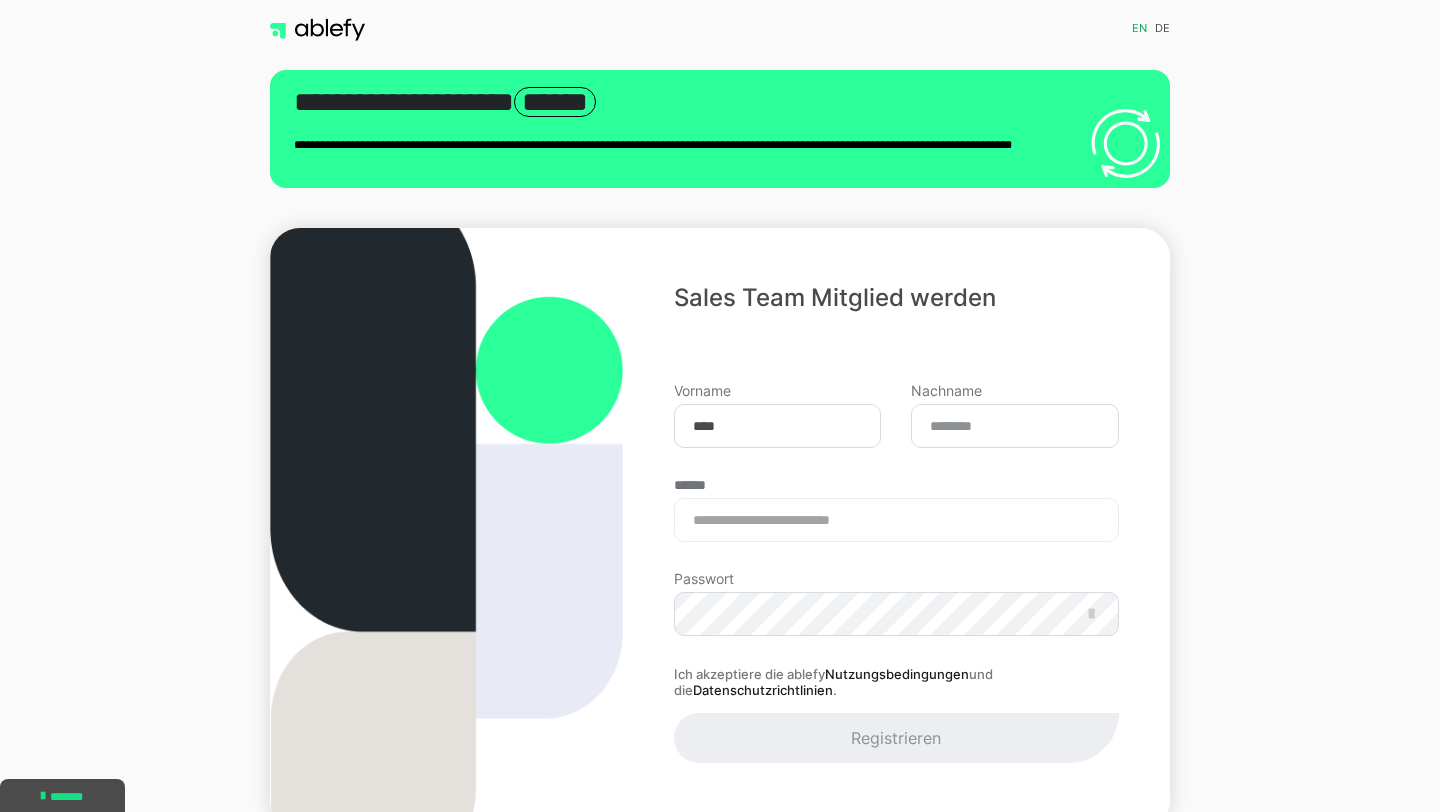 type on "****" 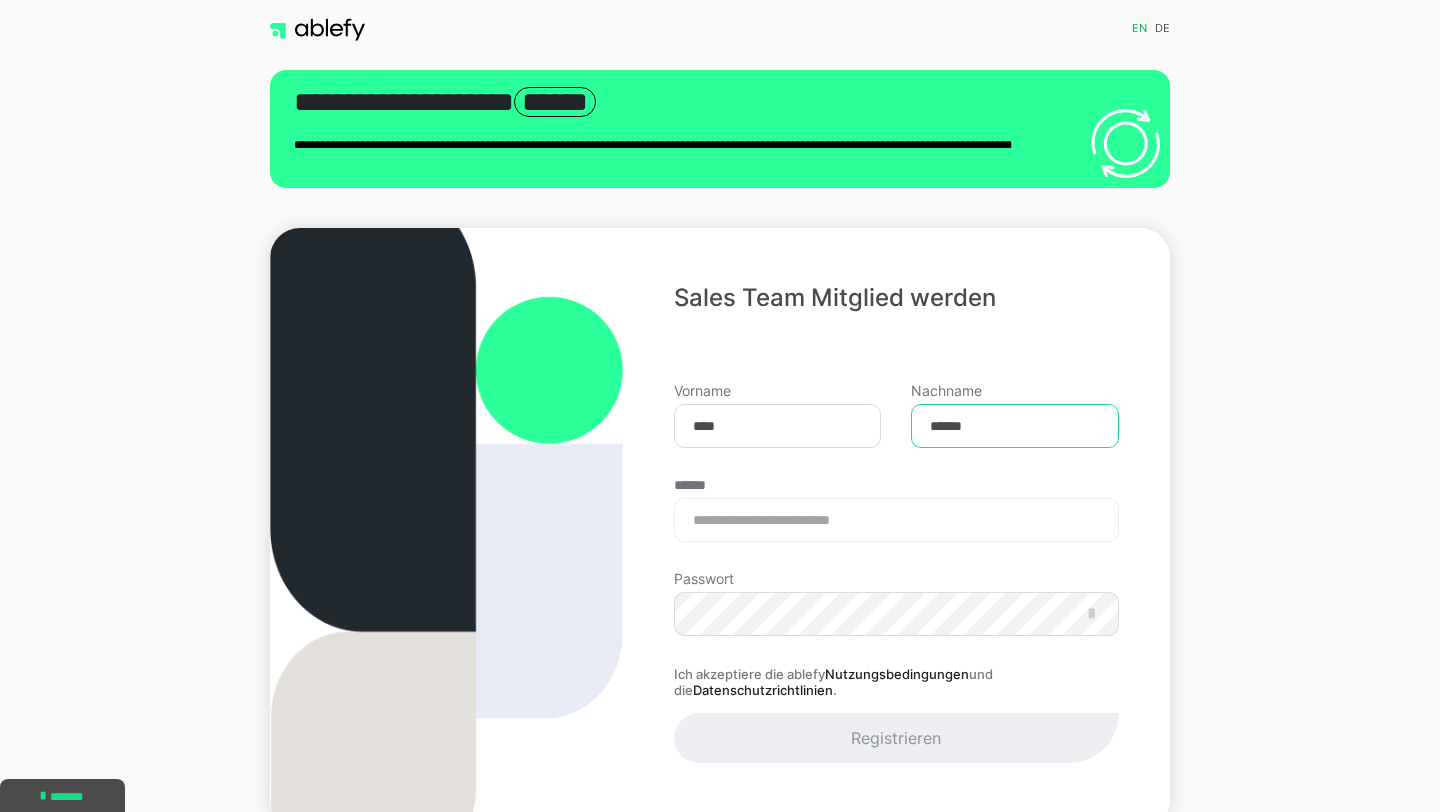type on "******" 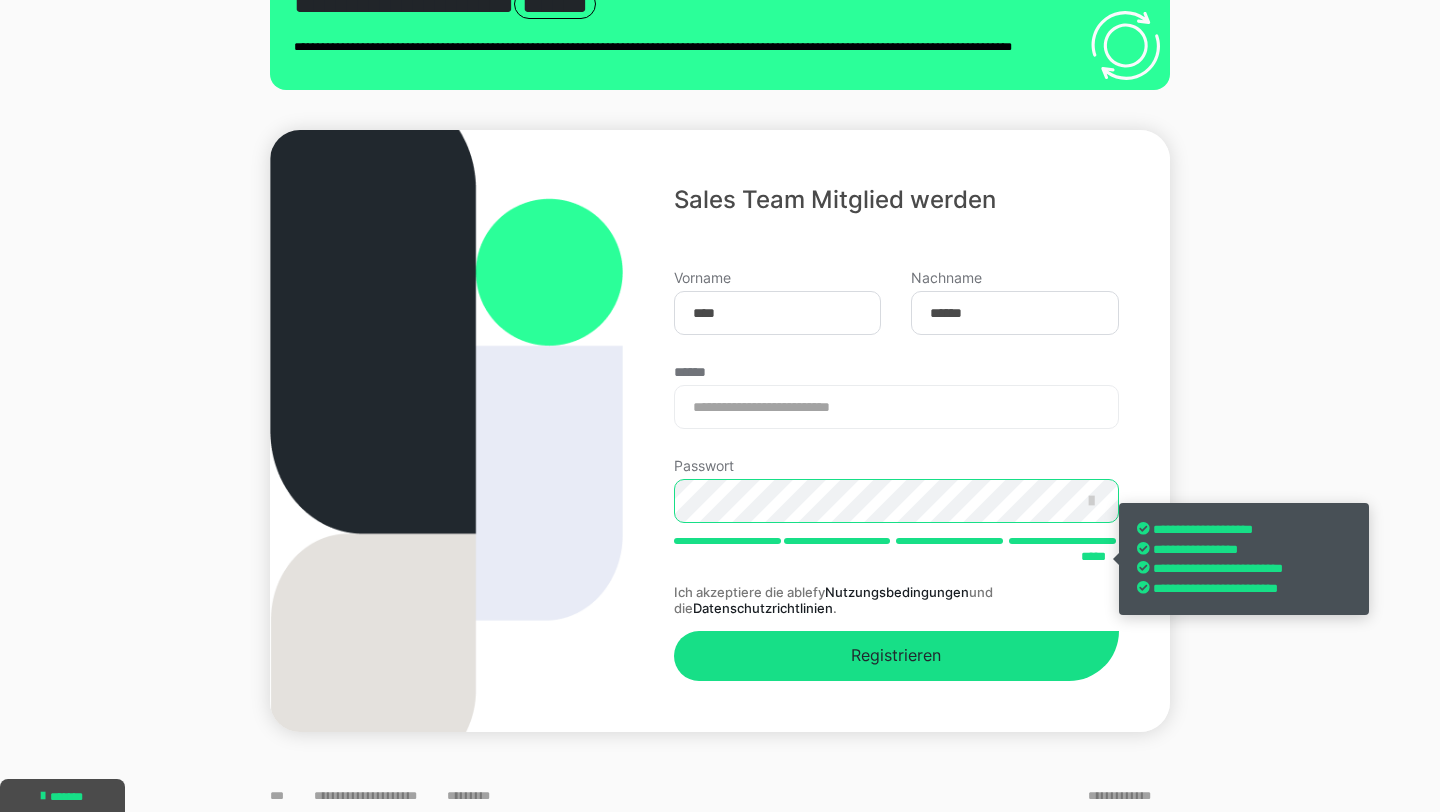 scroll, scrollTop: 105, scrollLeft: 0, axis: vertical 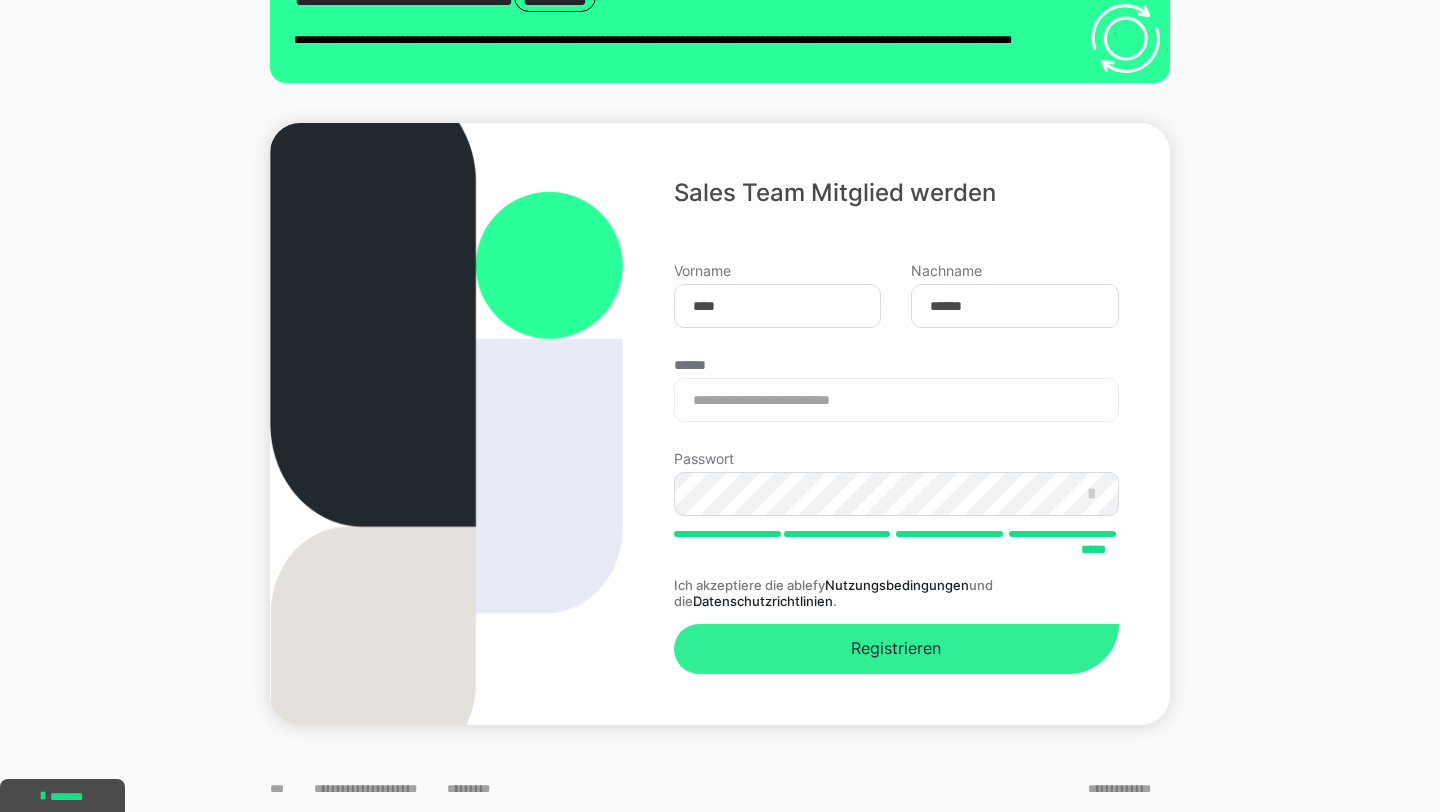 click on "Registrieren" at bounding box center (896, 649) 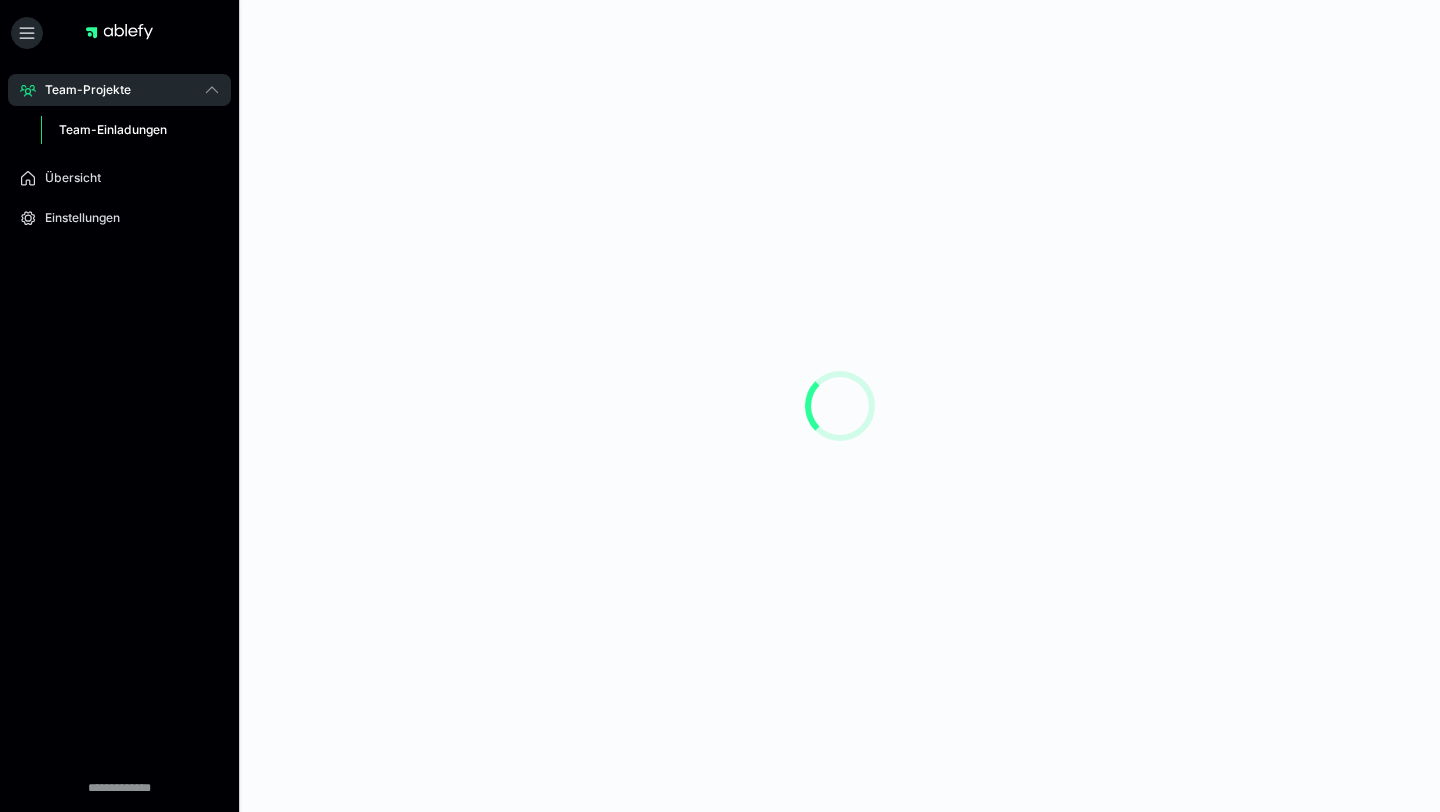 scroll, scrollTop: 0, scrollLeft: 0, axis: both 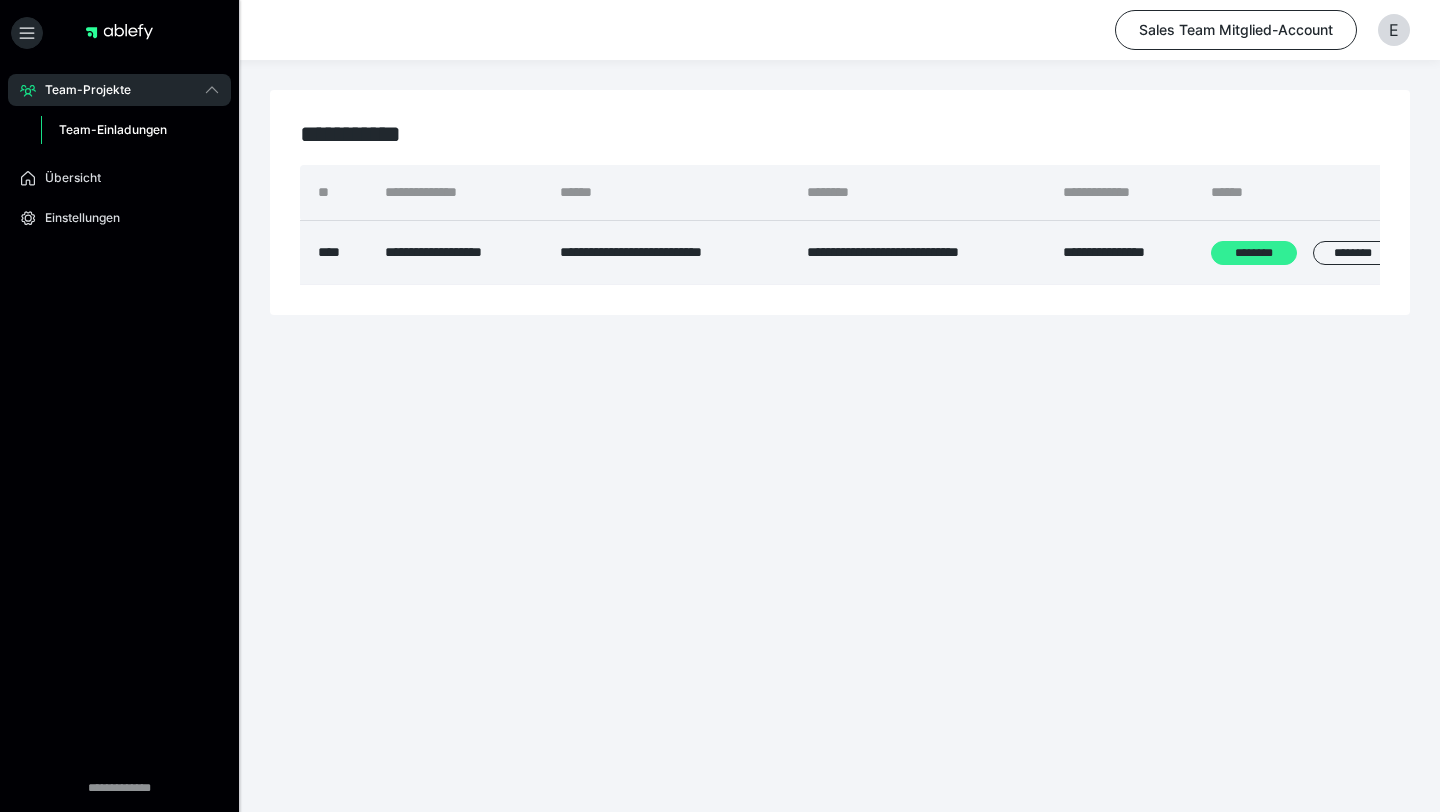 click on "********" at bounding box center (1254, 253) 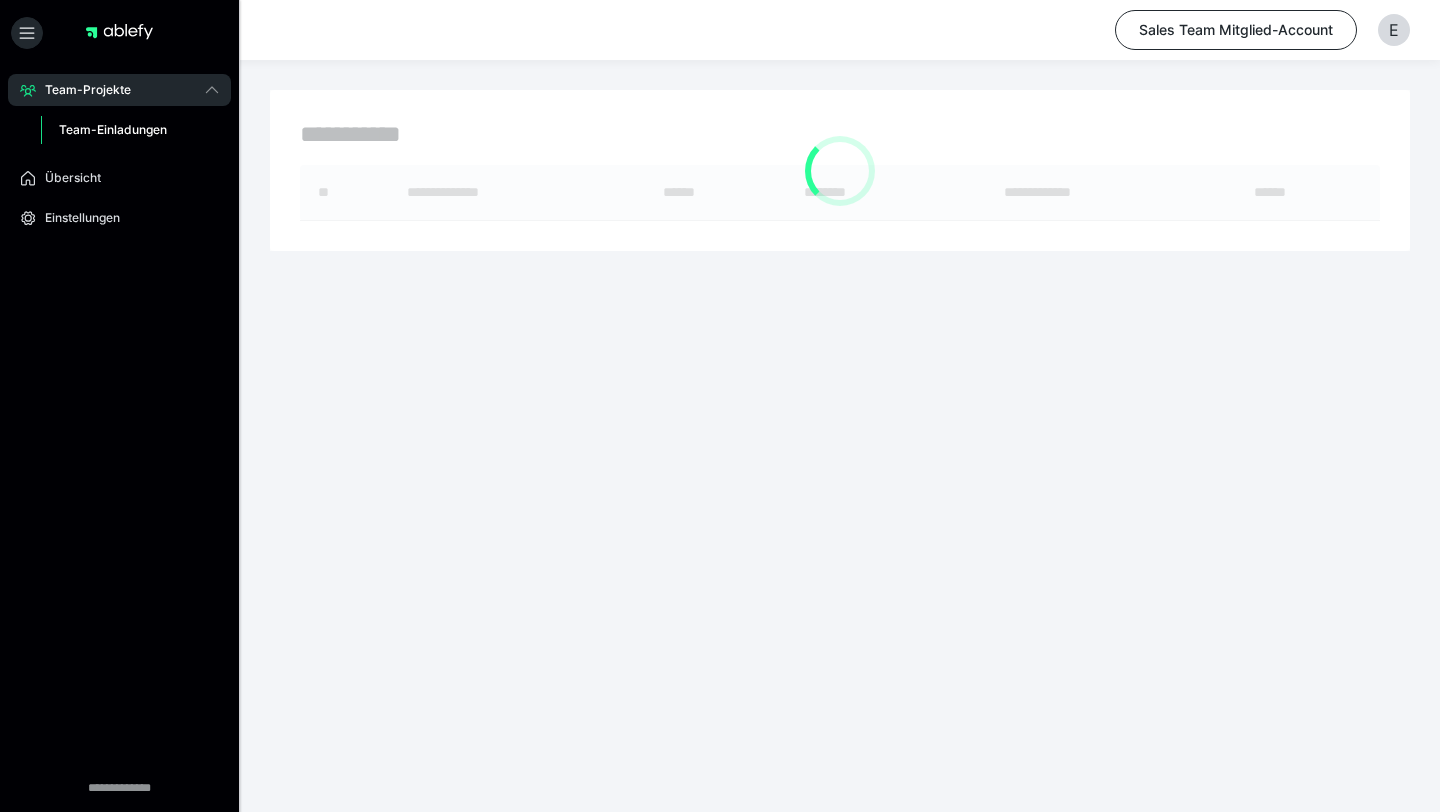 scroll, scrollTop: 0, scrollLeft: 0, axis: both 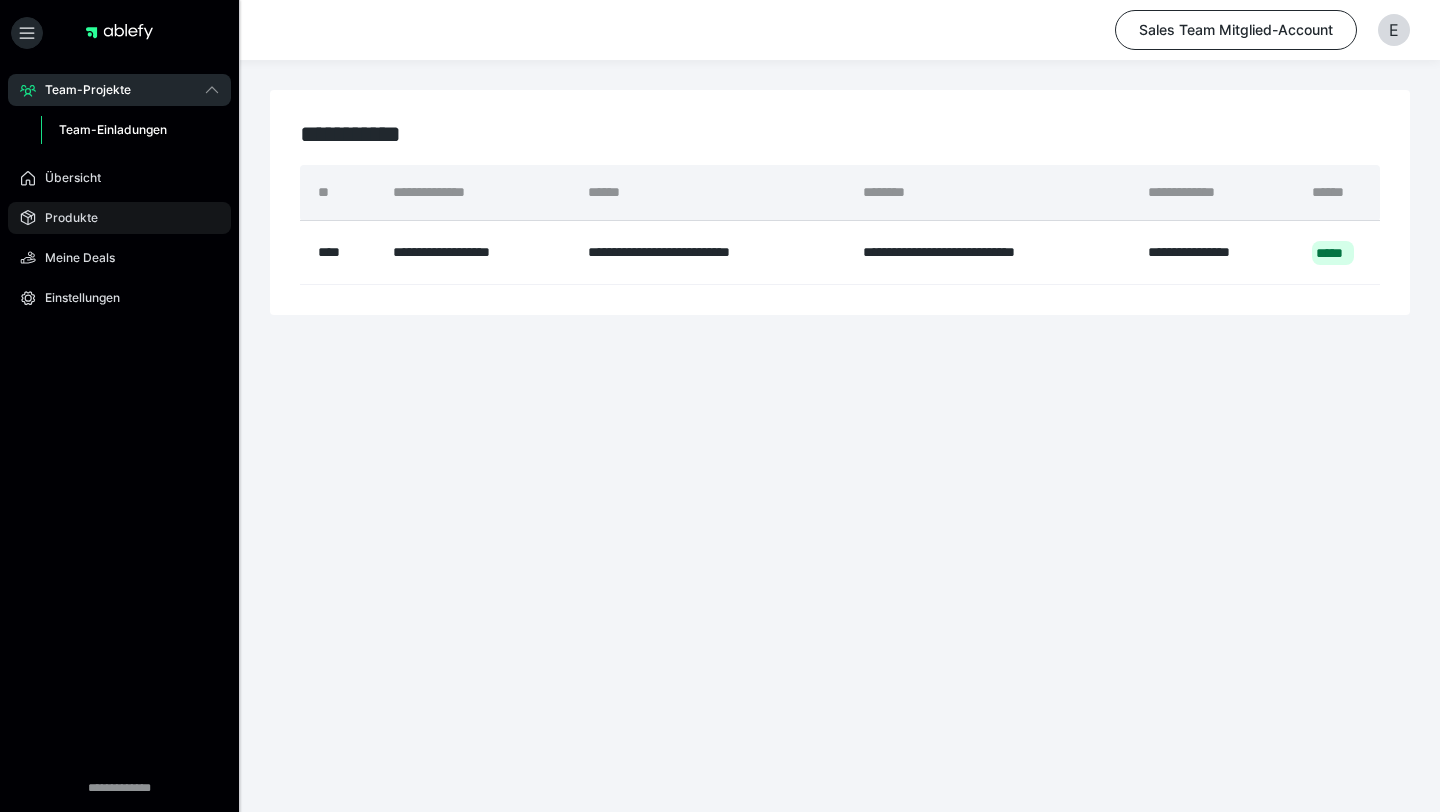 click on "Produkte" at bounding box center (119, 218) 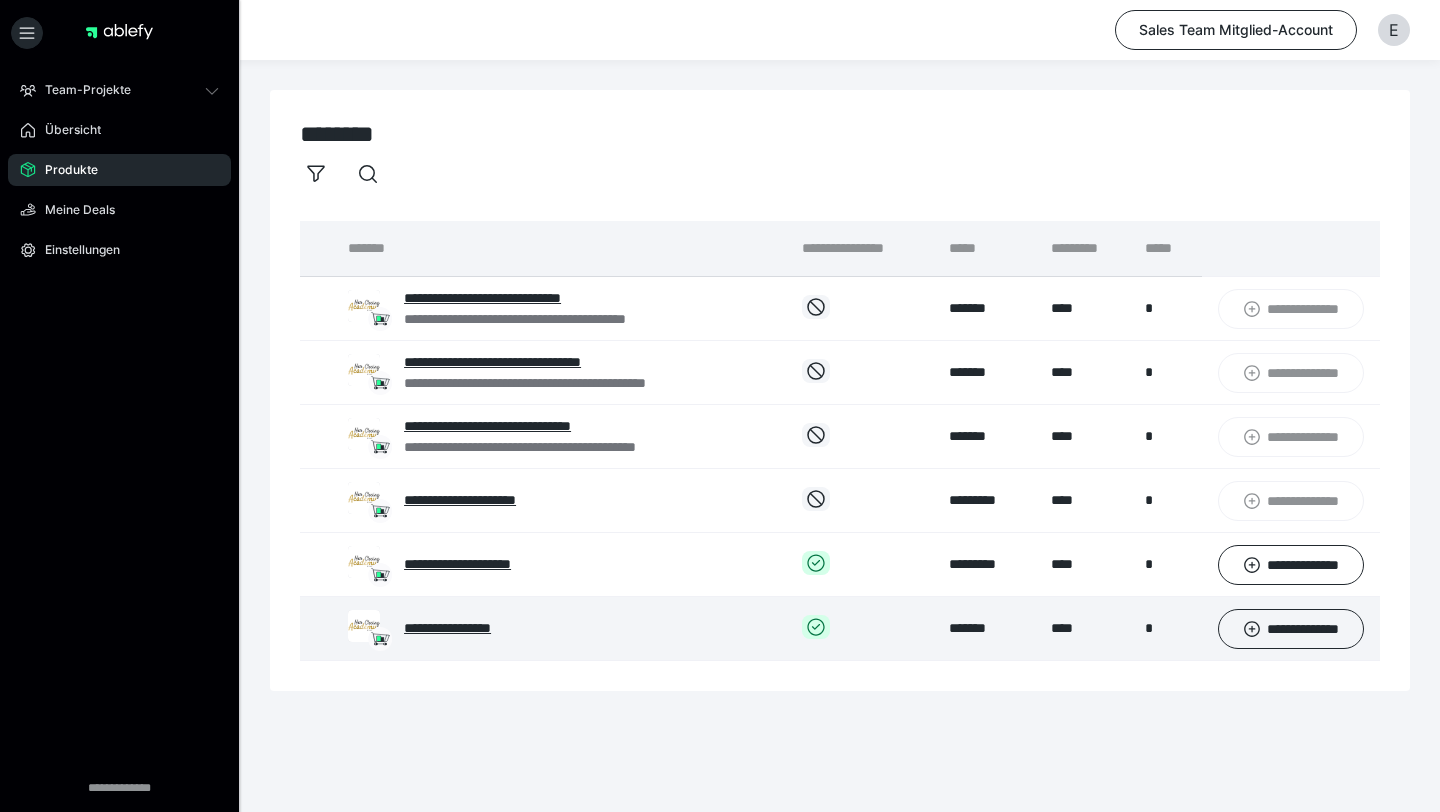 scroll, scrollTop: 0, scrollLeft: 0, axis: both 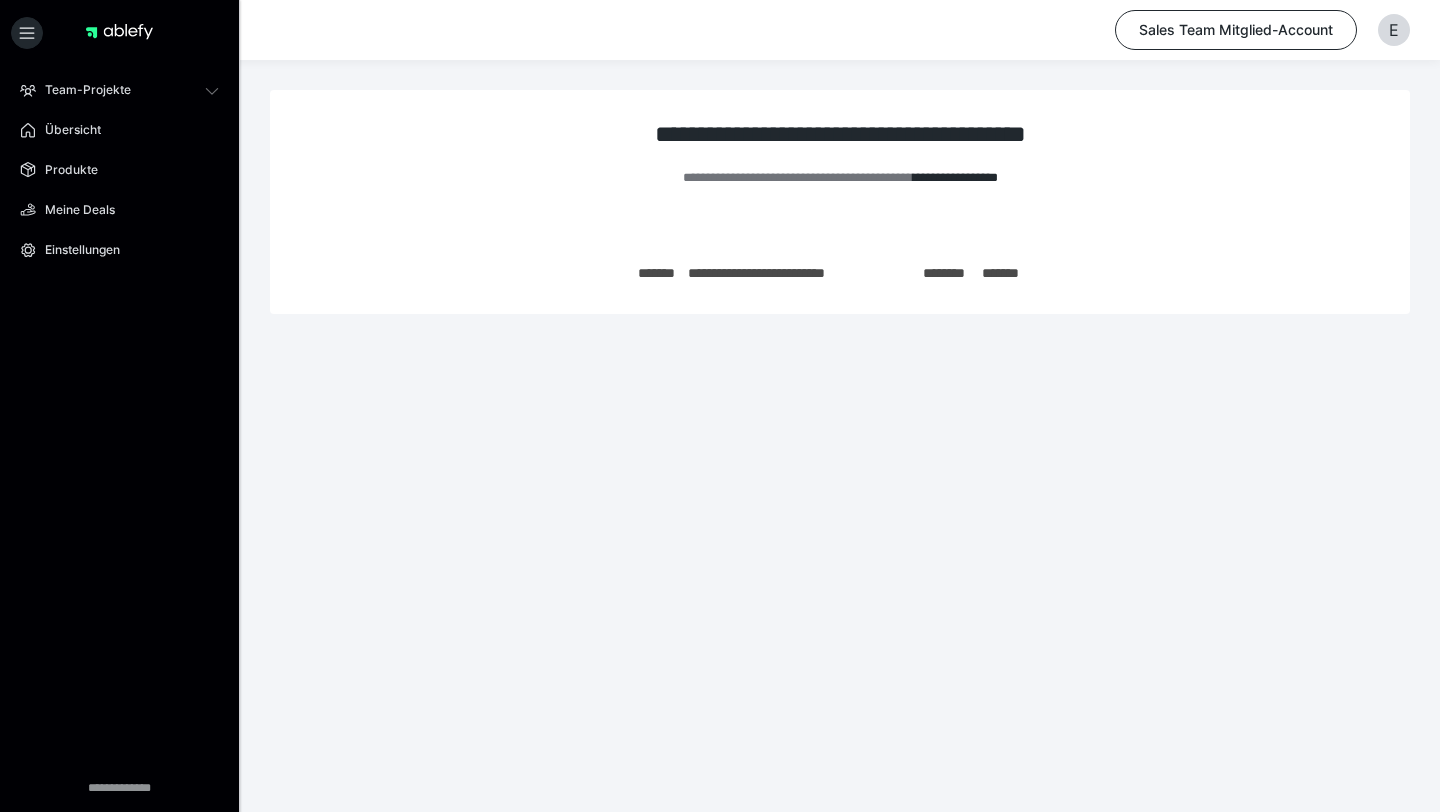 click on "**********" at bounding box center (955, 177) 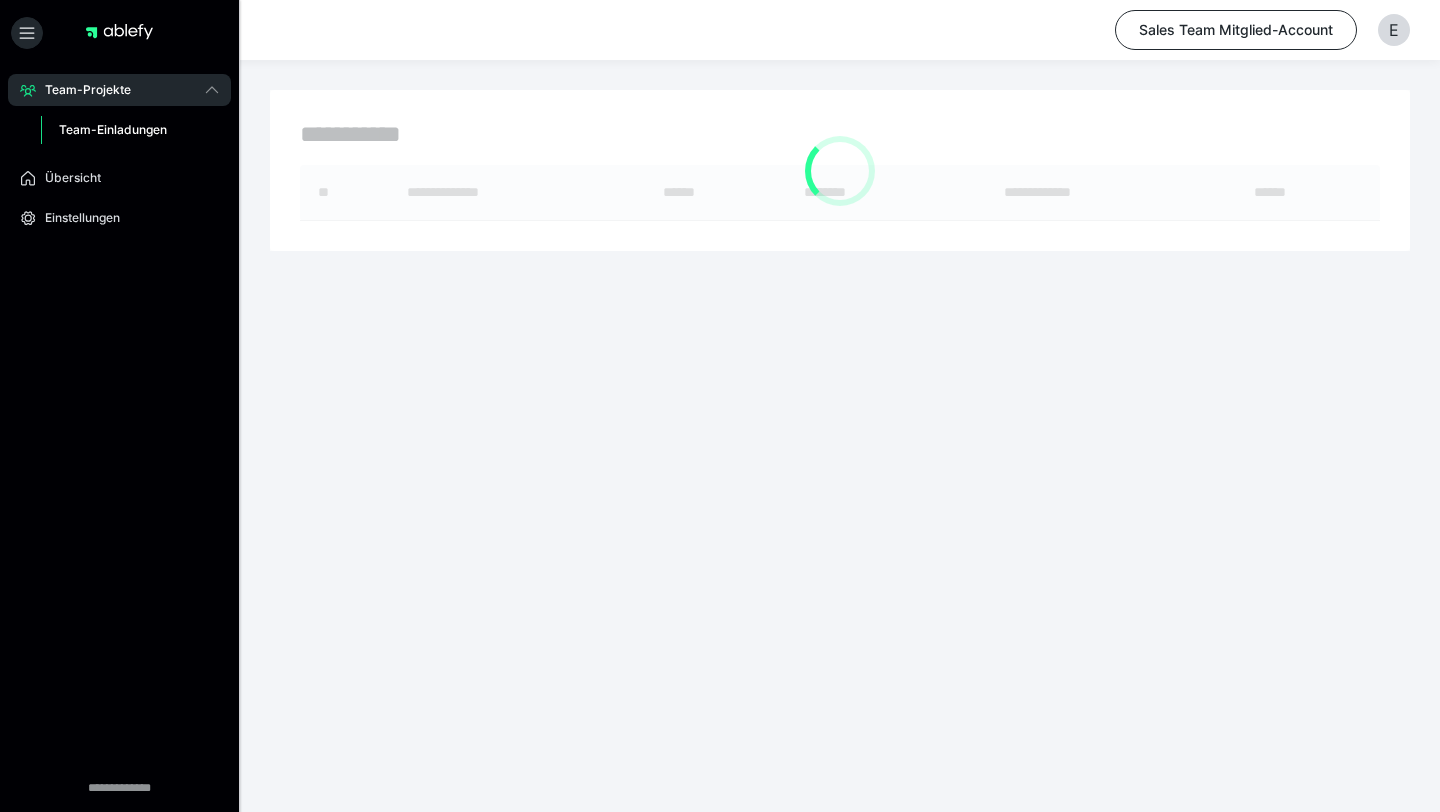 scroll, scrollTop: 0, scrollLeft: 0, axis: both 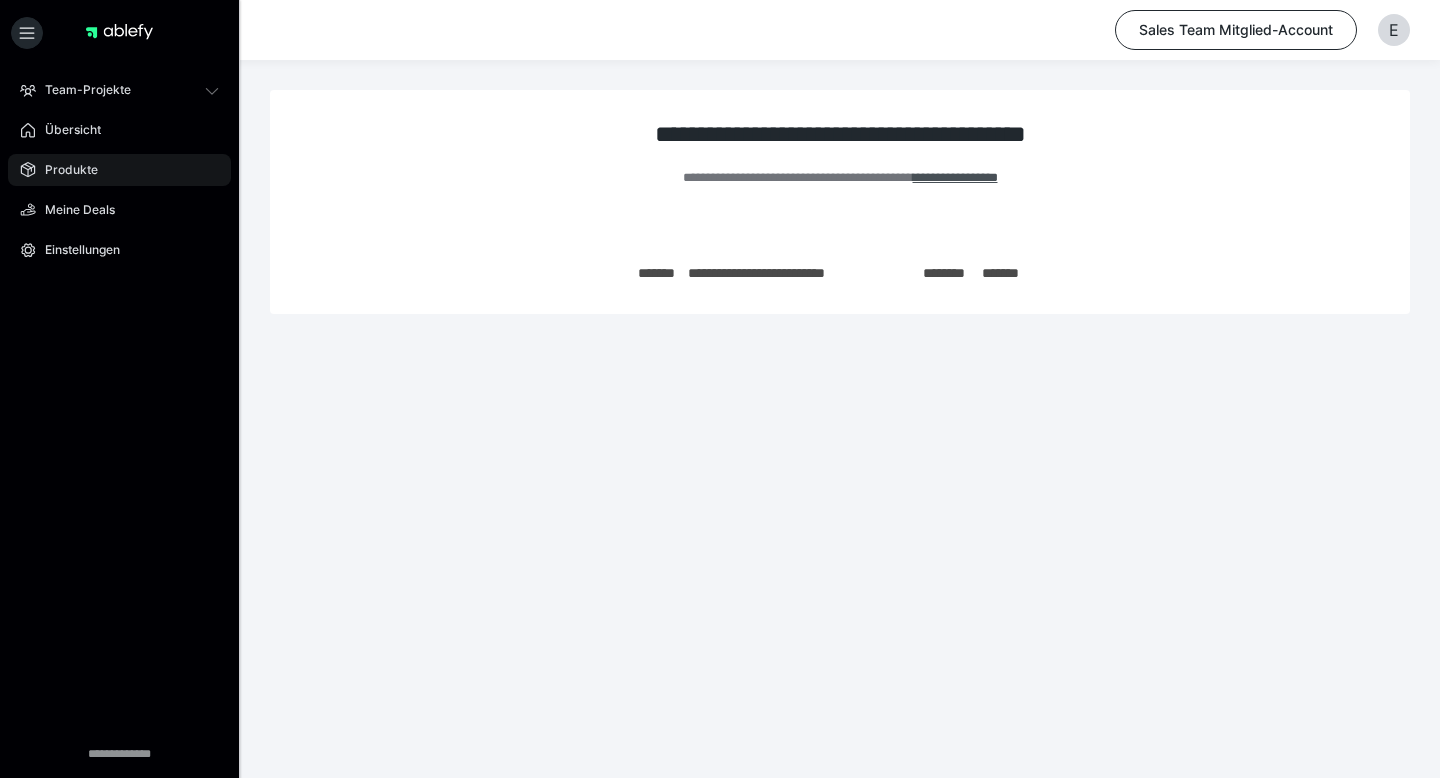 click on "Produkte" at bounding box center (119, 170) 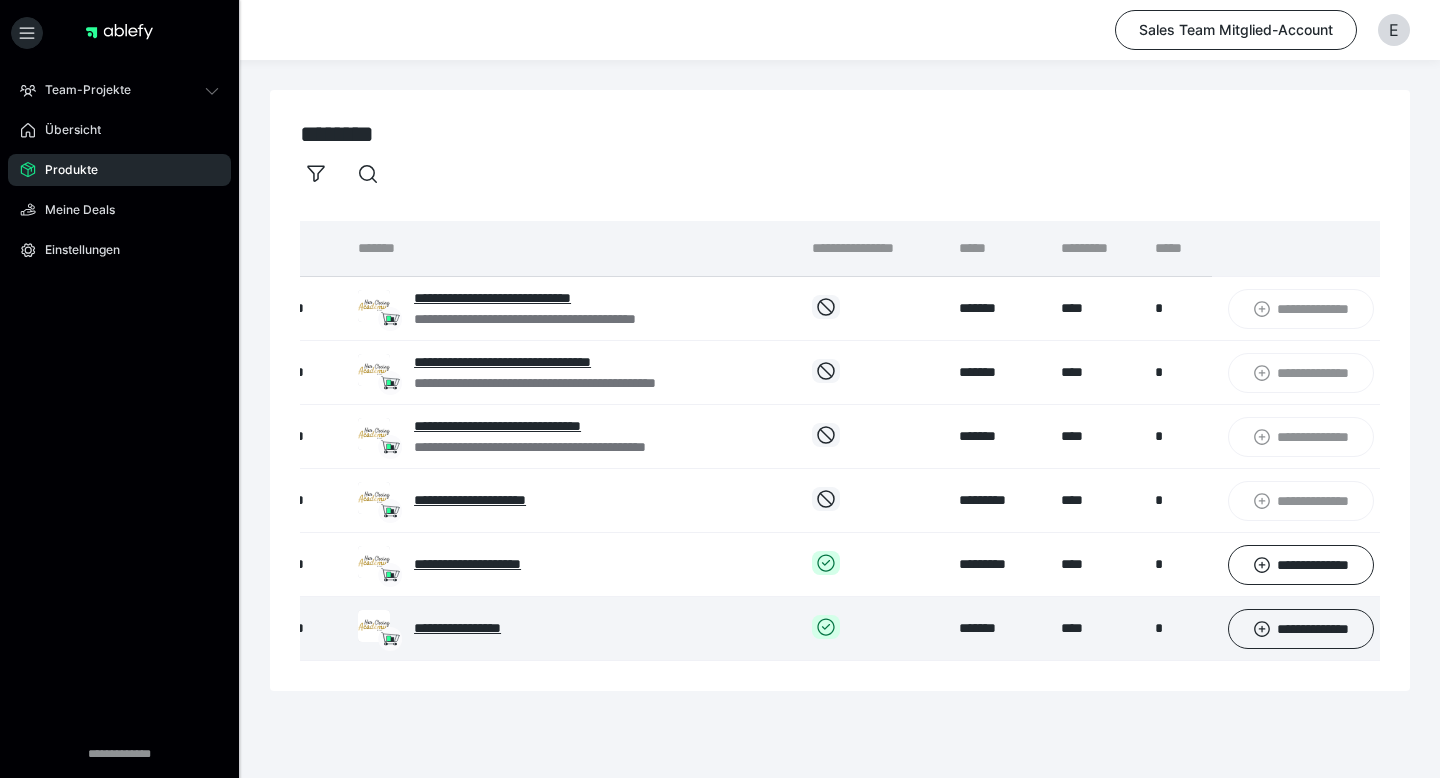 scroll, scrollTop: 0, scrollLeft: 56, axis: horizontal 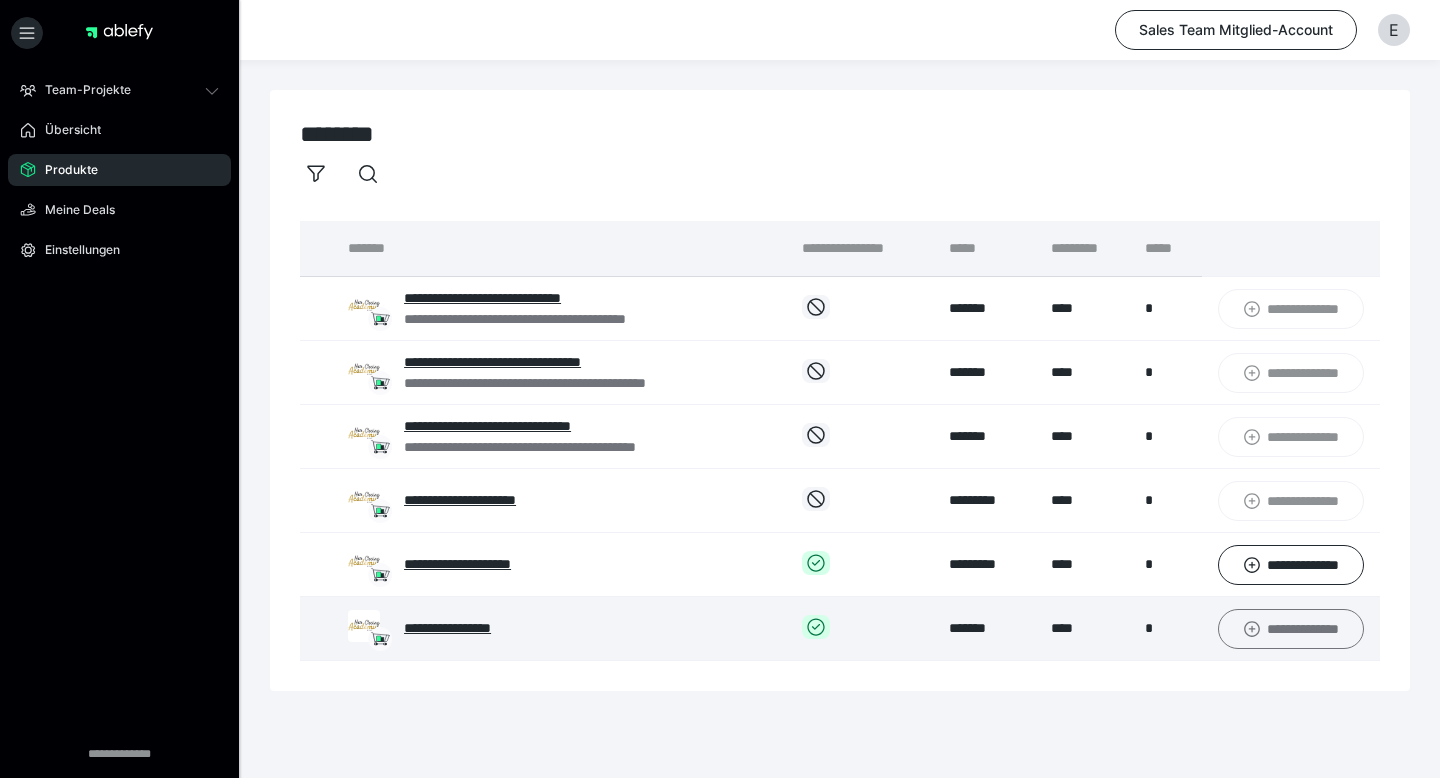click on "**********" at bounding box center [1291, 629] 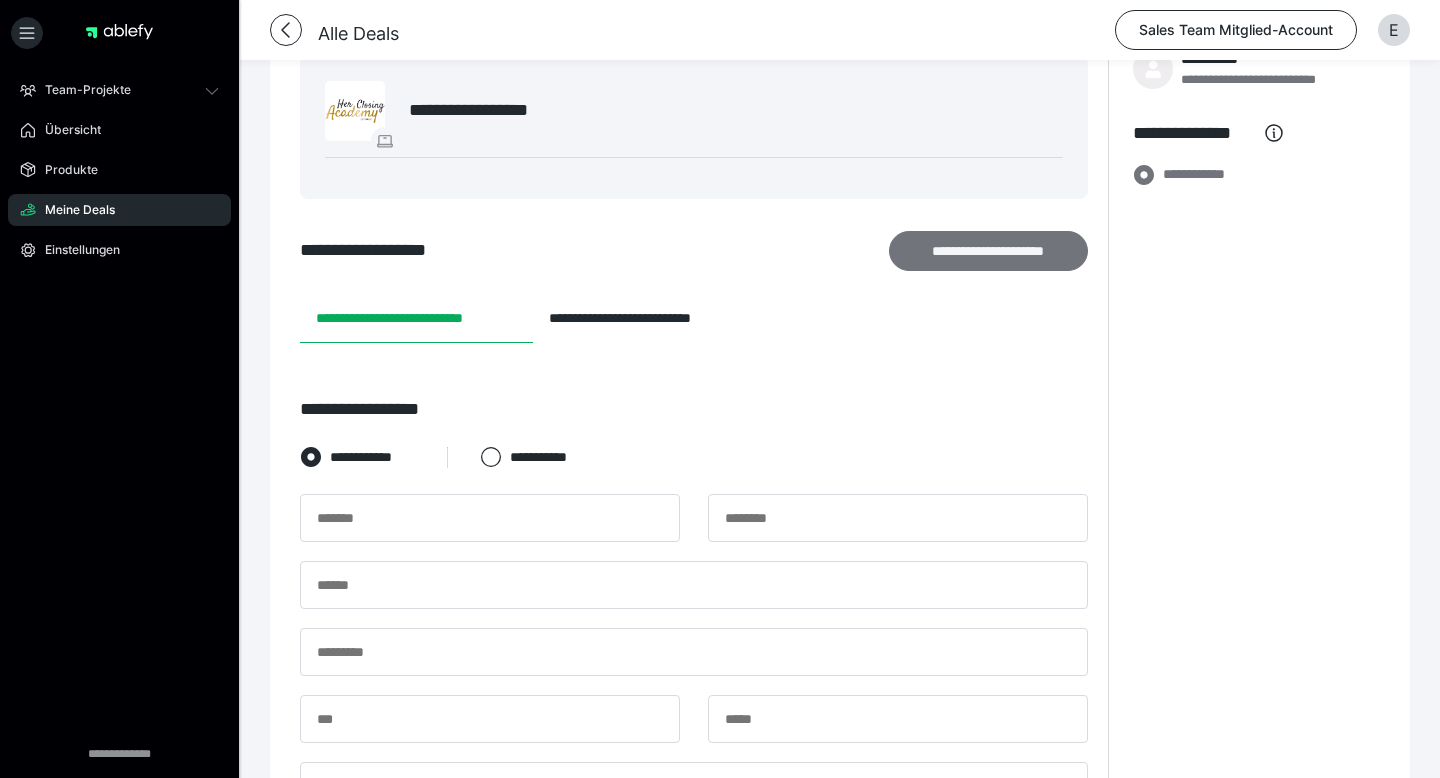 scroll, scrollTop: 162, scrollLeft: 0, axis: vertical 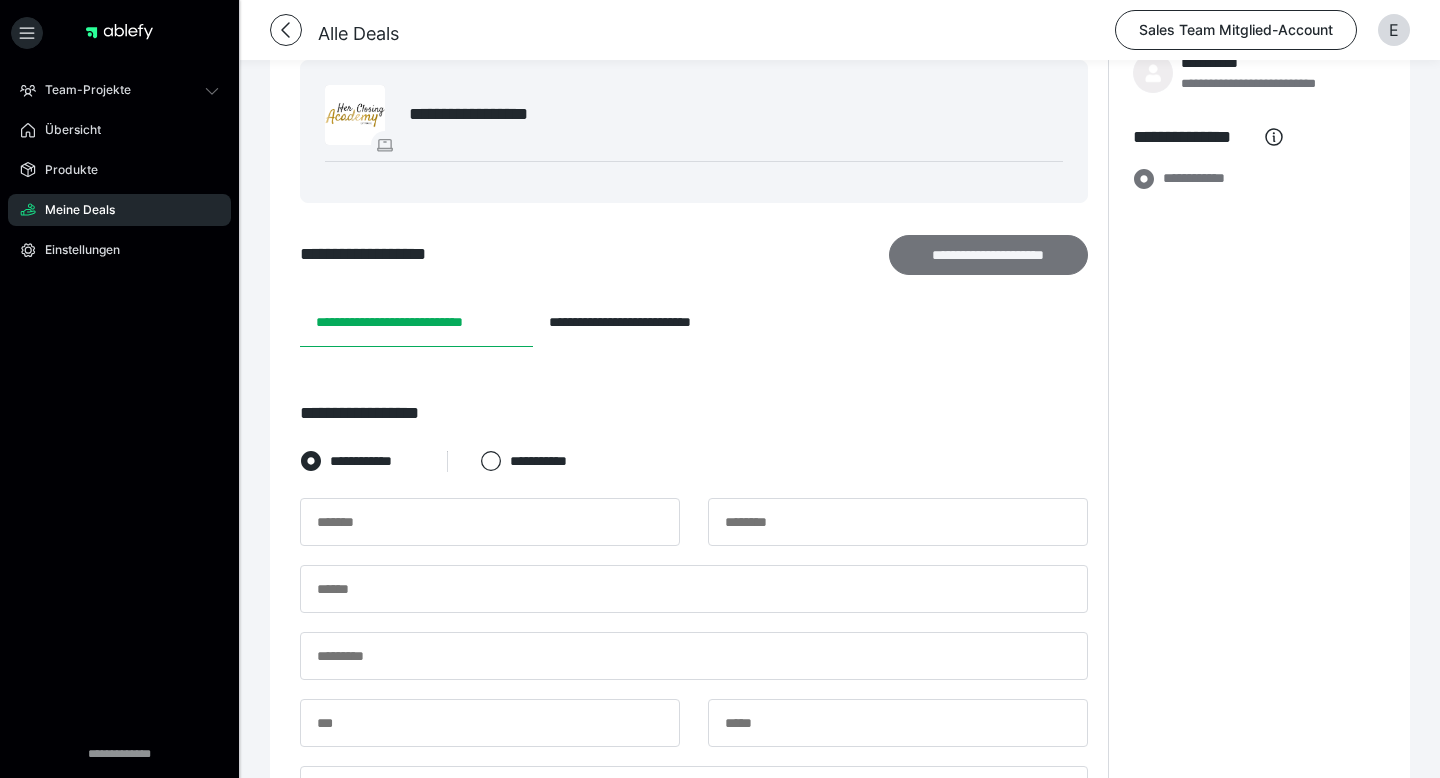 click on "**********" at bounding box center [989, 255] 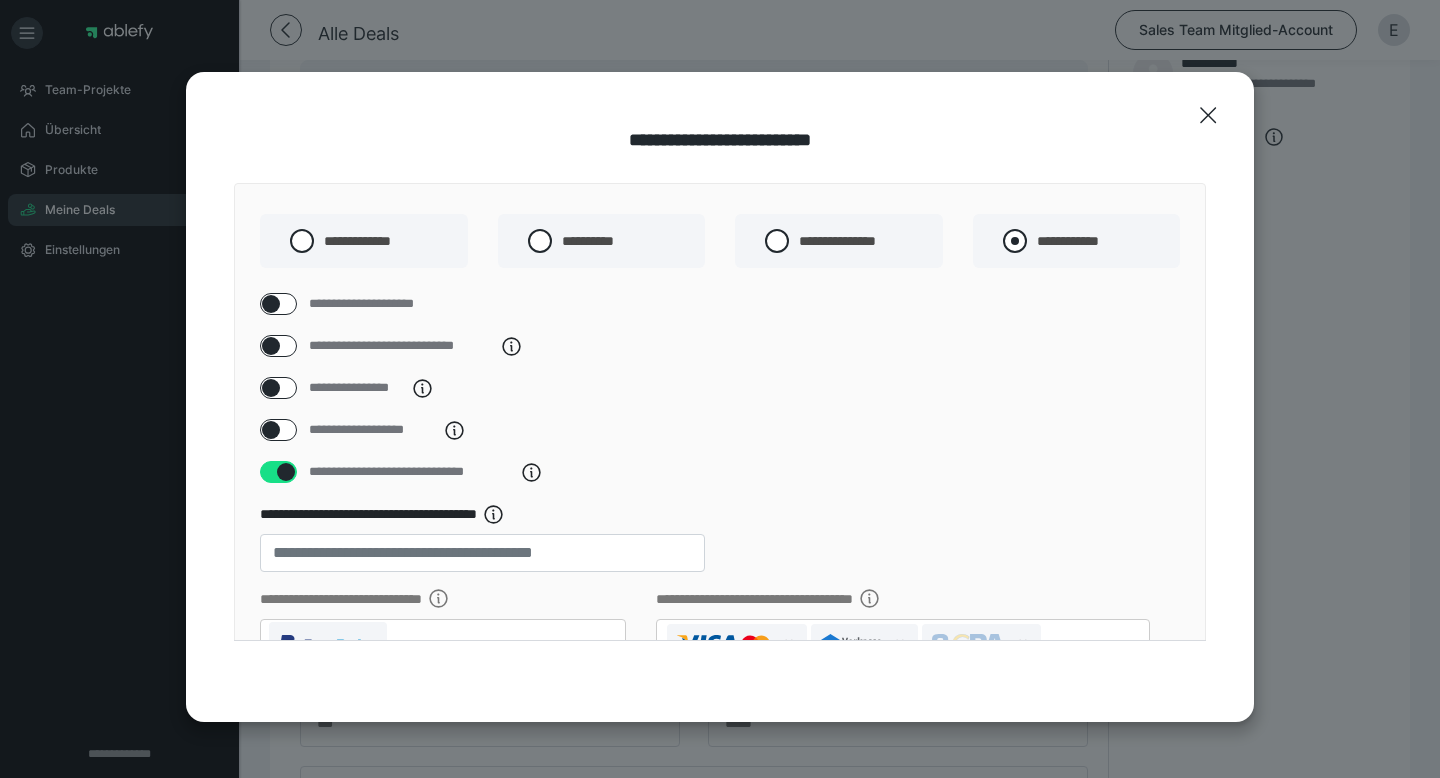 click at bounding box center [1015, 241] 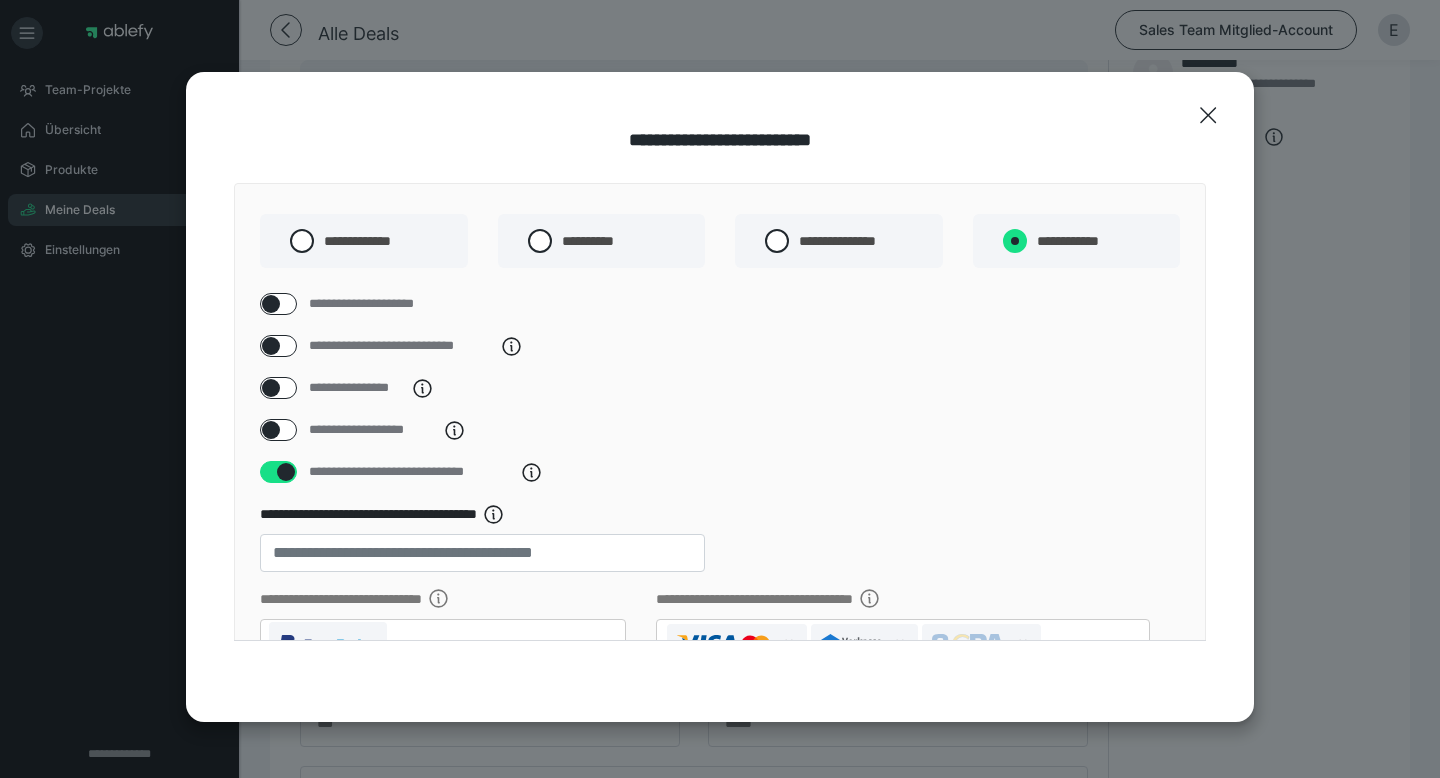 radio on "****" 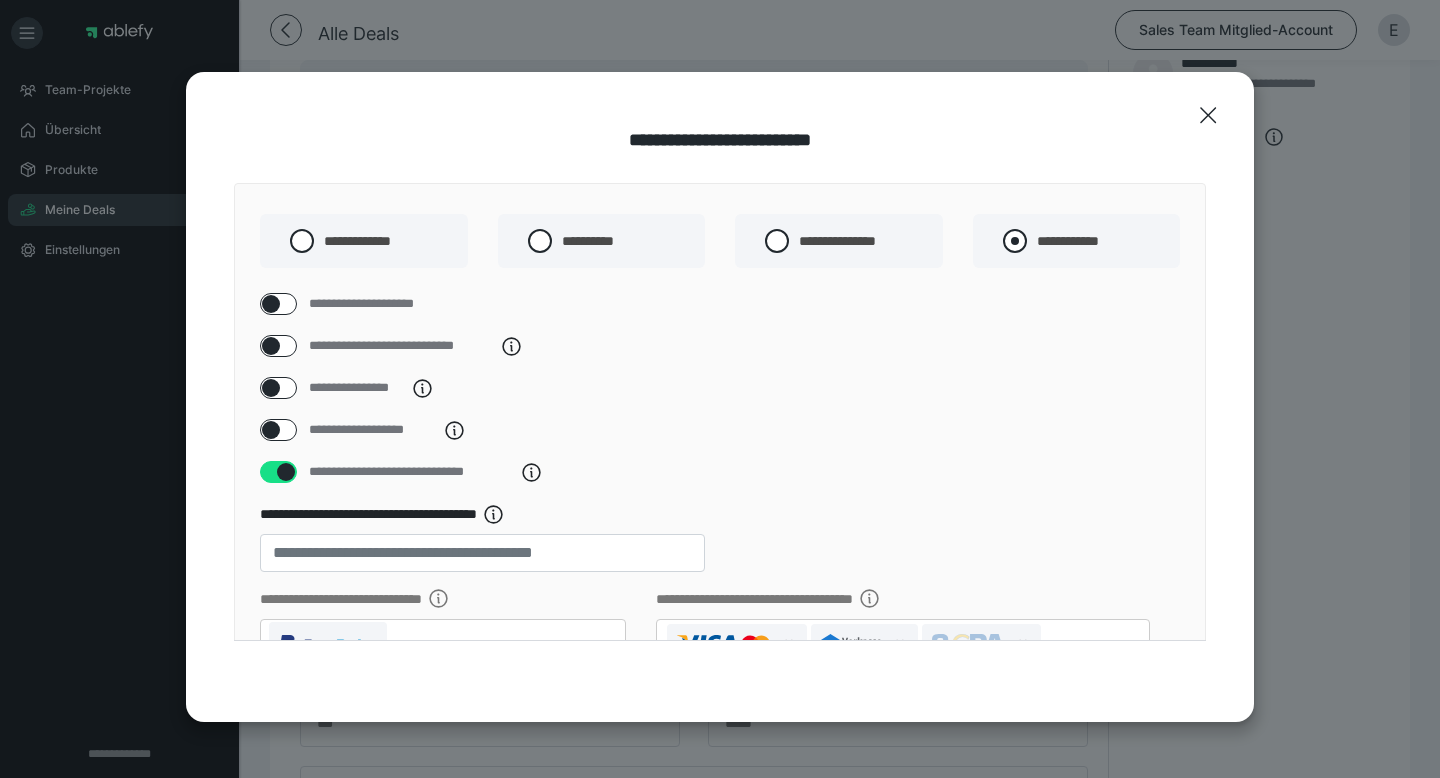 radio on "*****" 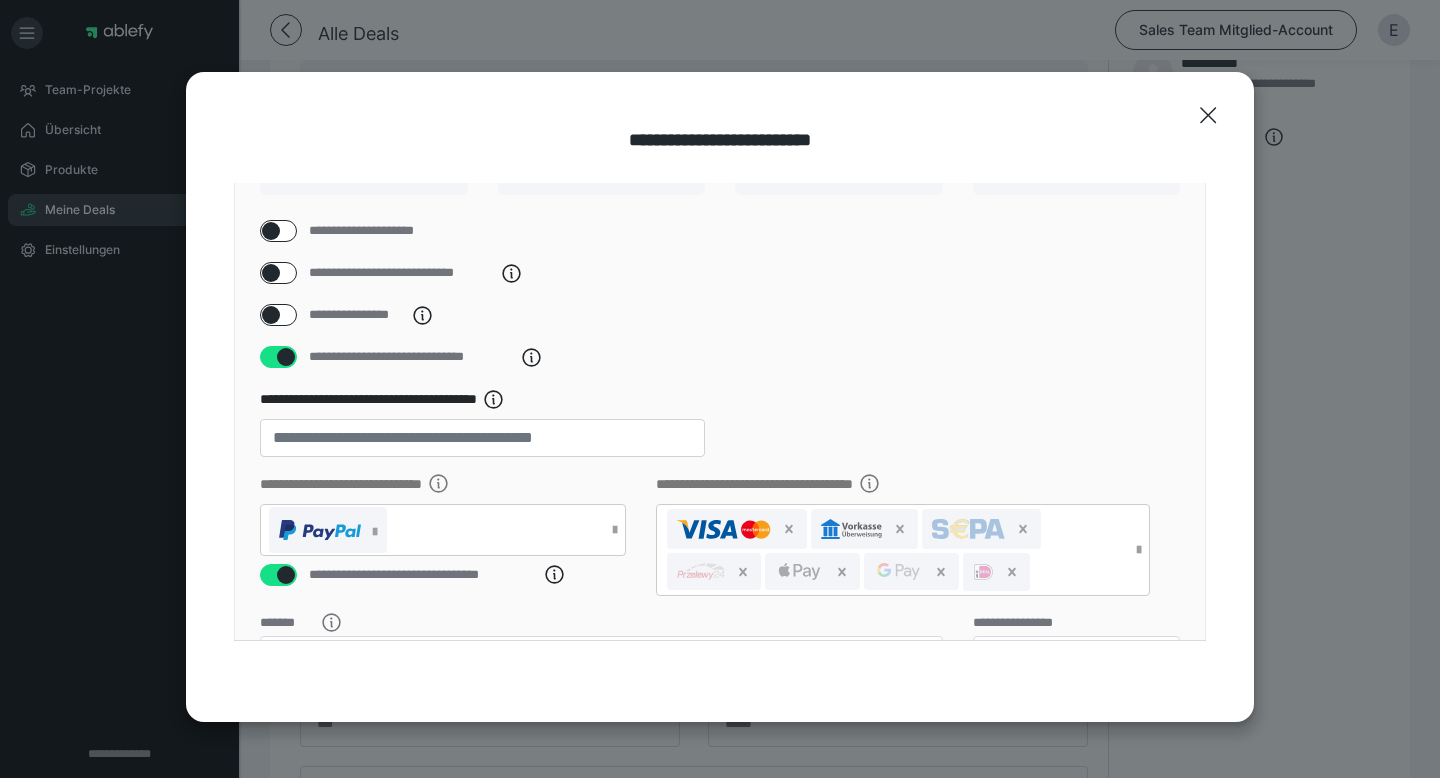 scroll, scrollTop: 70, scrollLeft: 0, axis: vertical 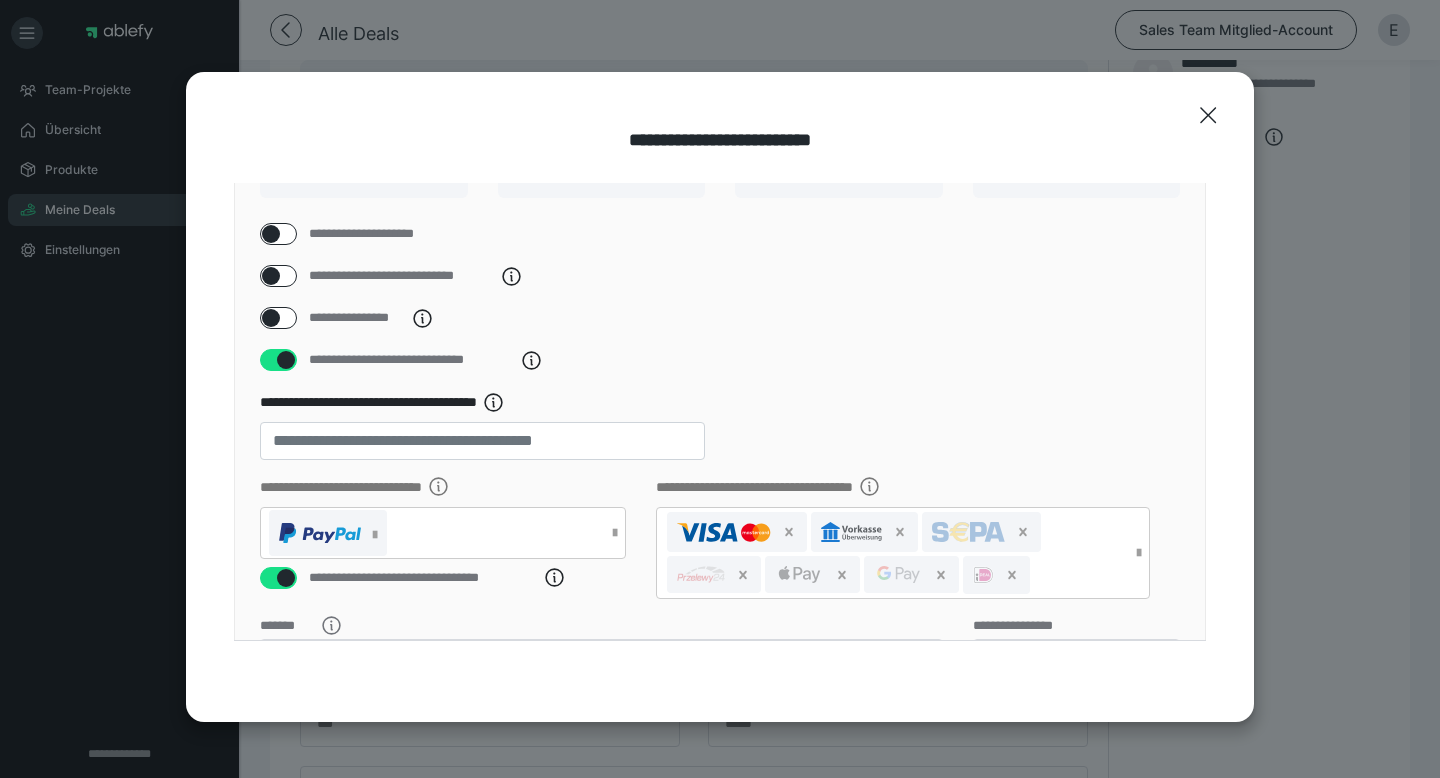 click at bounding box center [271, 234] 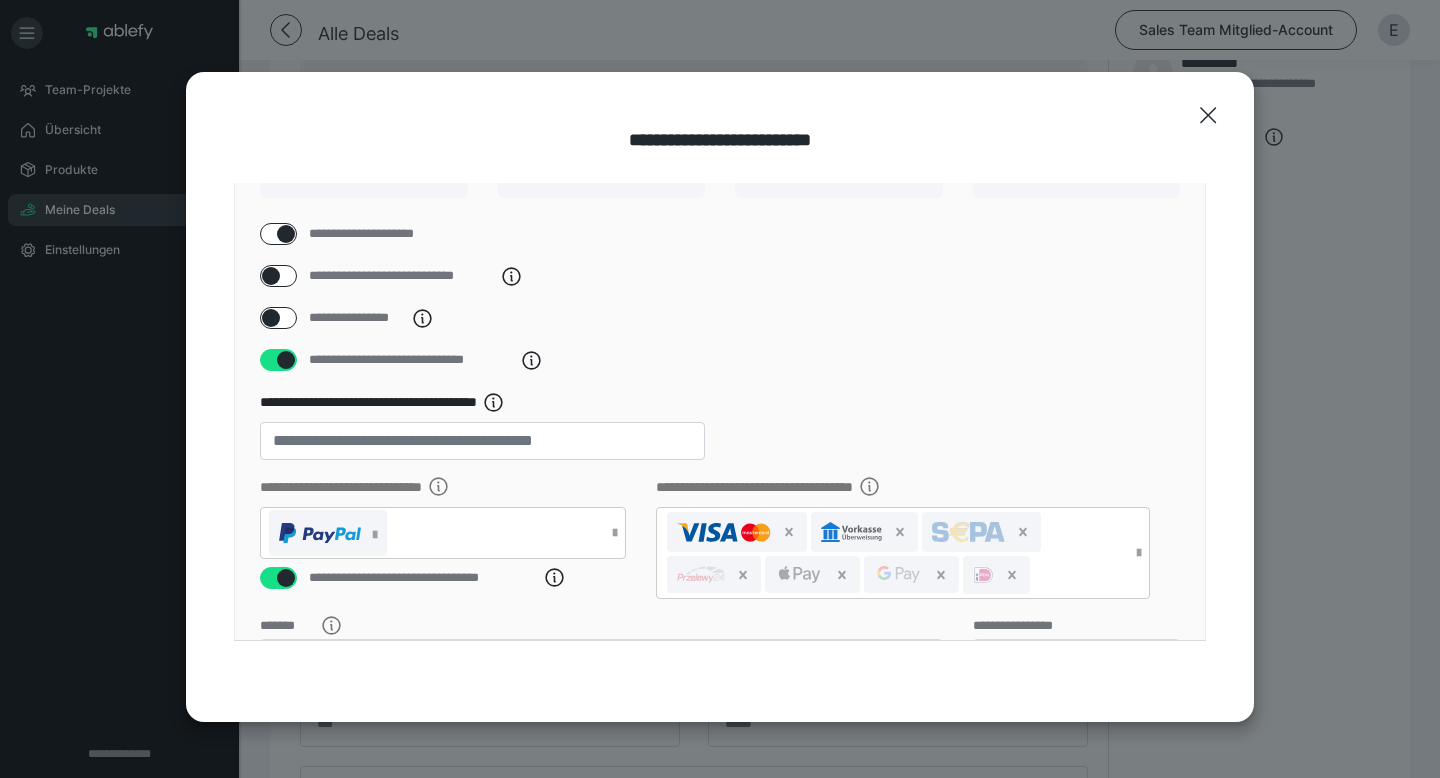 checkbox on "****" 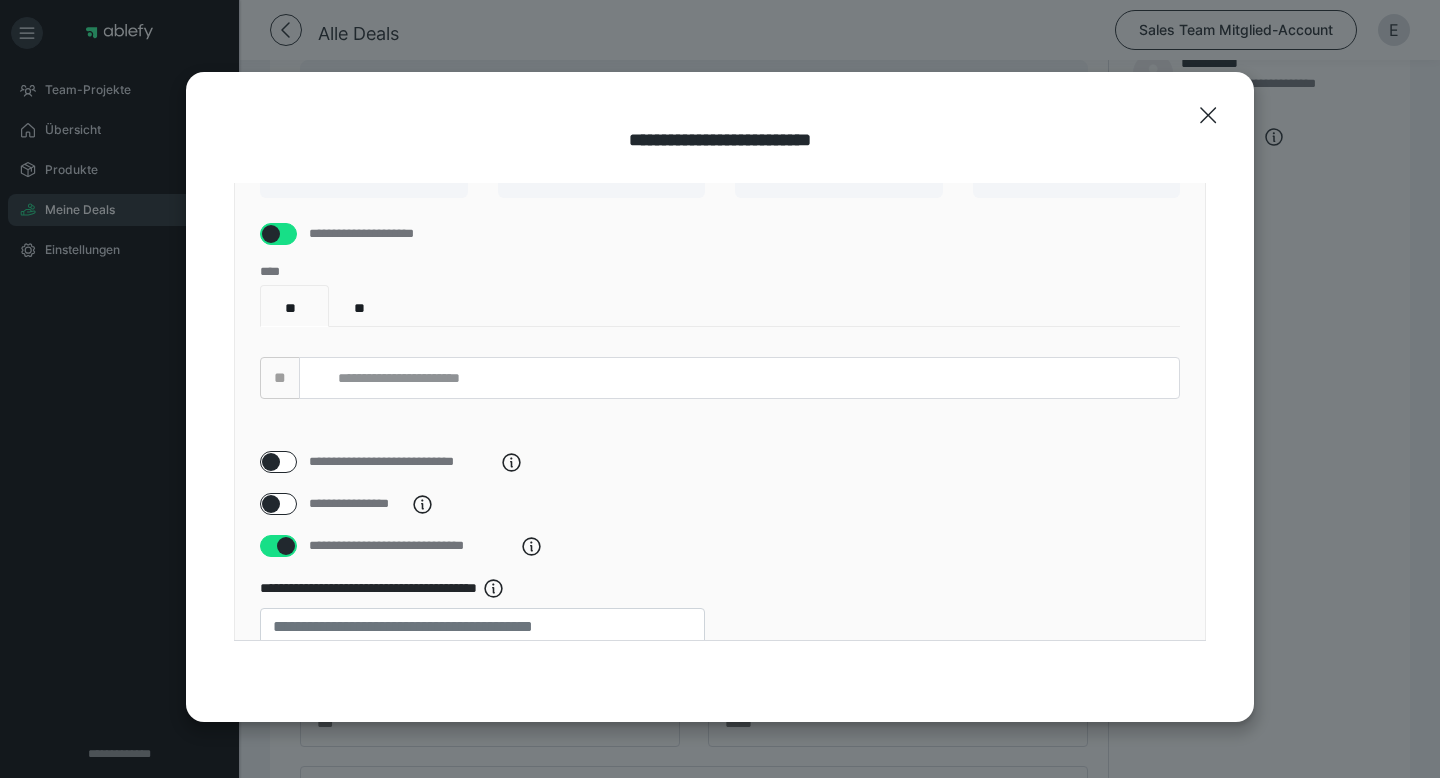 scroll, scrollTop: 0, scrollLeft: 0, axis: both 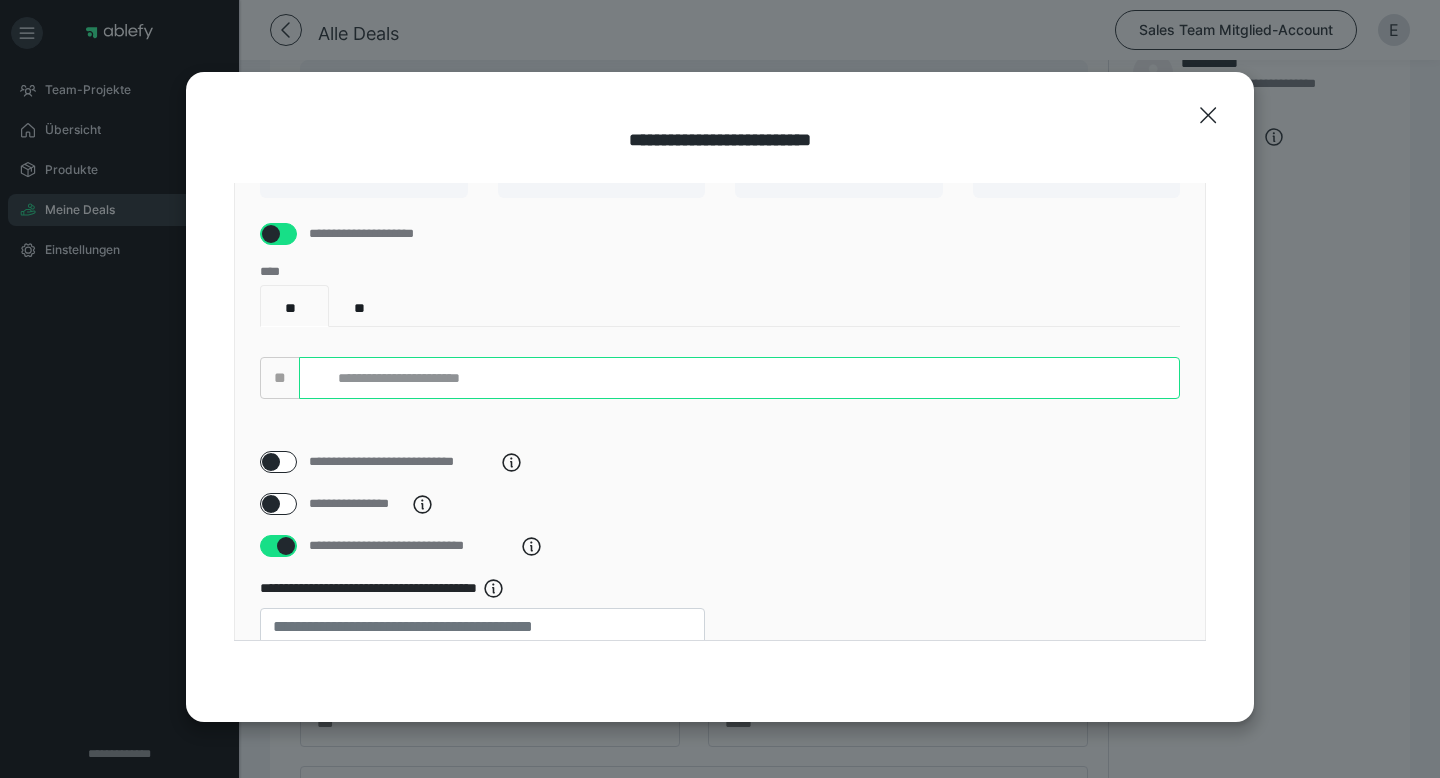 click at bounding box center (739, 378) 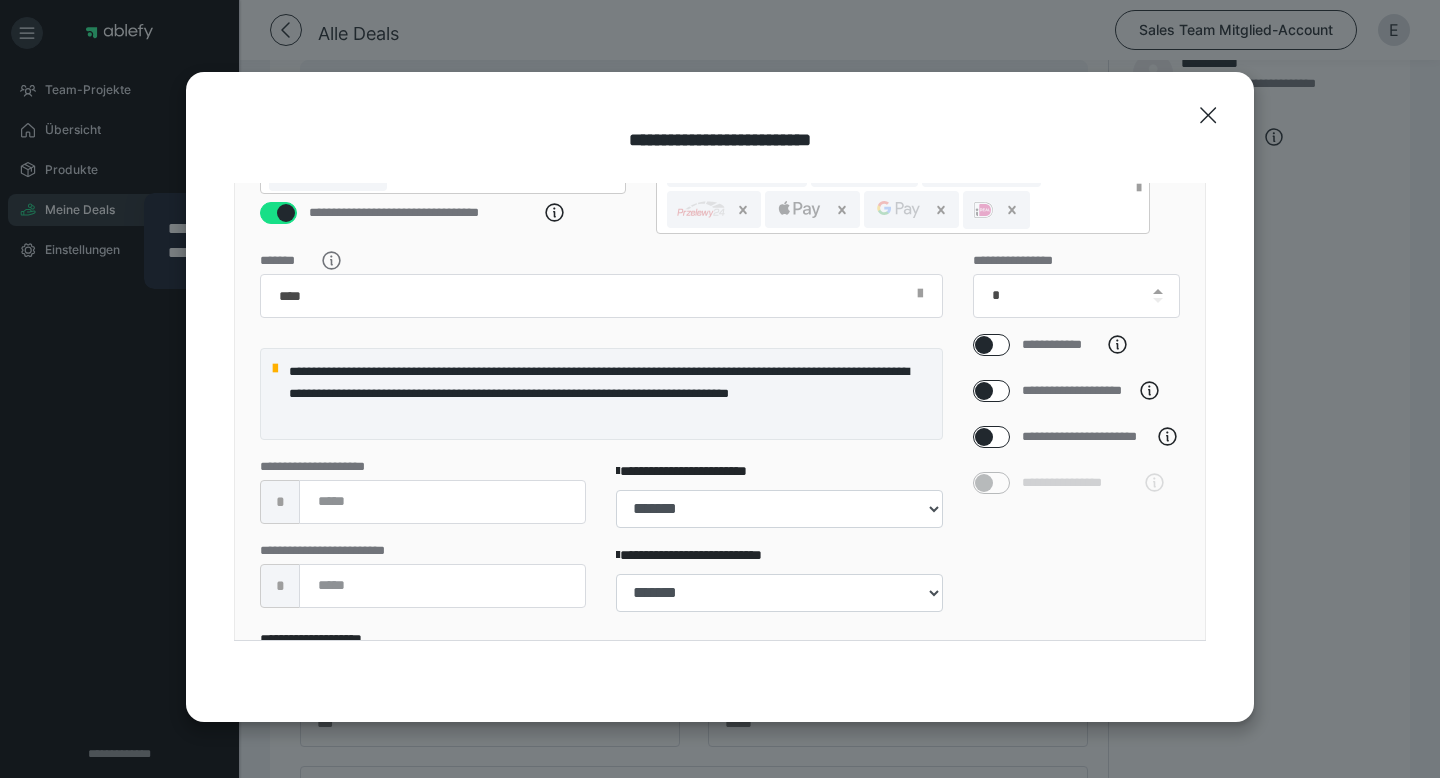 scroll, scrollTop: 591, scrollLeft: 0, axis: vertical 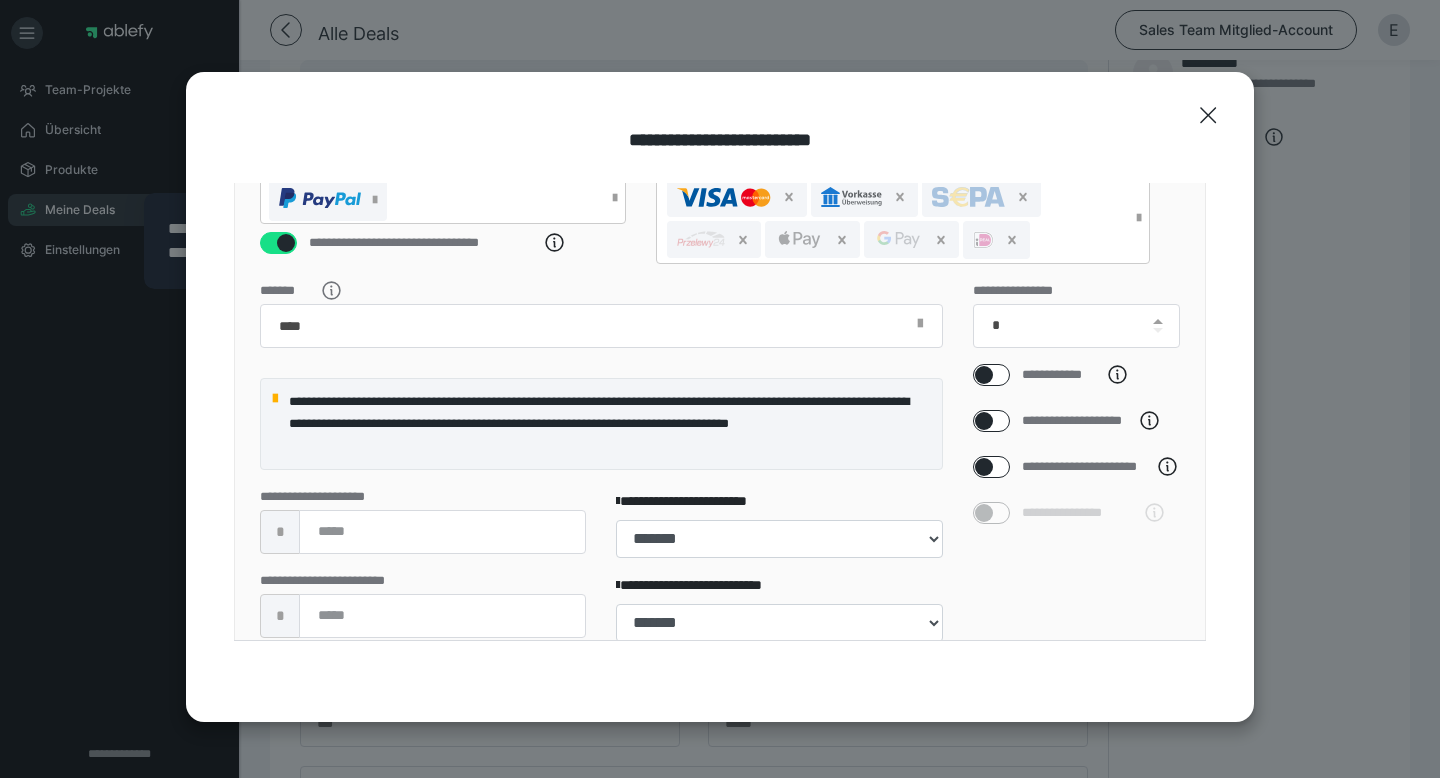 type on "**********" 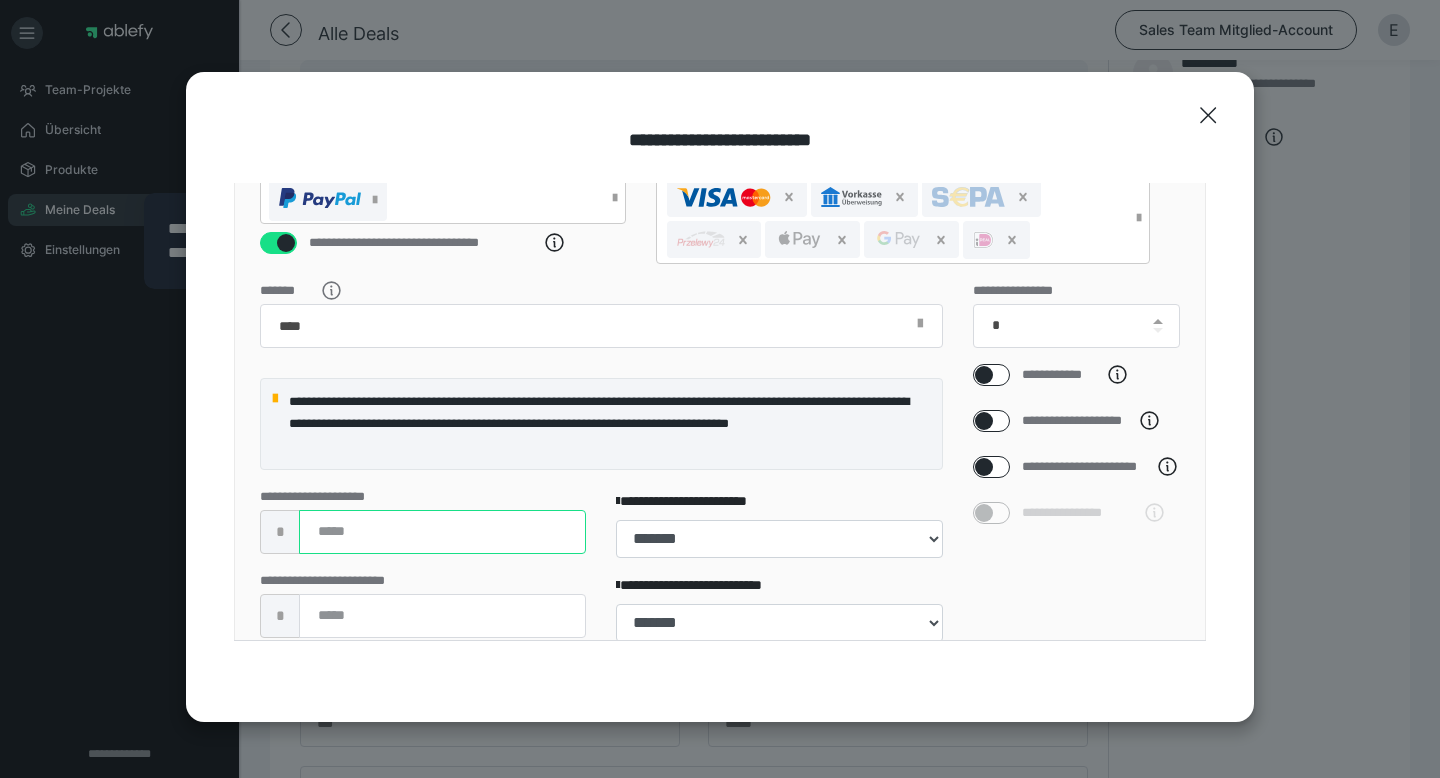 click at bounding box center [442, 532] 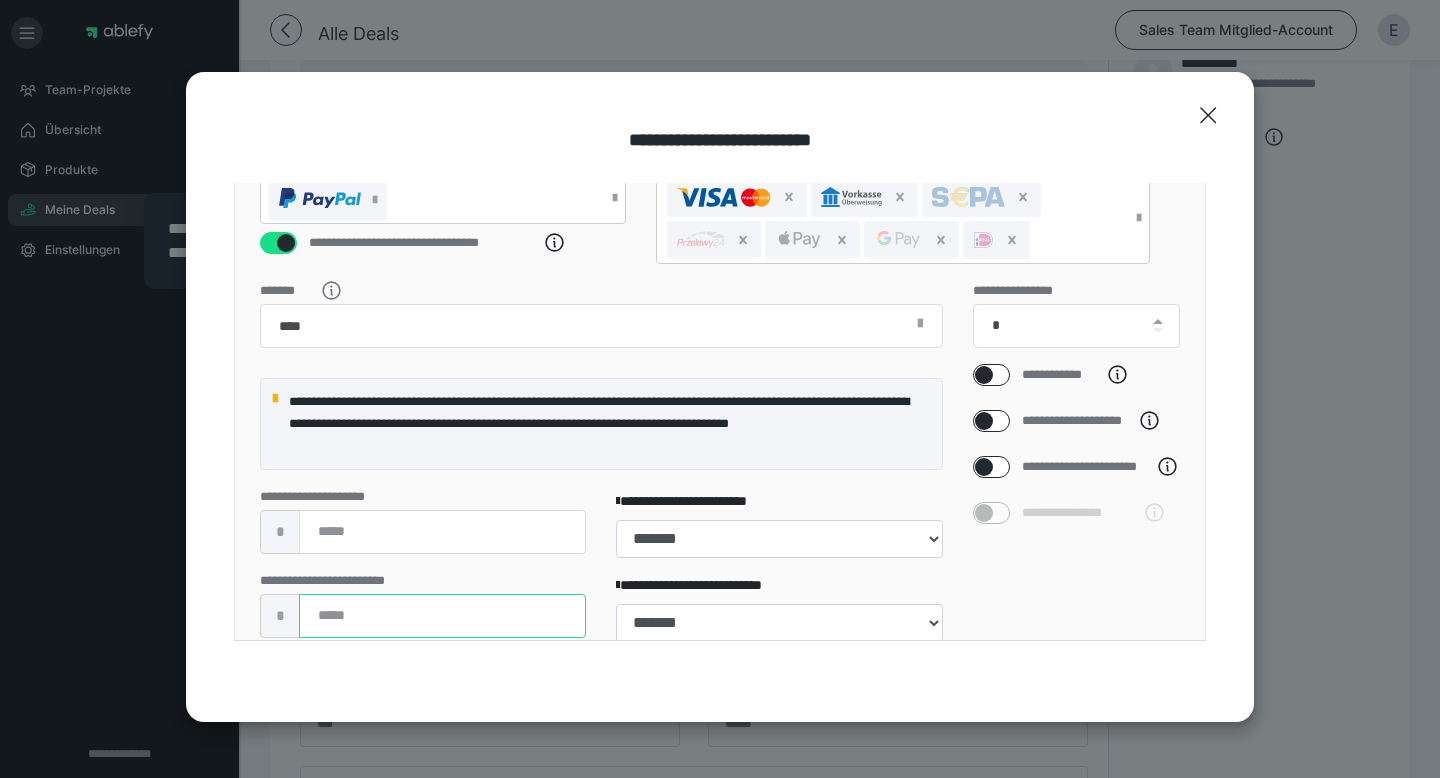 click at bounding box center (442, 616) 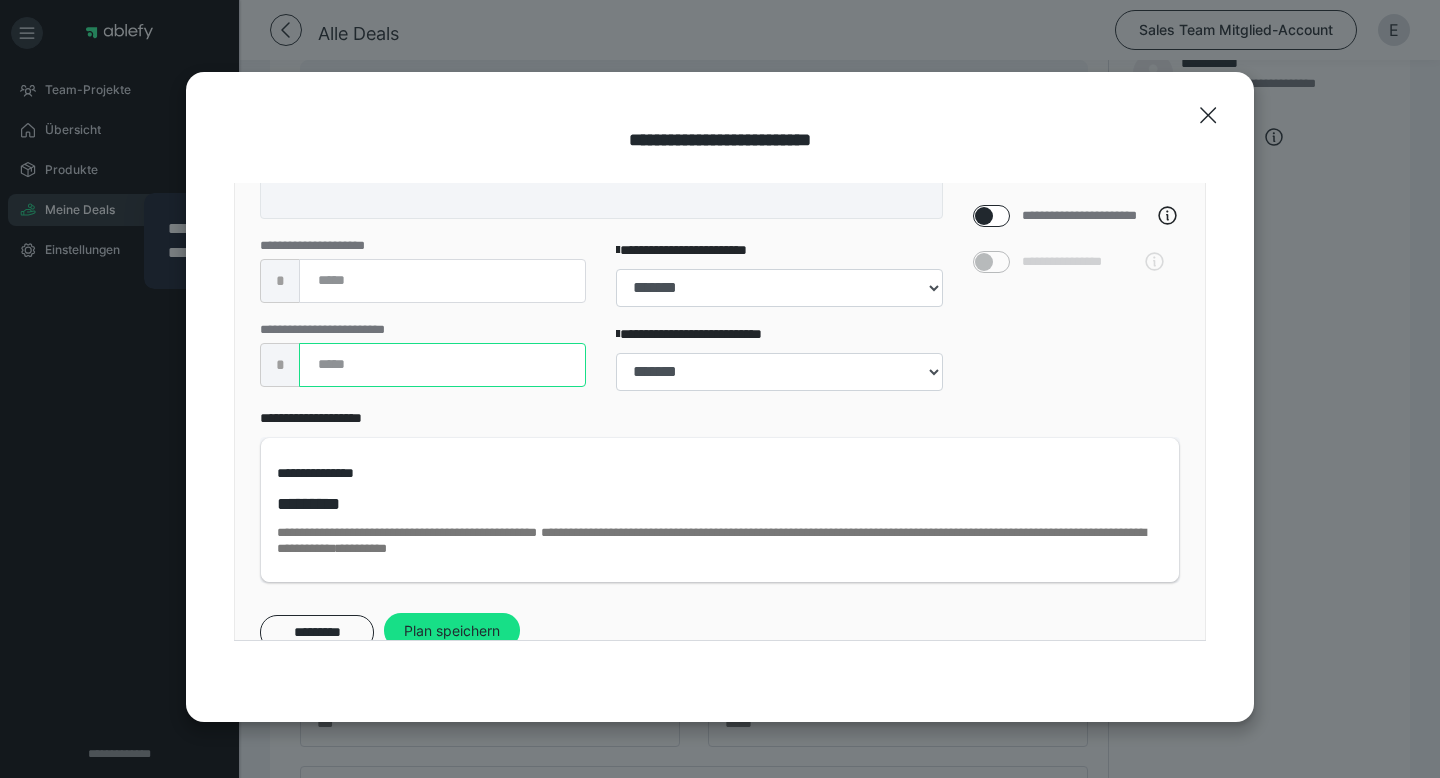 scroll, scrollTop: 884, scrollLeft: 0, axis: vertical 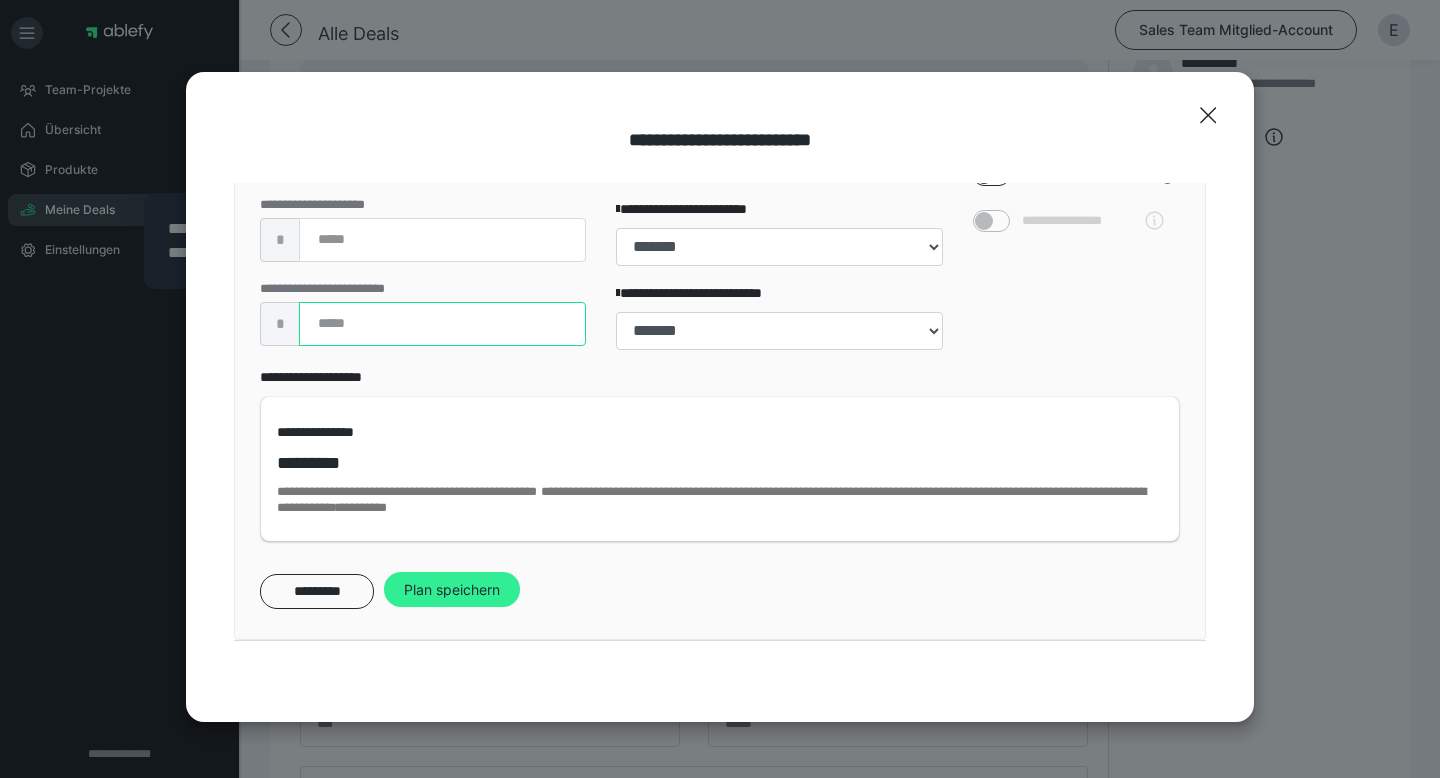 type on "****" 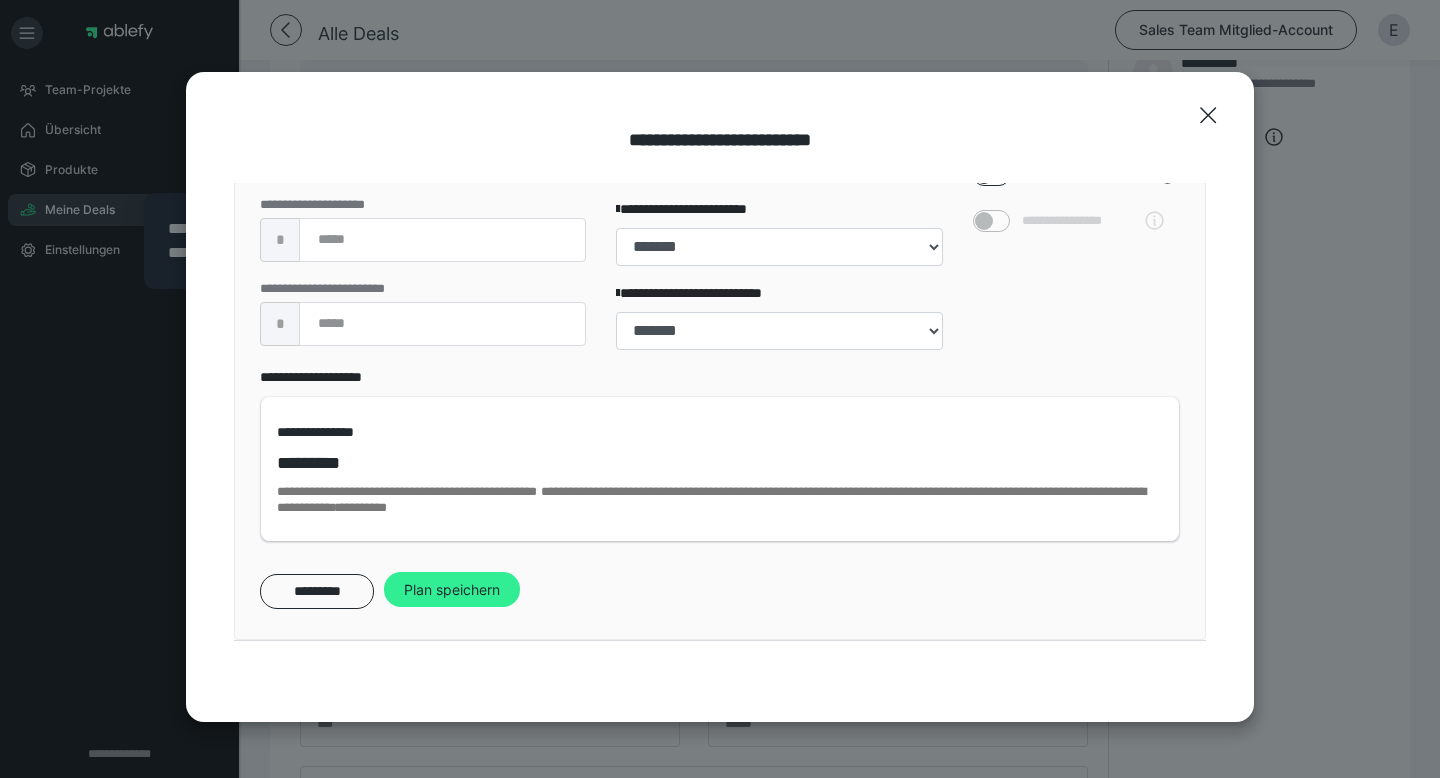 click on "Plan speichern" at bounding box center (452, 590) 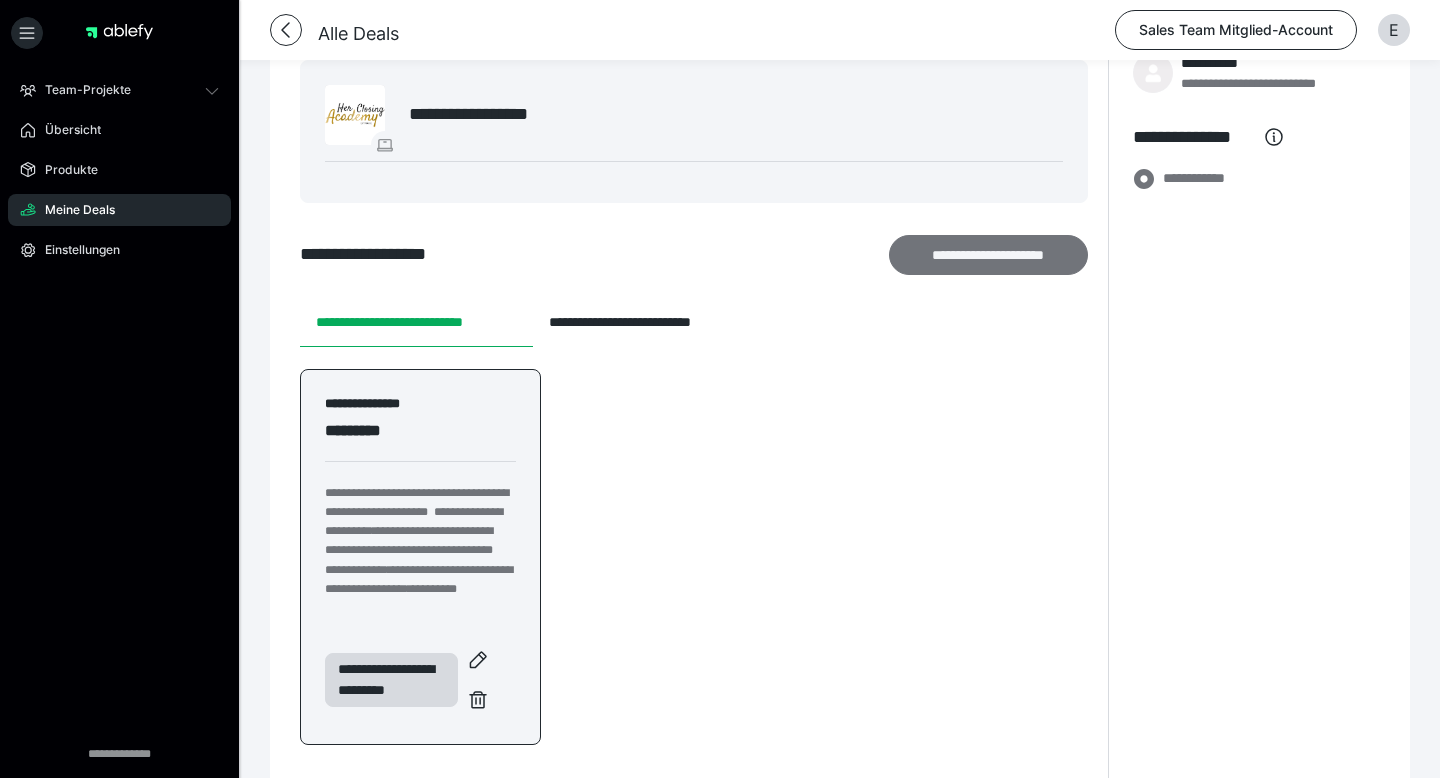 click on "**********" at bounding box center [989, 255] 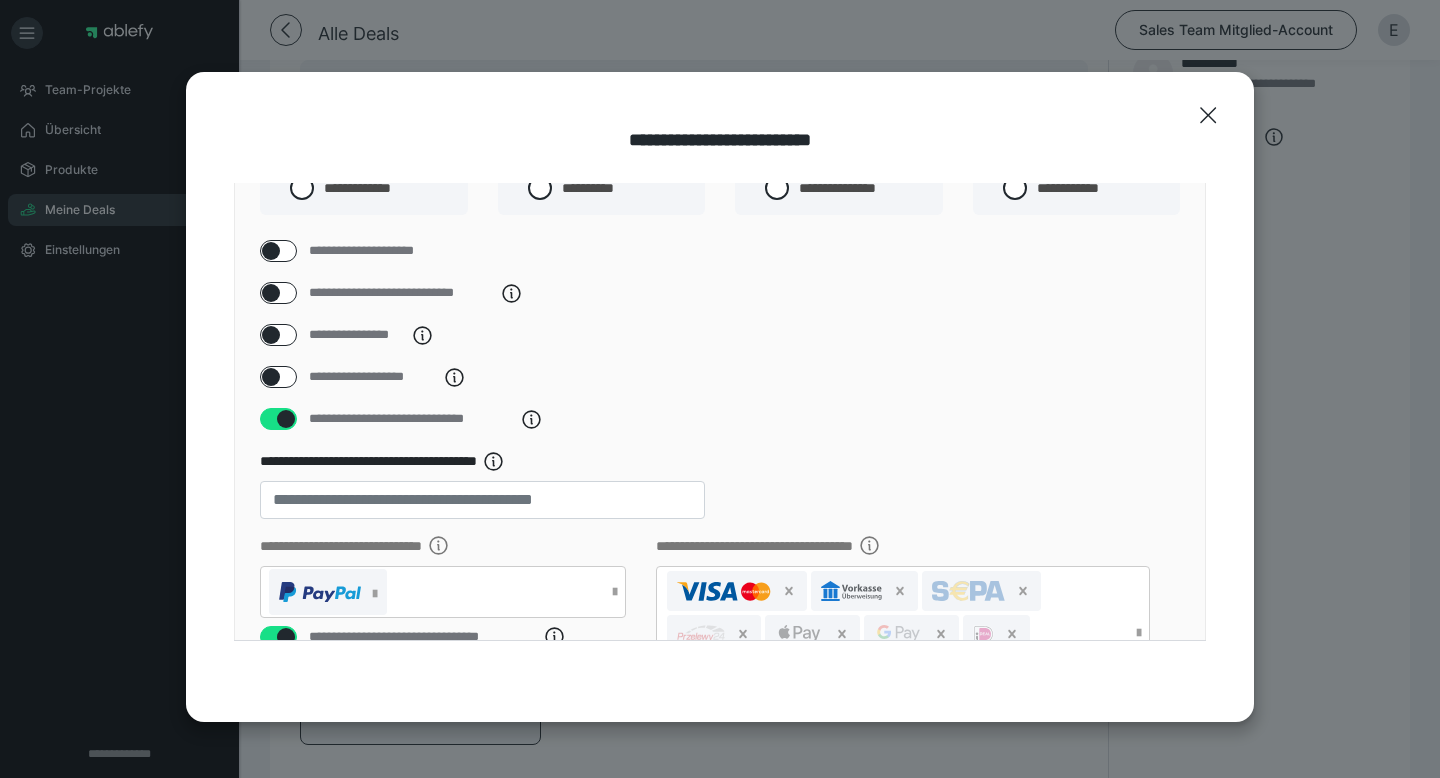 scroll, scrollTop: 63, scrollLeft: 0, axis: vertical 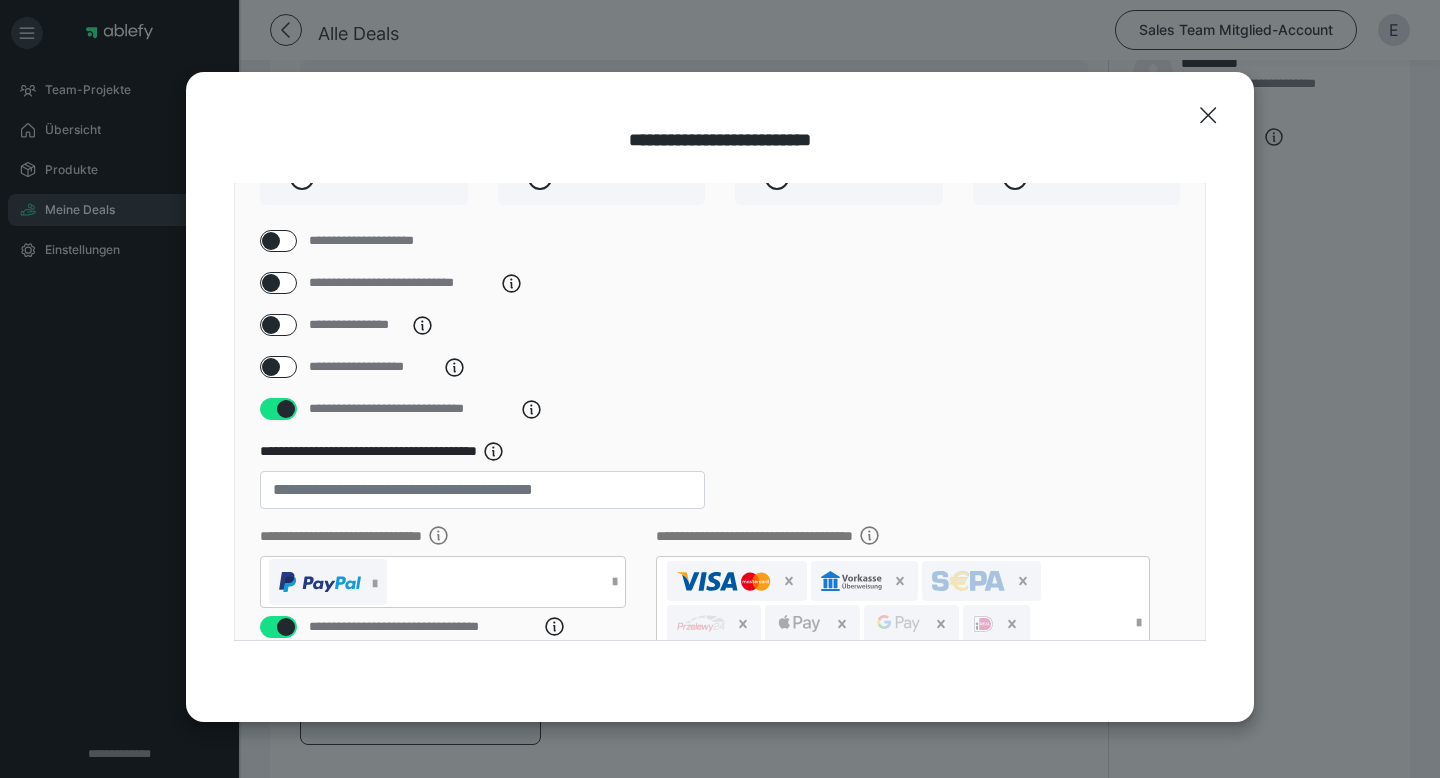 click at bounding box center (271, 241) 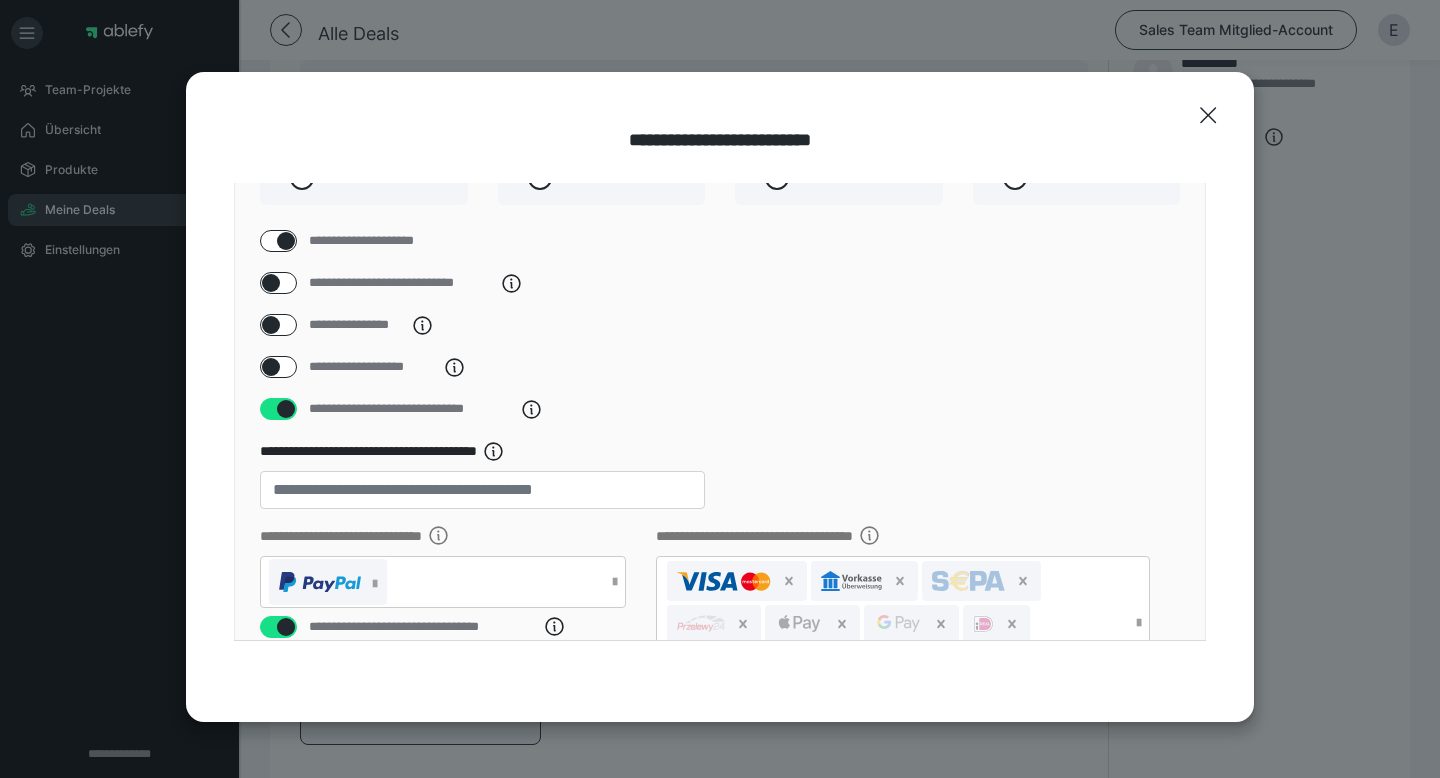 checkbox on "****" 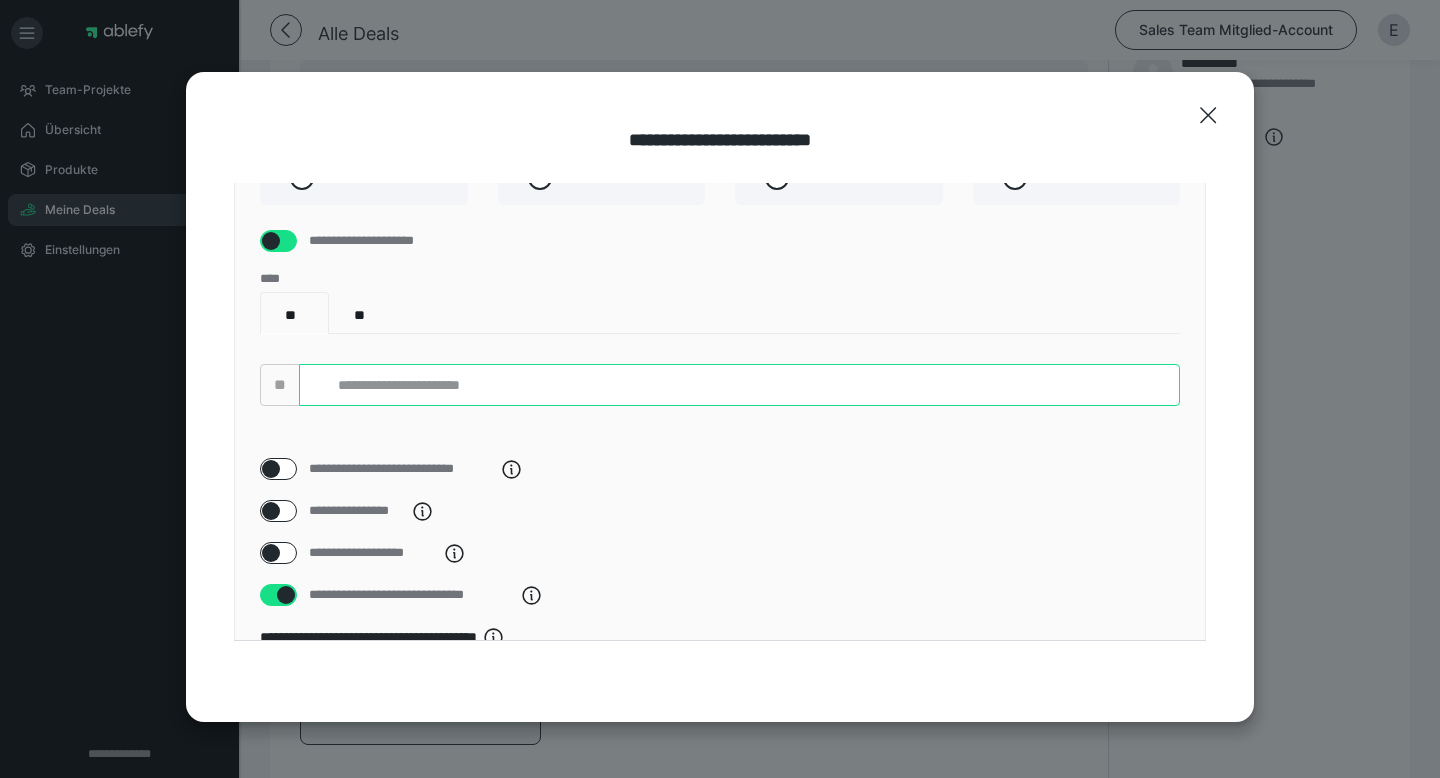 click at bounding box center (739, 385) 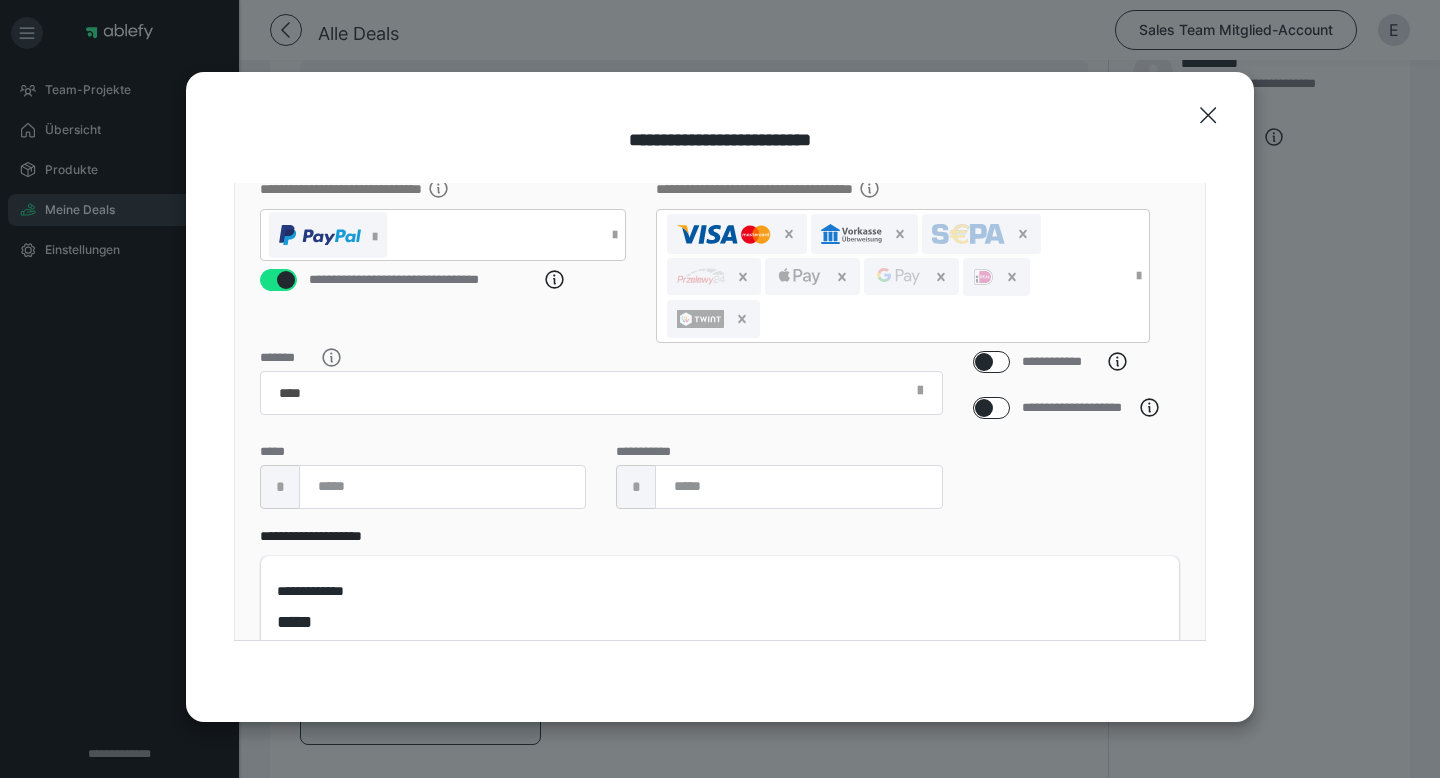 scroll, scrollTop: 655, scrollLeft: 0, axis: vertical 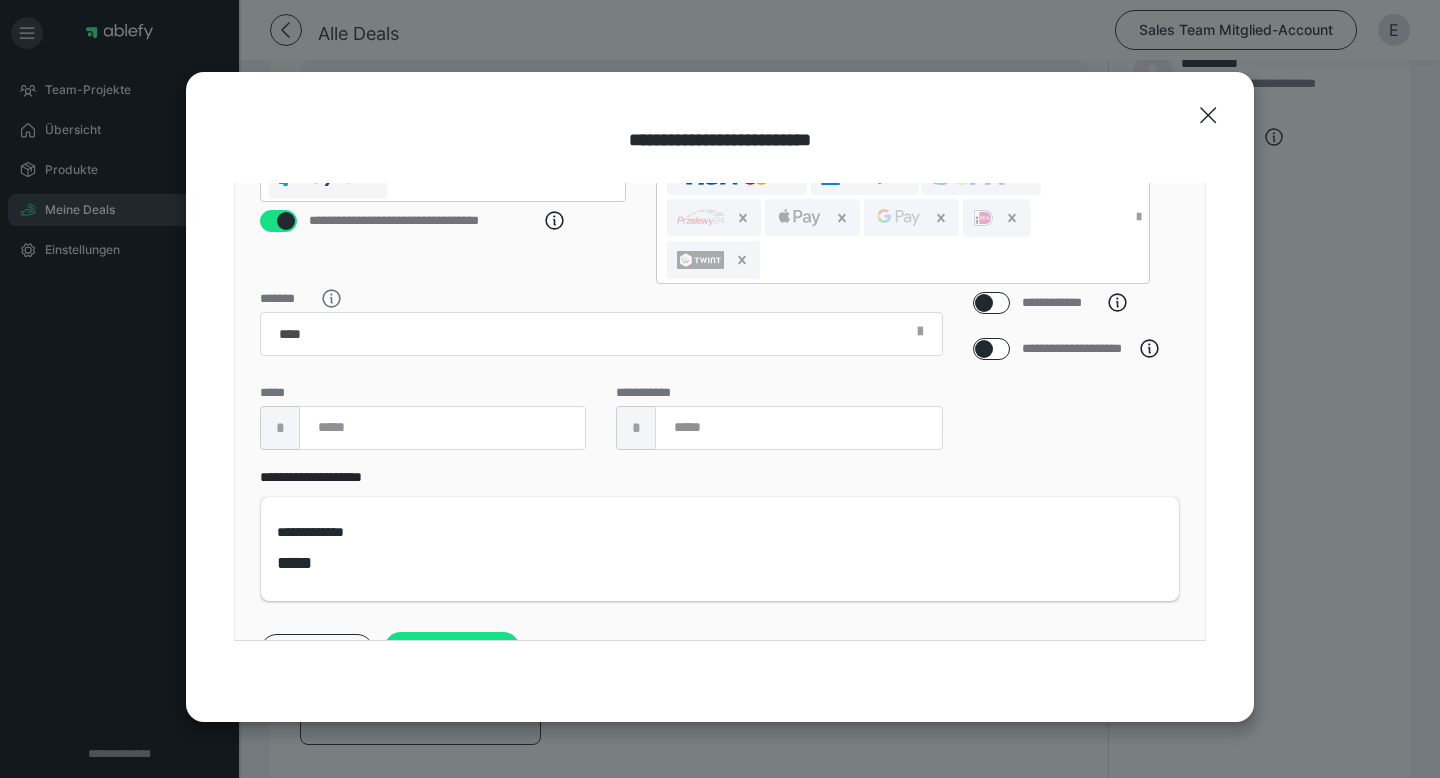 type on "**********" 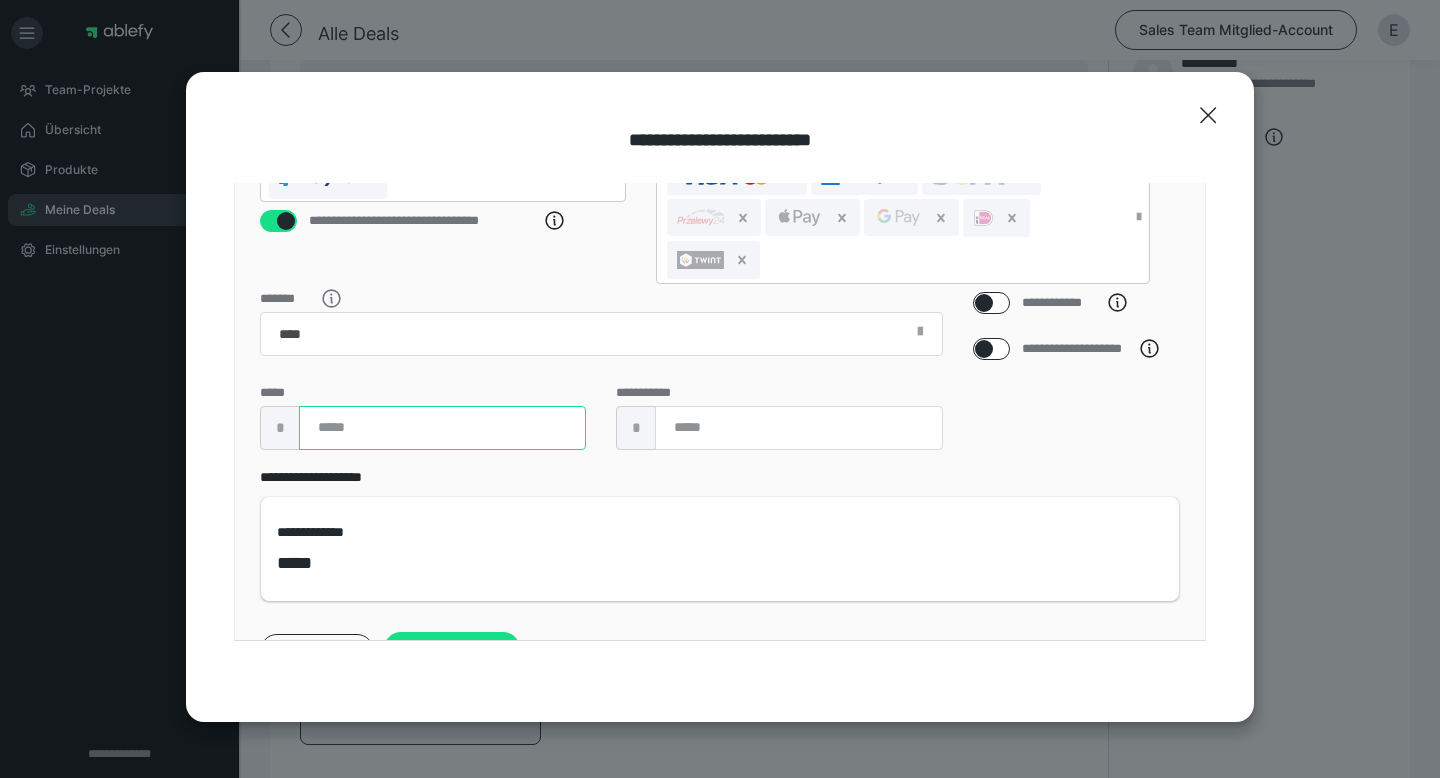 click at bounding box center (442, 428) 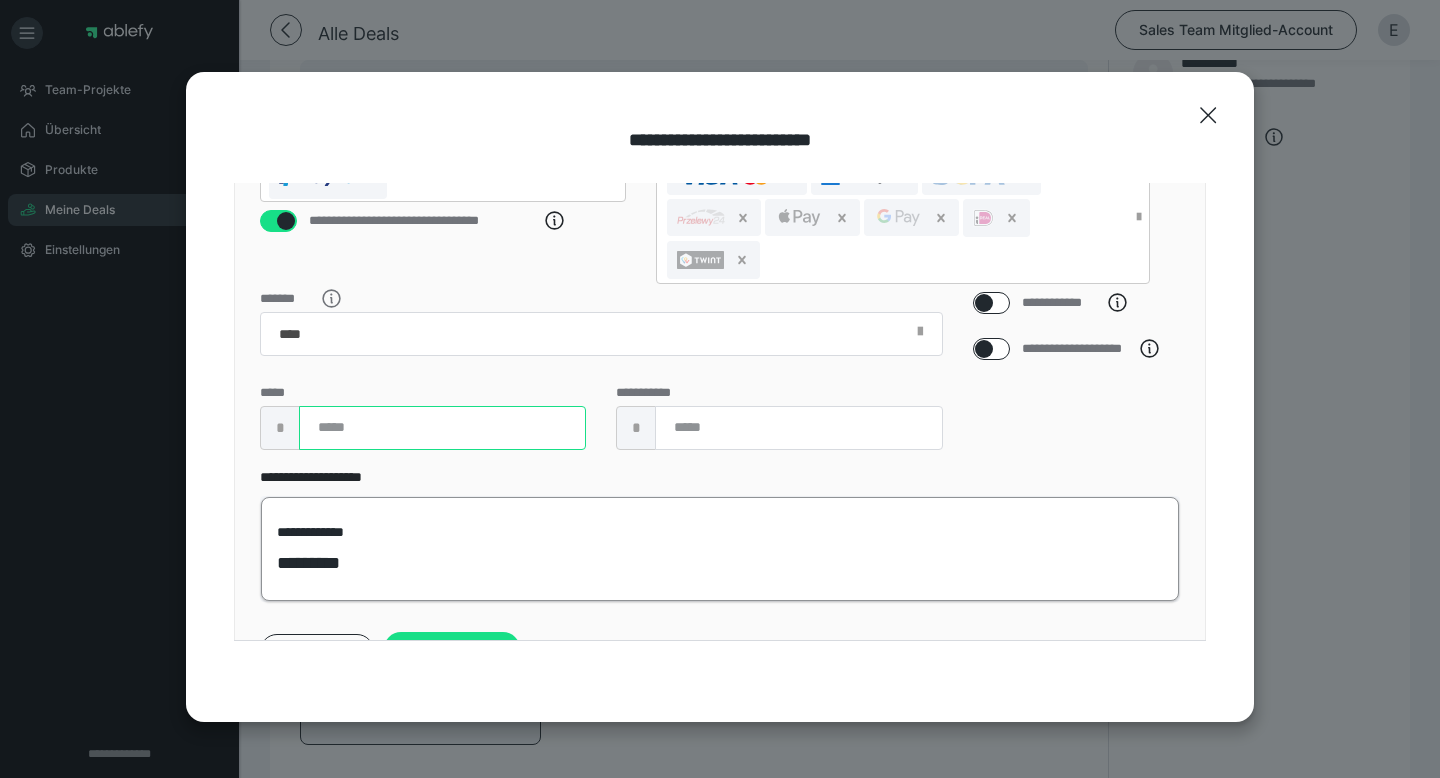scroll, scrollTop: 716, scrollLeft: 0, axis: vertical 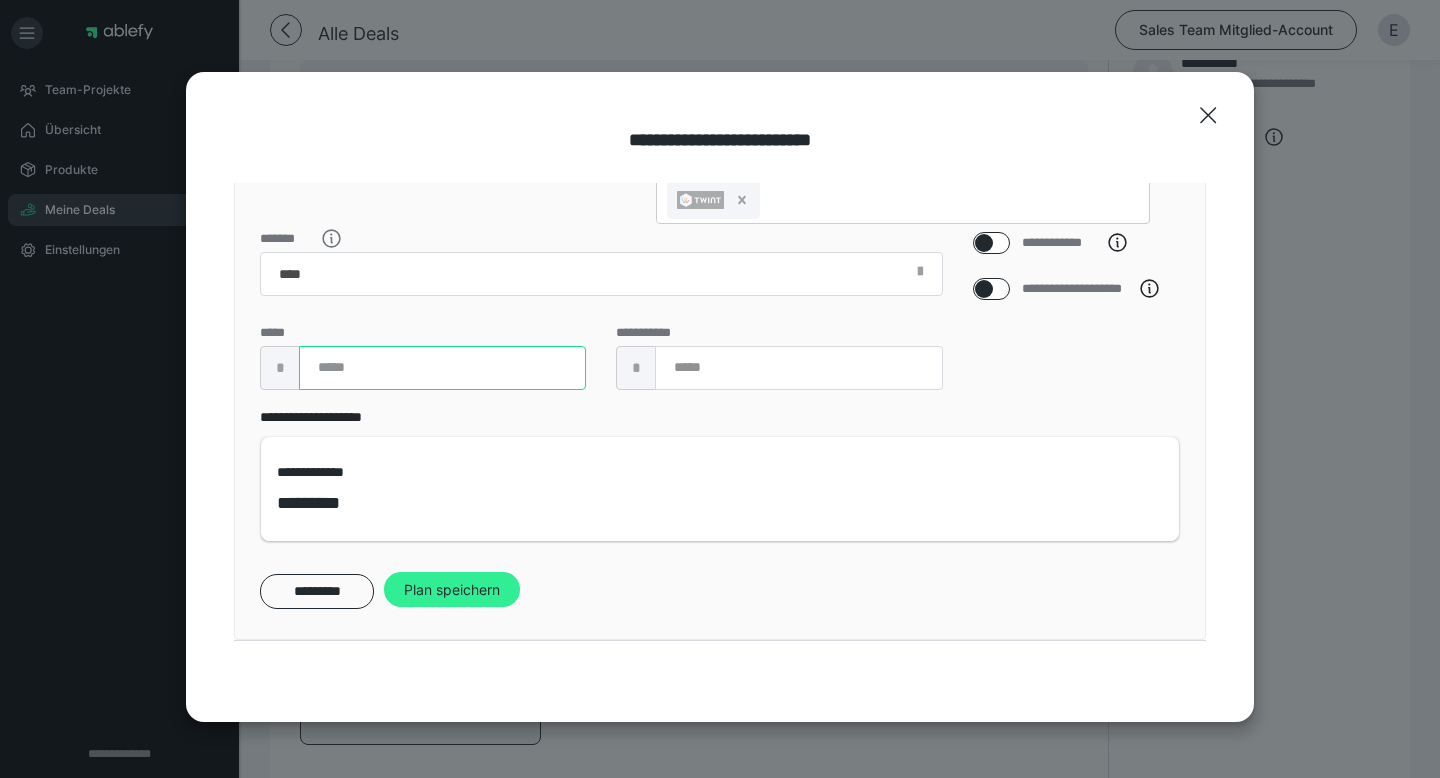 type on "****" 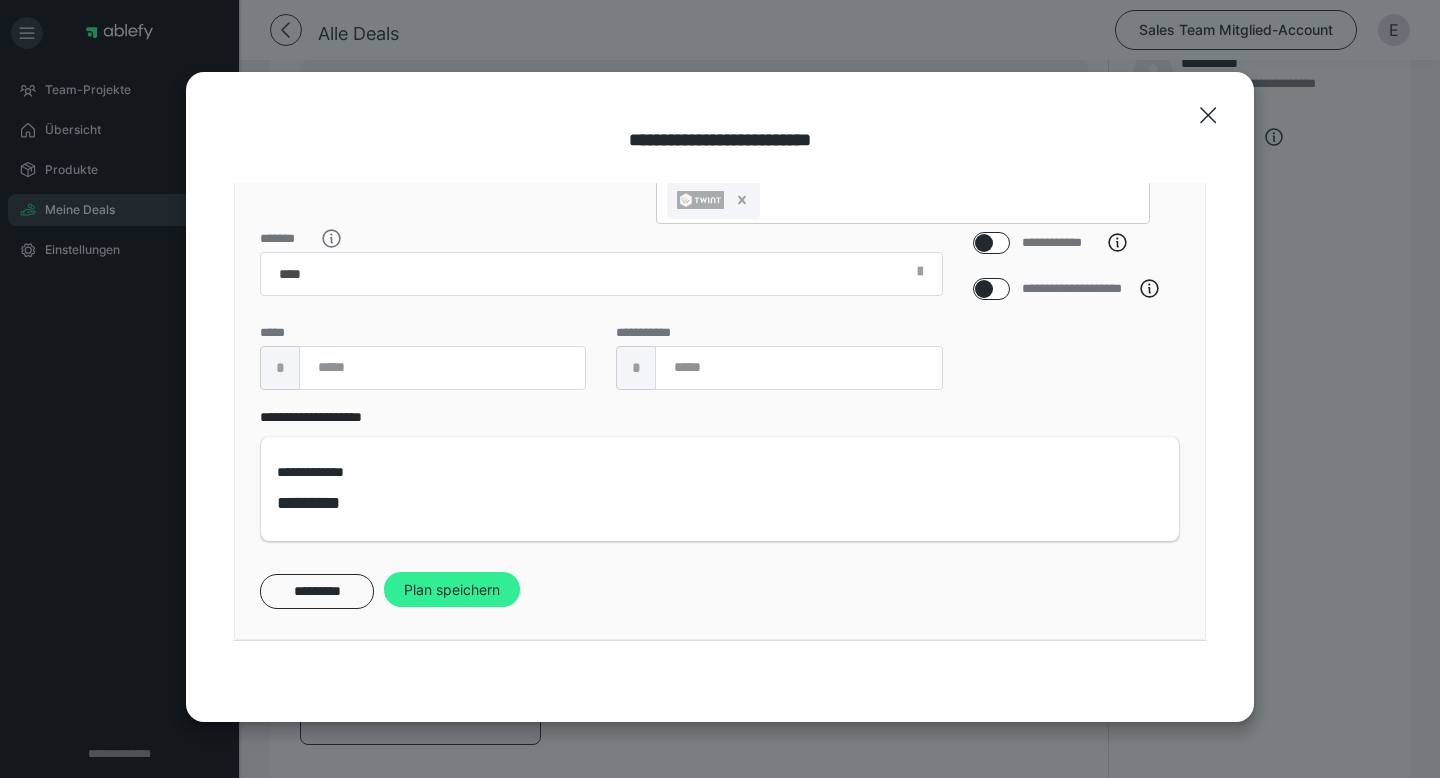 click on "Plan speichern" at bounding box center [452, 590] 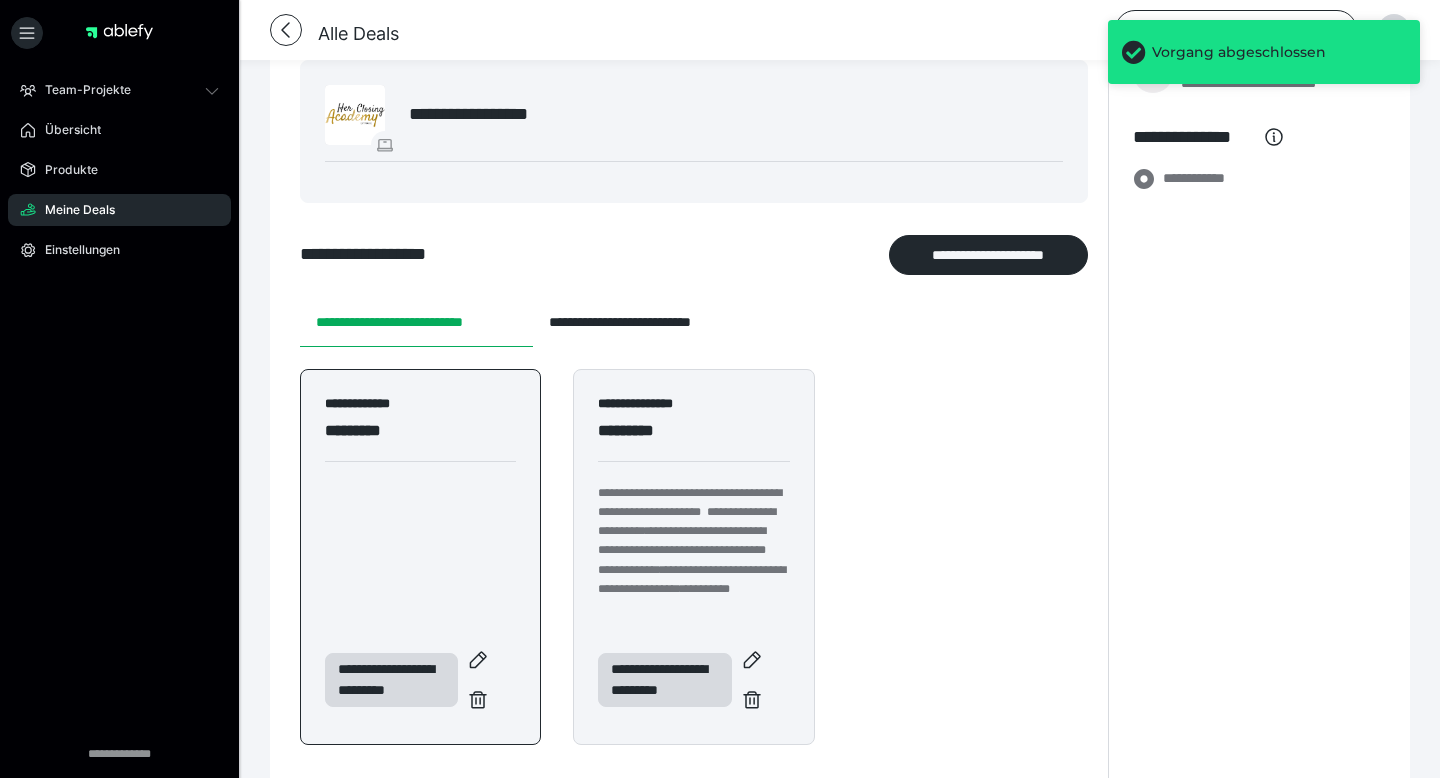 scroll, scrollTop: 245, scrollLeft: 0, axis: vertical 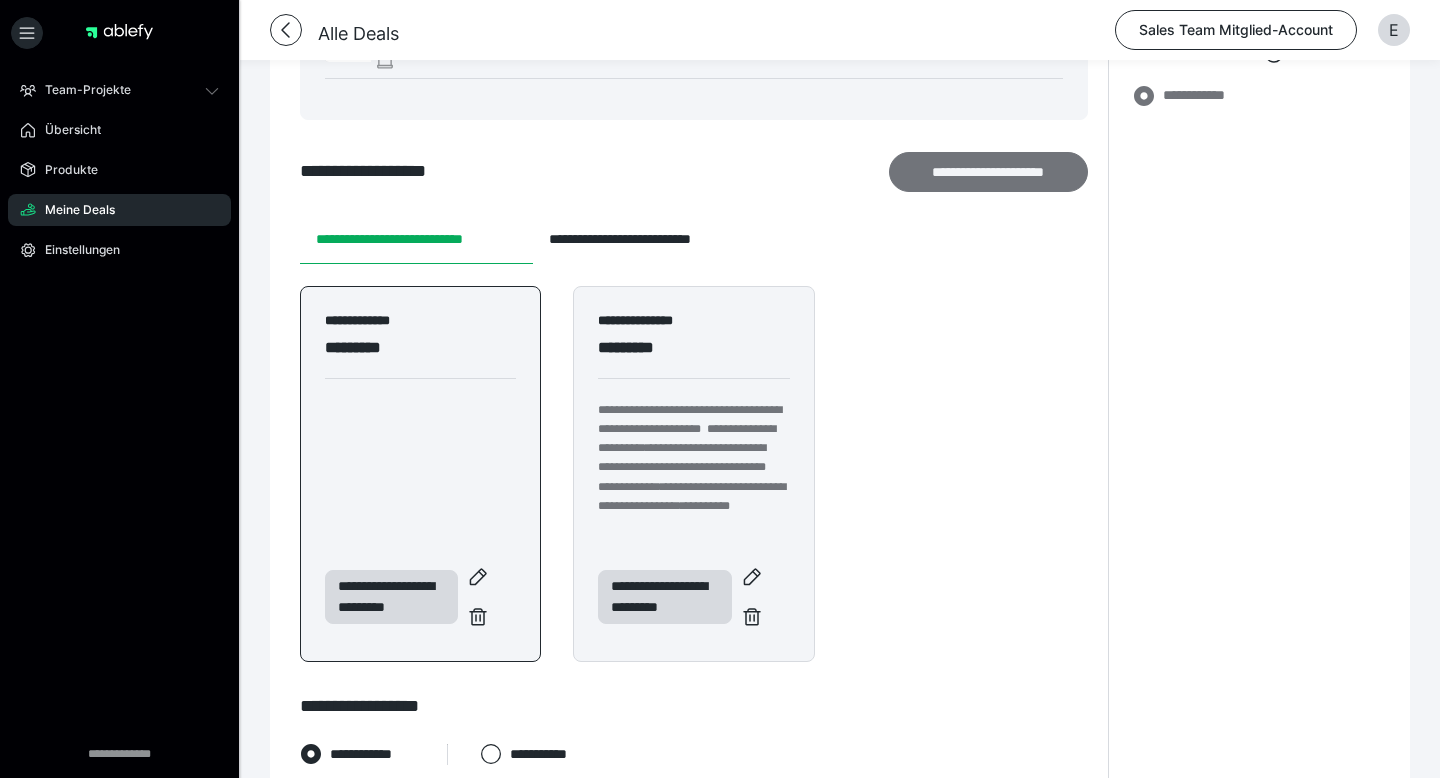 click on "**********" at bounding box center [989, 172] 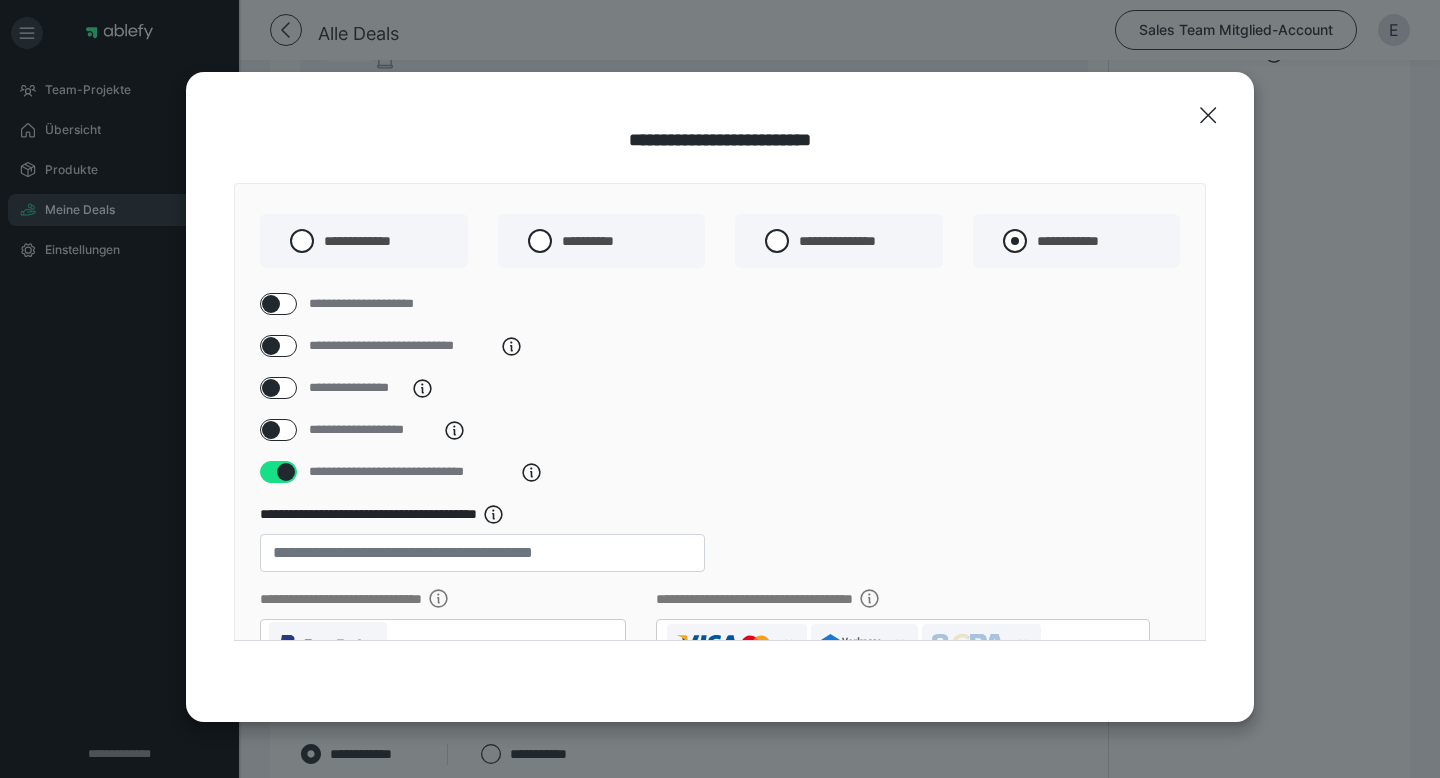 click at bounding box center (1015, 241) 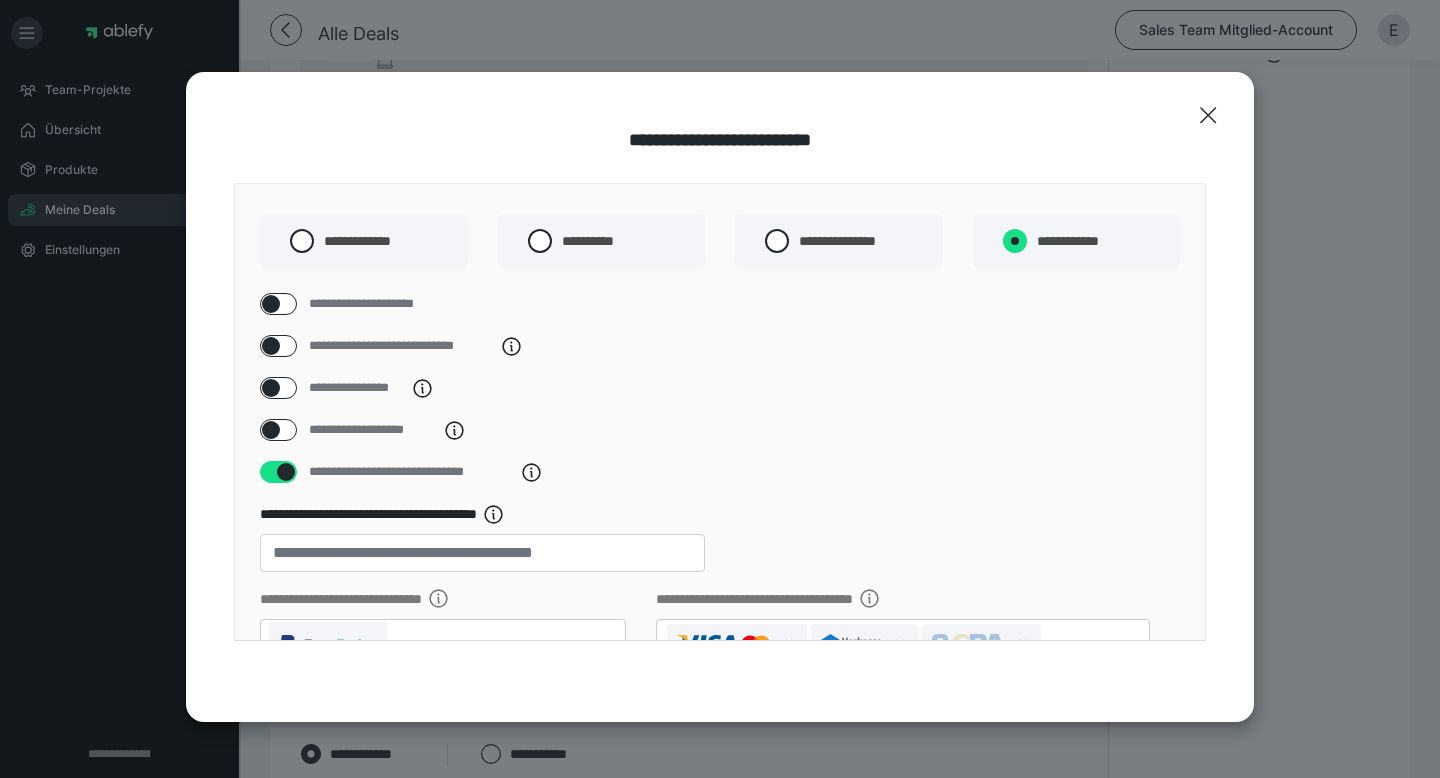 radio on "****" 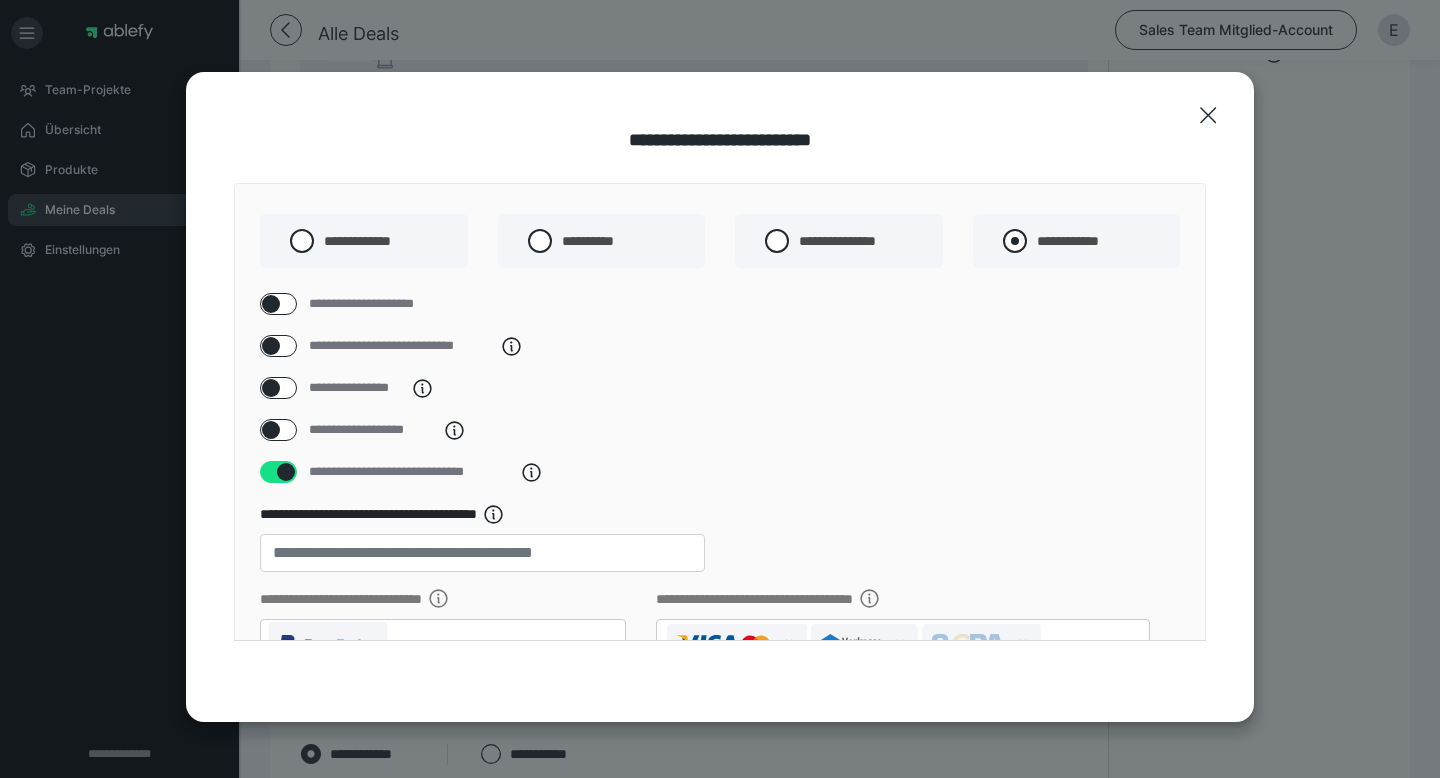 radio on "*****" 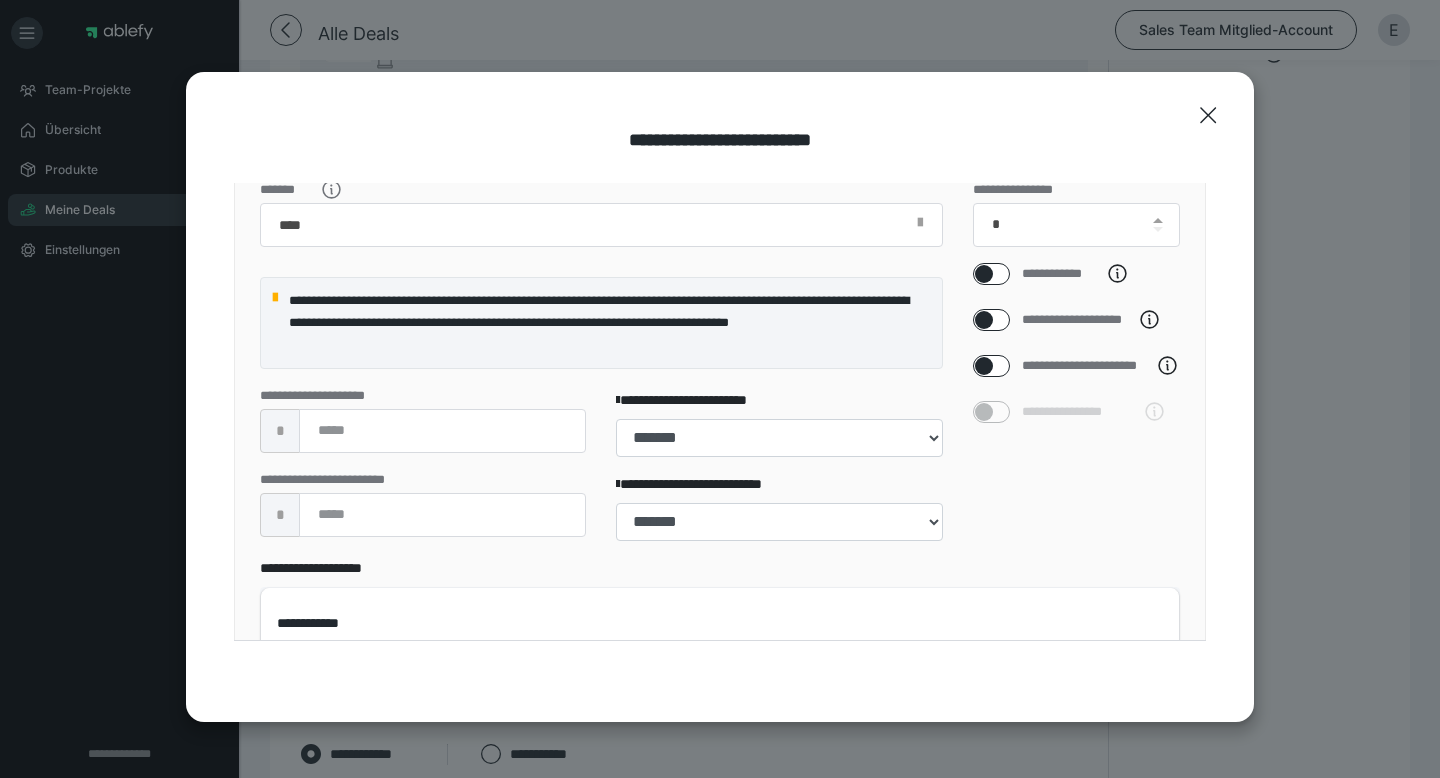 scroll, scrollTop: 519, scrollLeft: 0, axis: vertical 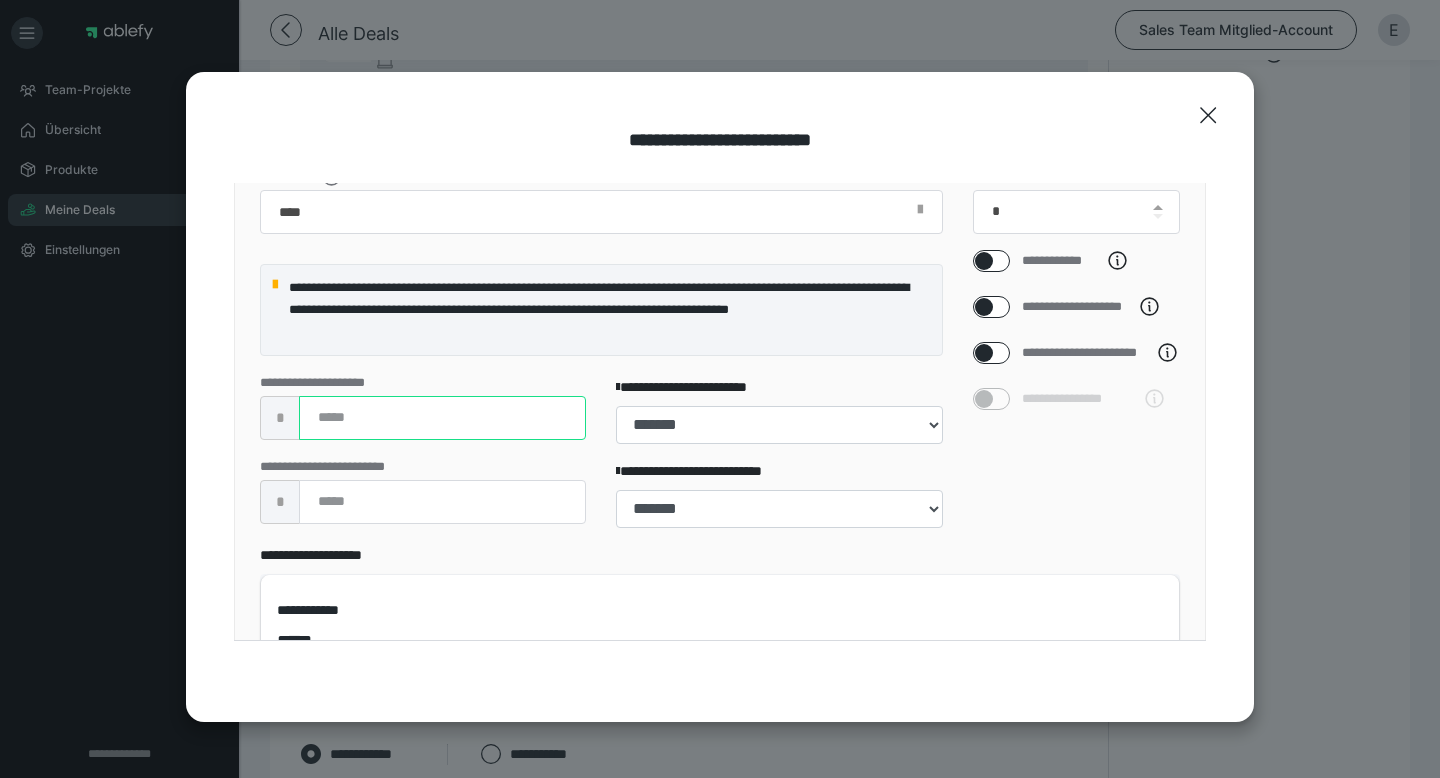 click at bounding box center (442, 418) 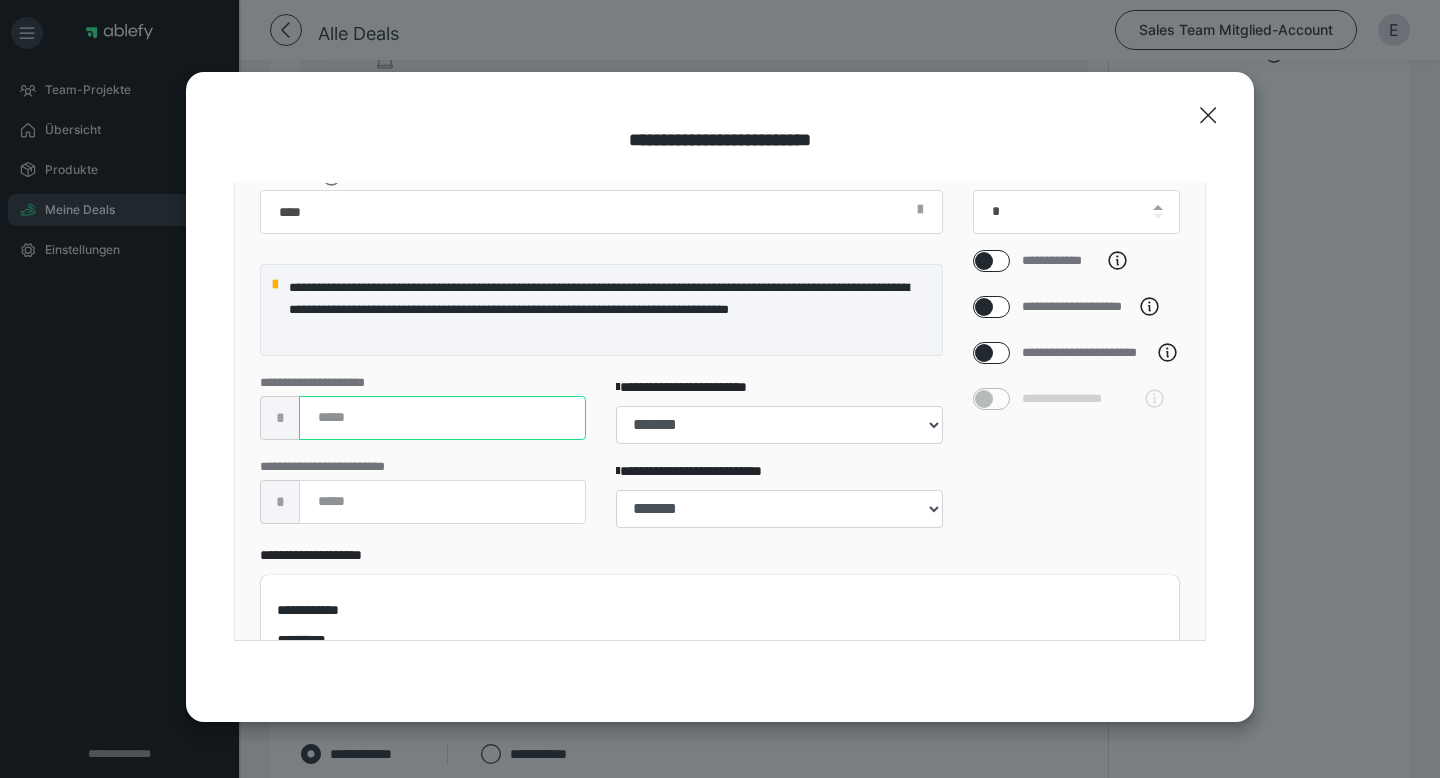 type on "***" 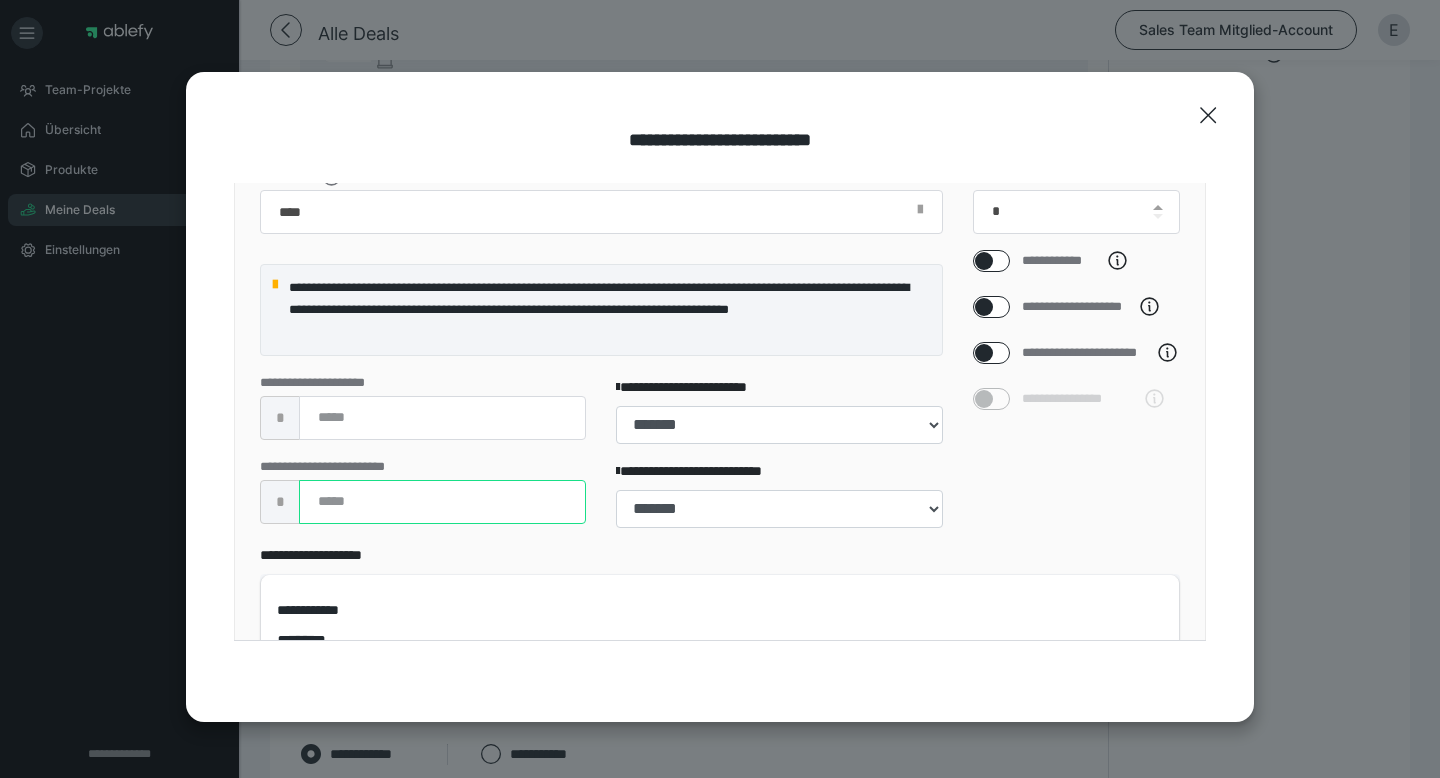 click at bounding box center (442, 502) 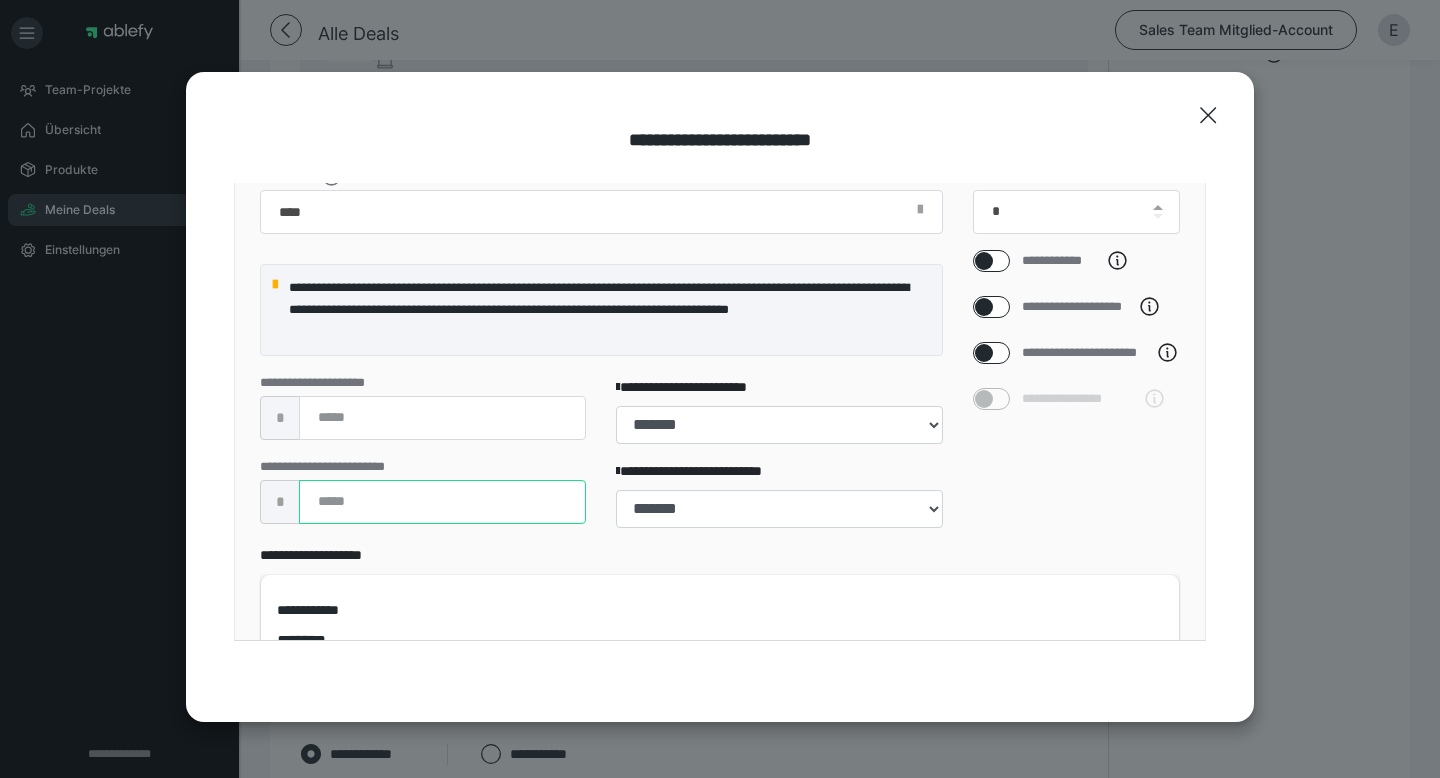 type on "****" 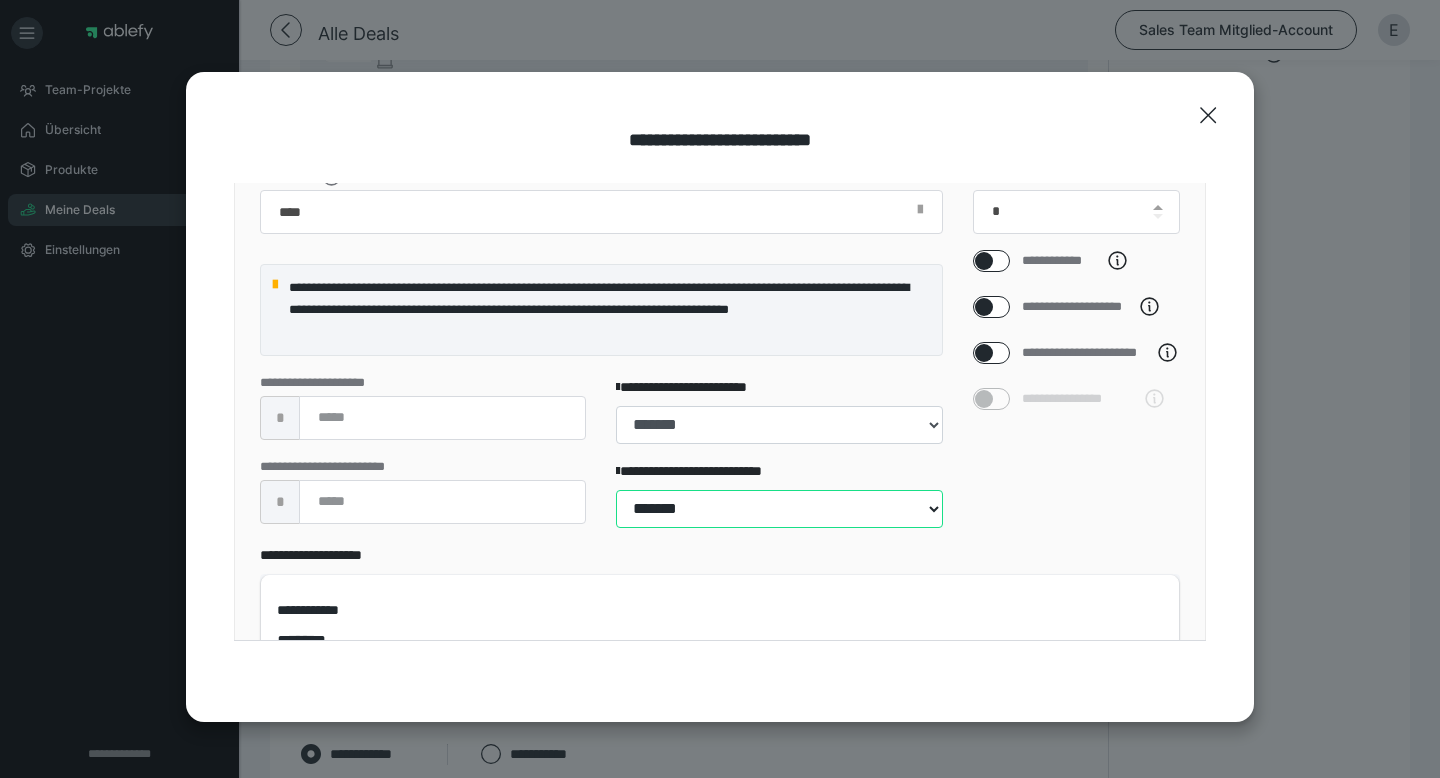 click on "**********" at bounding box center [779, 509] 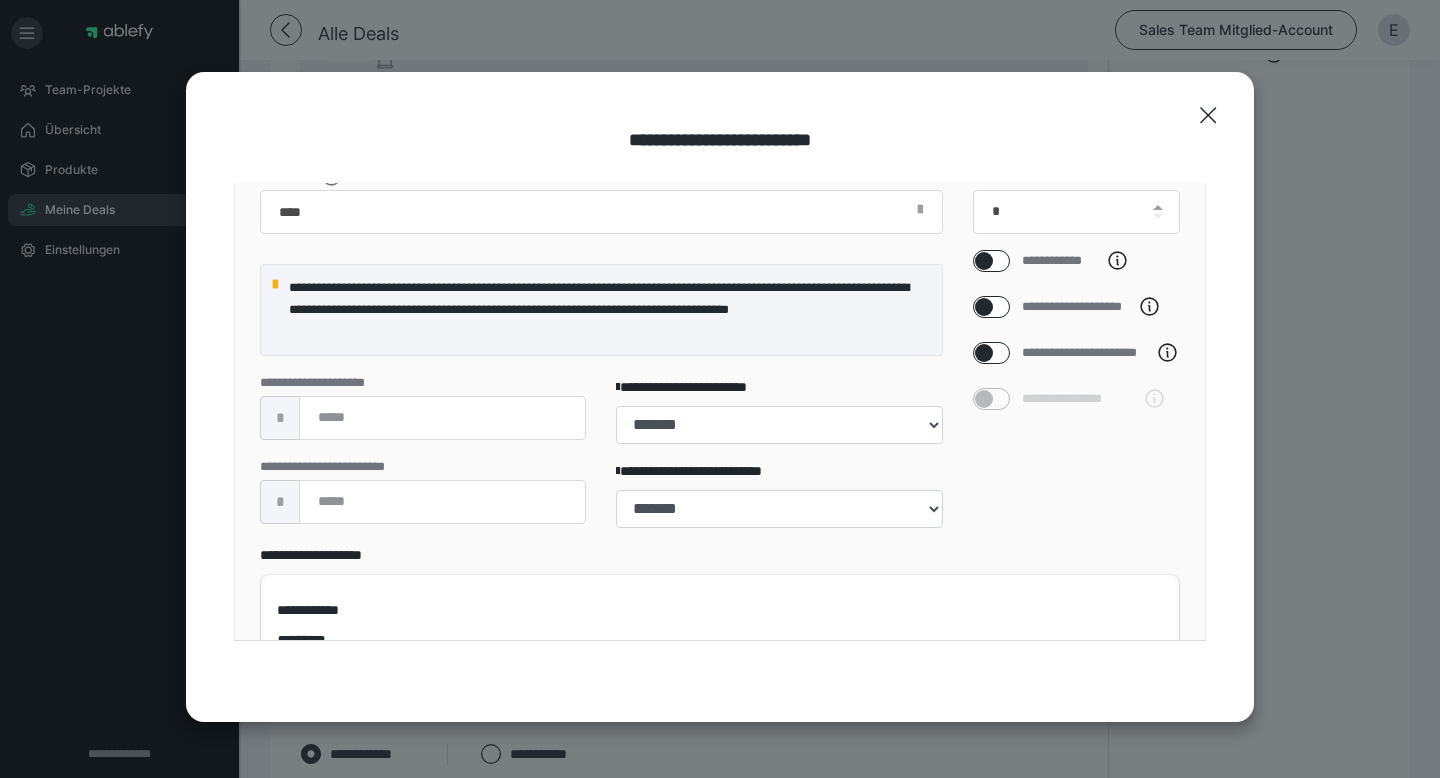 click at bounding box center [991, 307] 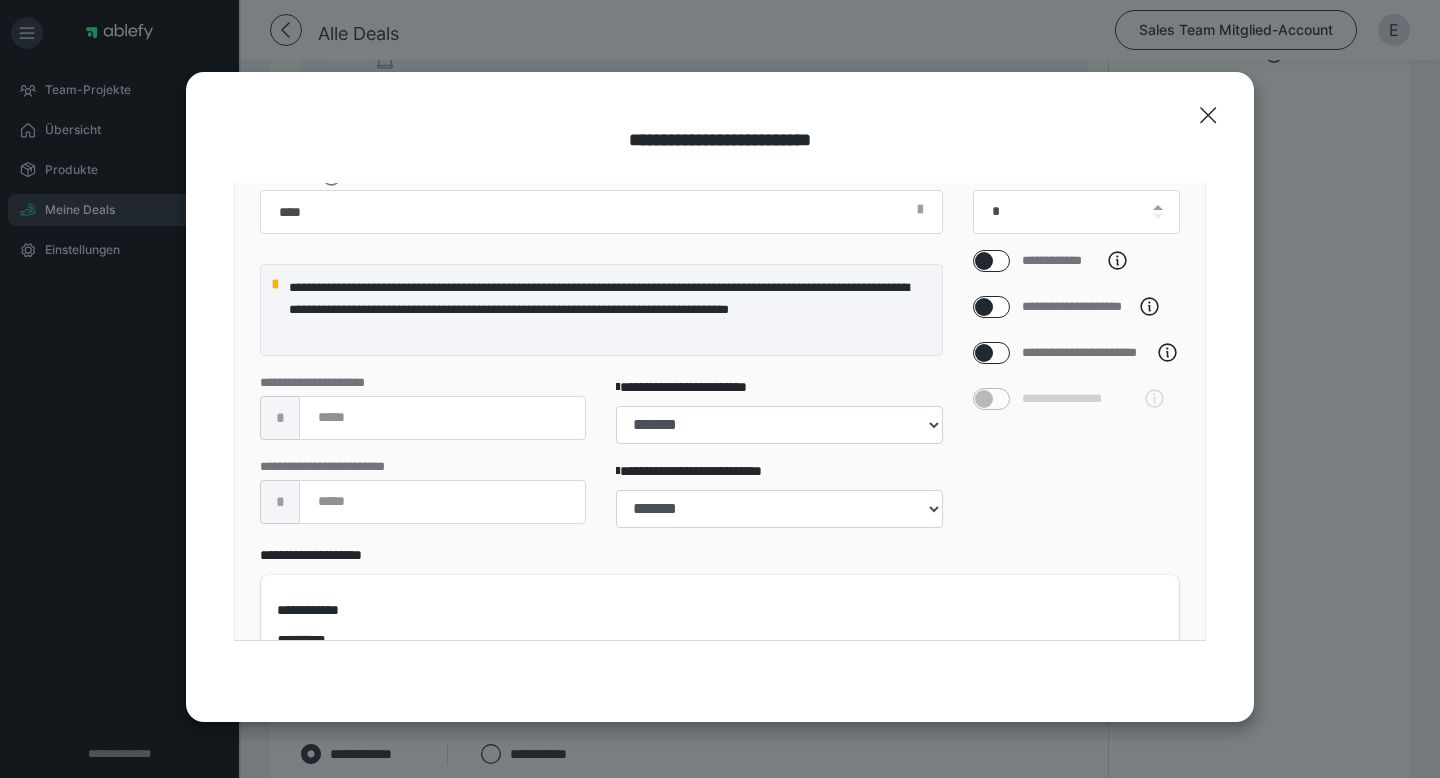 click at bounding box center (984, 307) 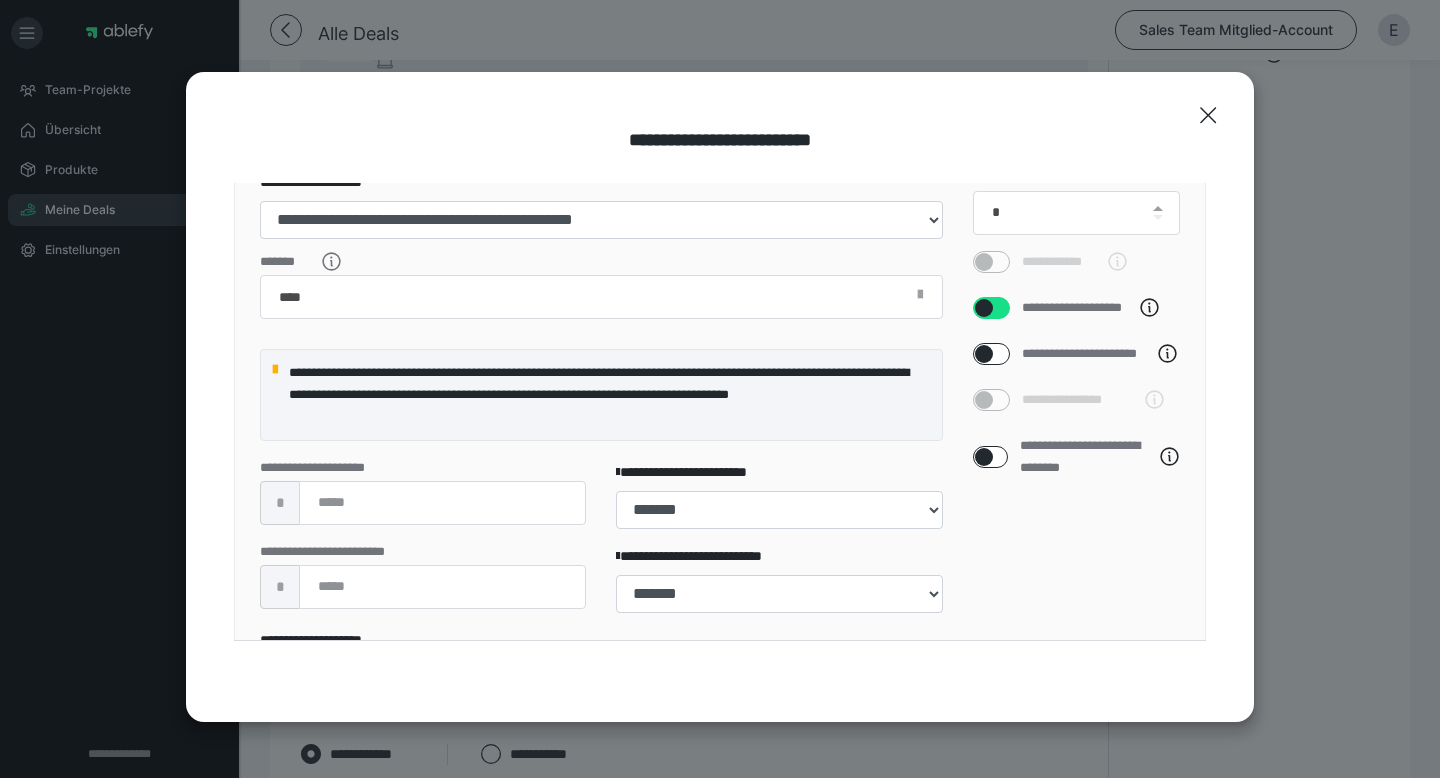 scroll, scrollTop: 435, scrollLeft: 0, axis: vertical 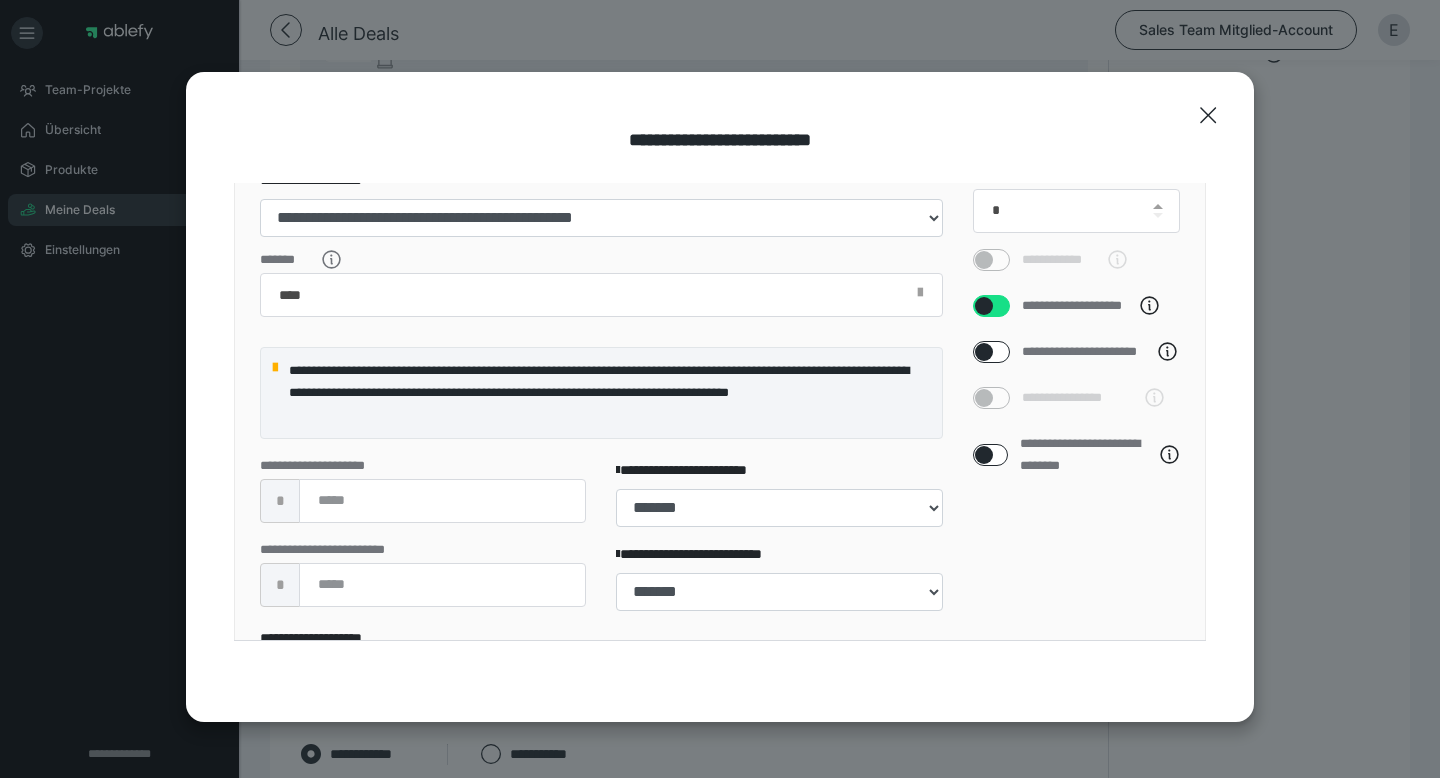 click at bounding box center (984, 306) 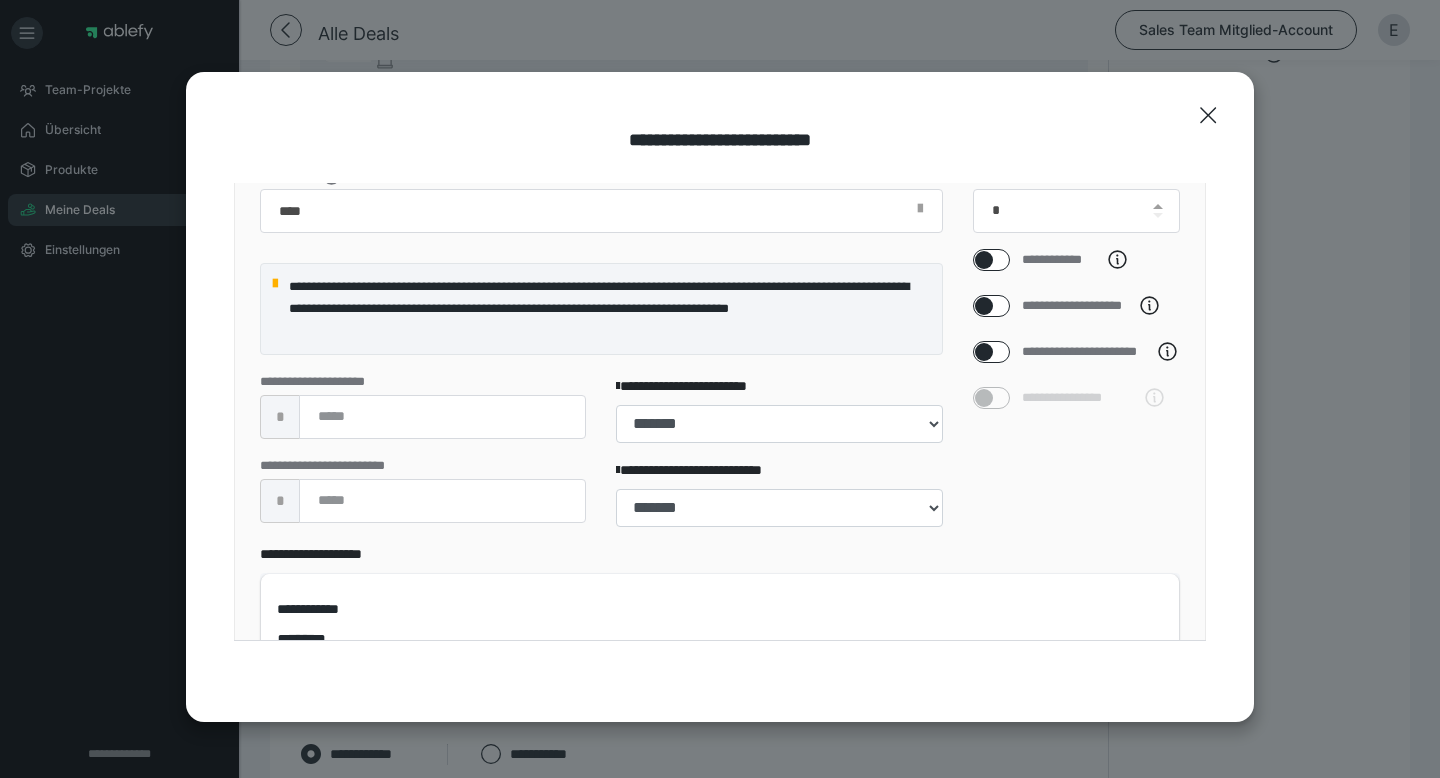 click at bounding box center (984, 352) 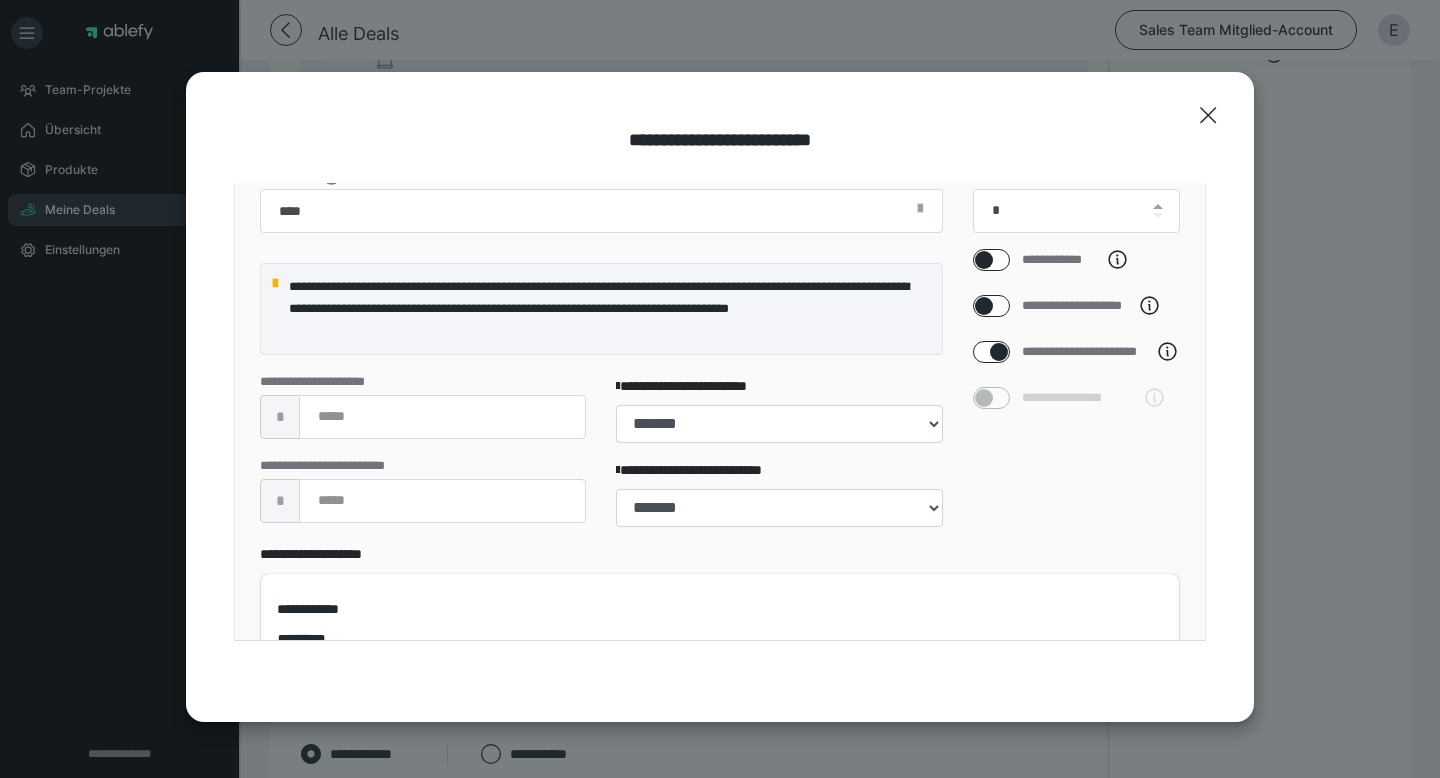 checkbox on "****" 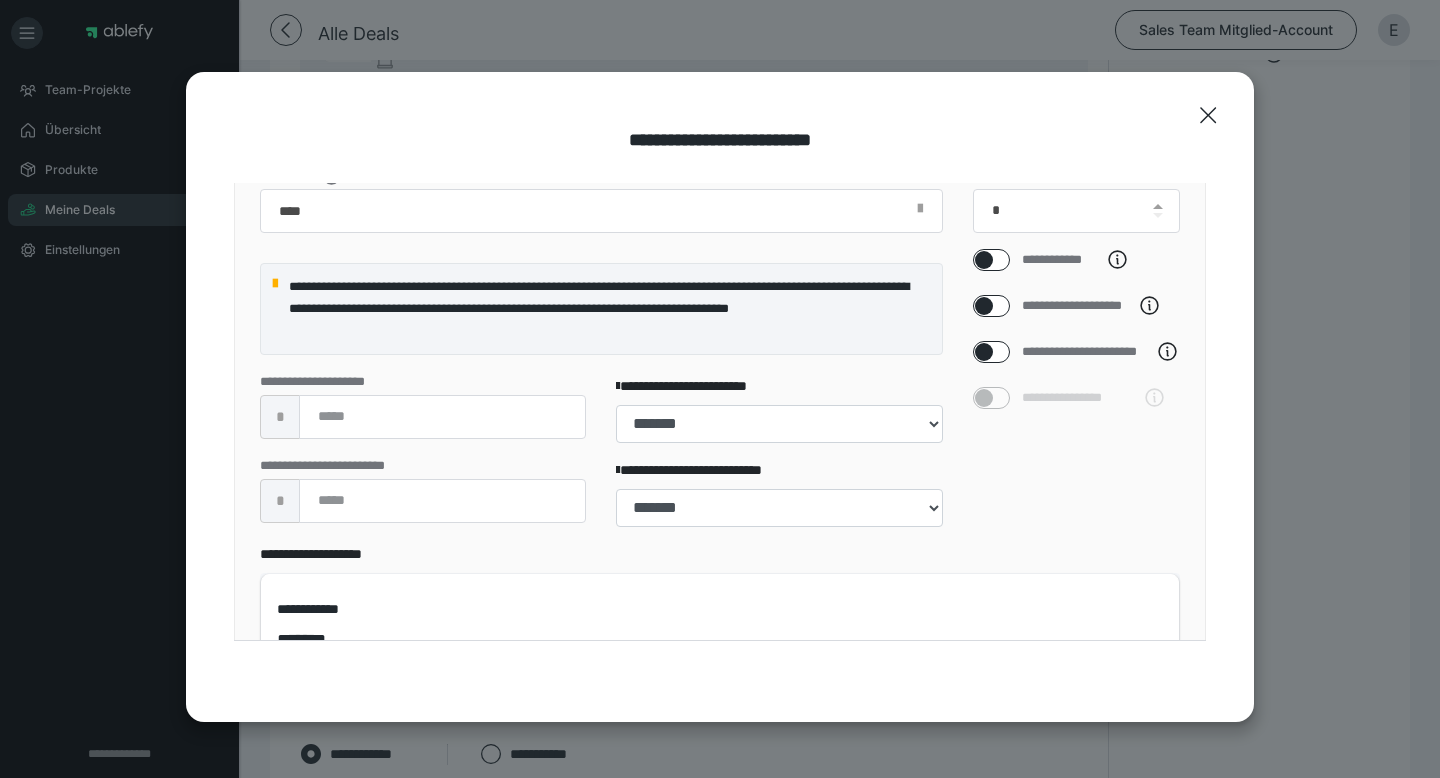 select on "**" 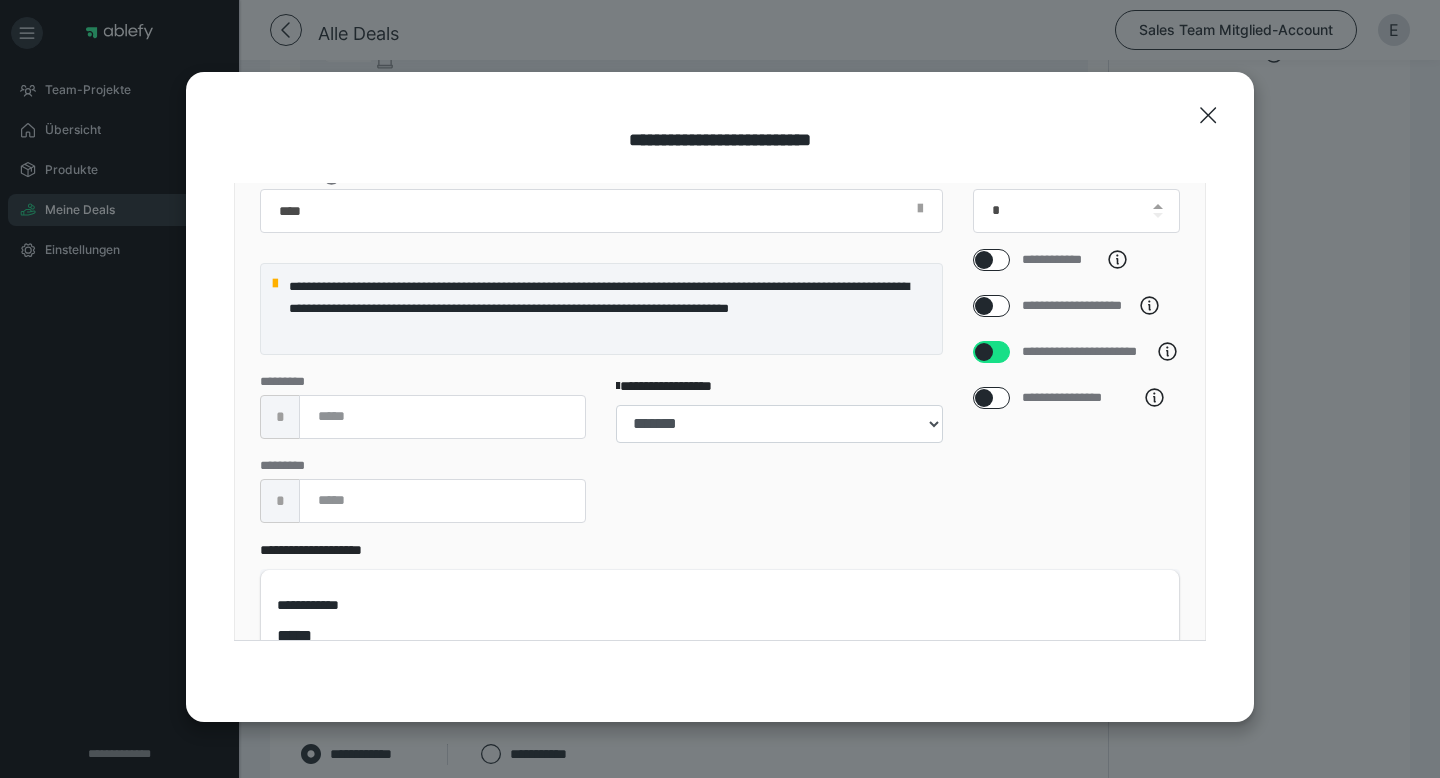 scroll, scrollTop: 568, scrollLeft: 0, axis: vertical 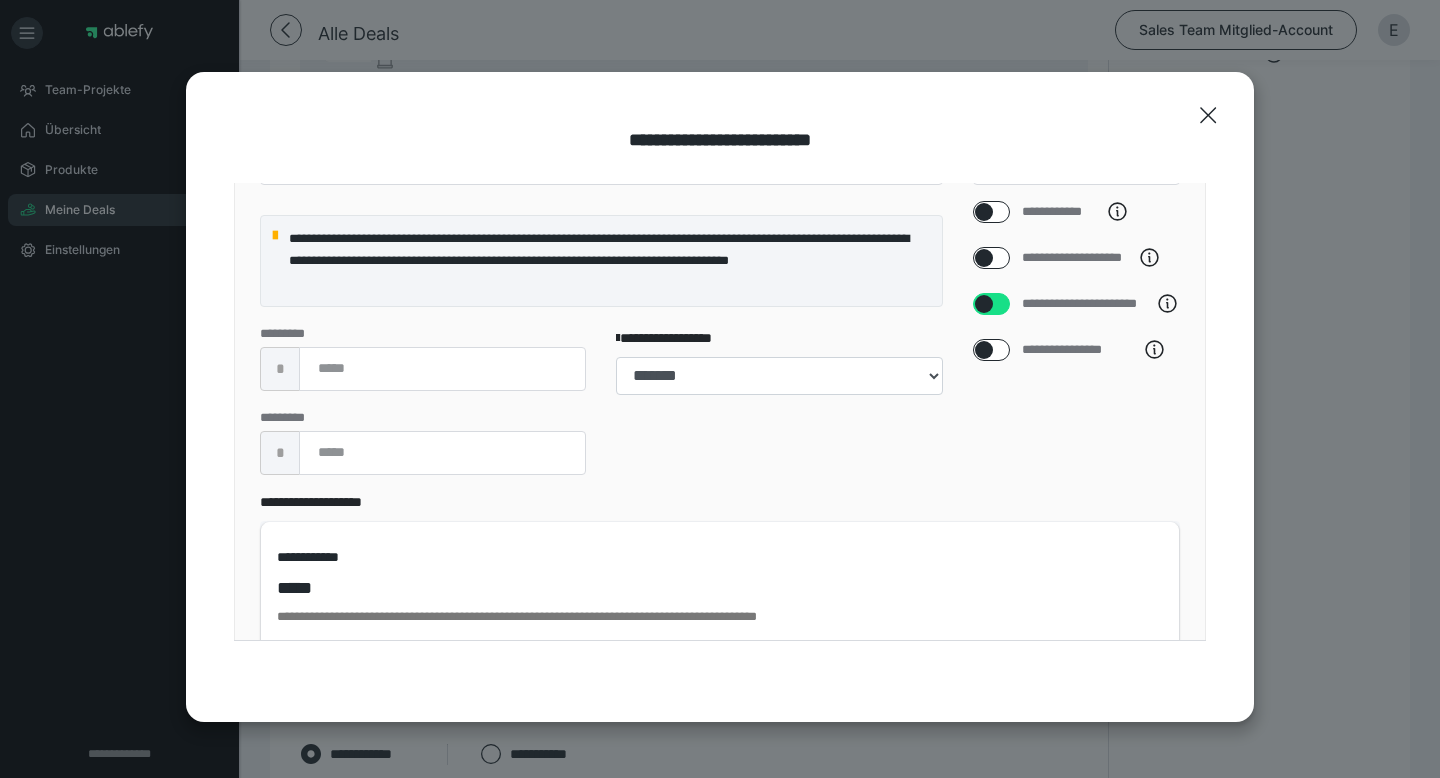 click at bounding box center (984, 350) 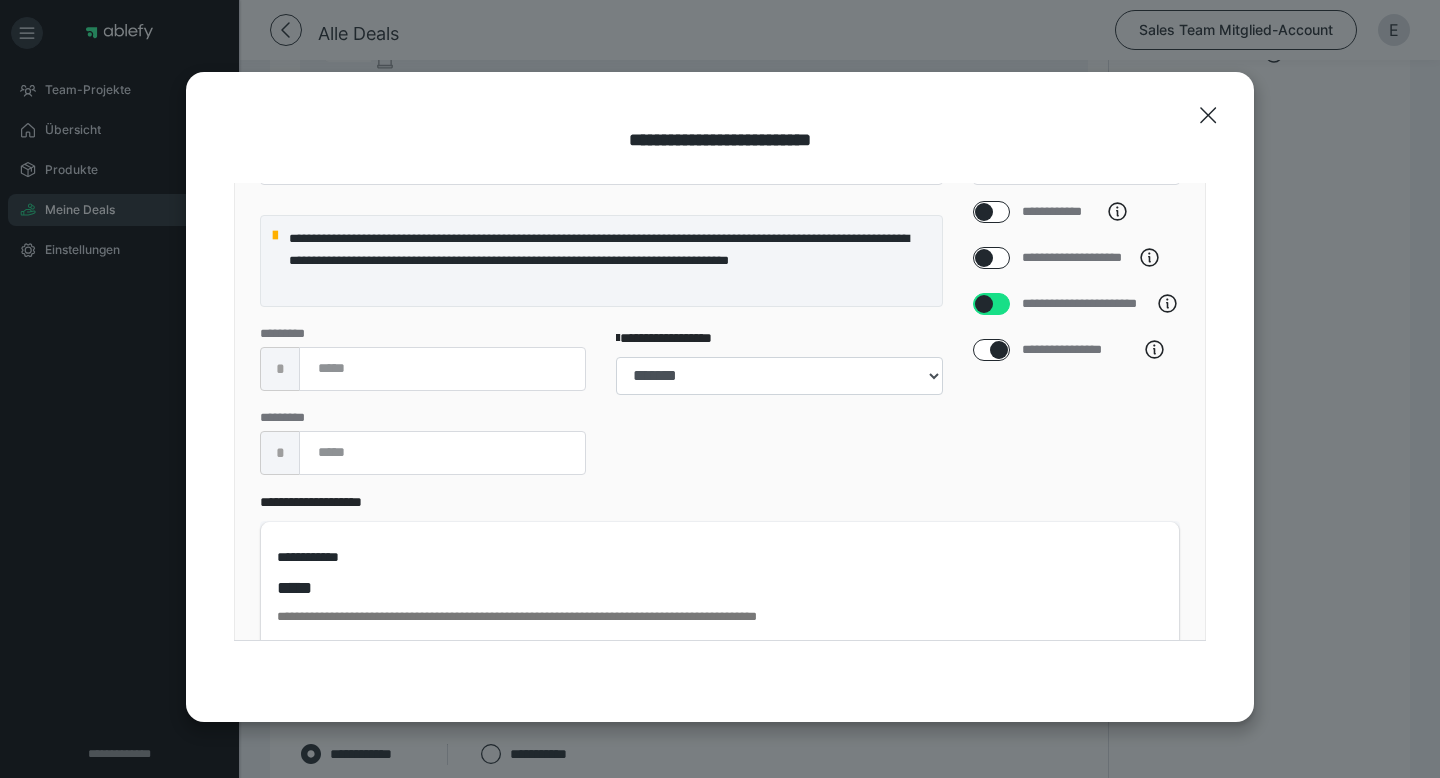 checkbox on "****" 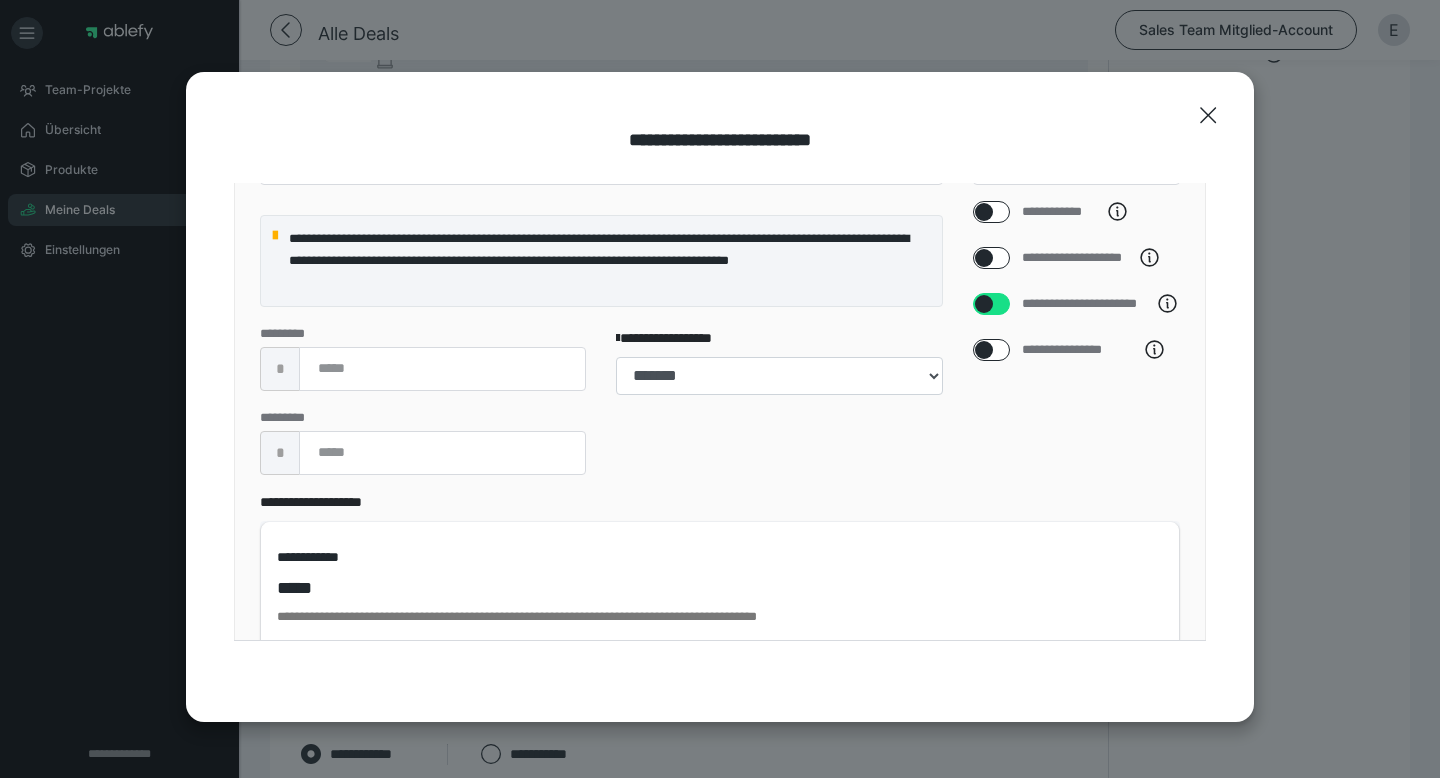 checkbox on "****" 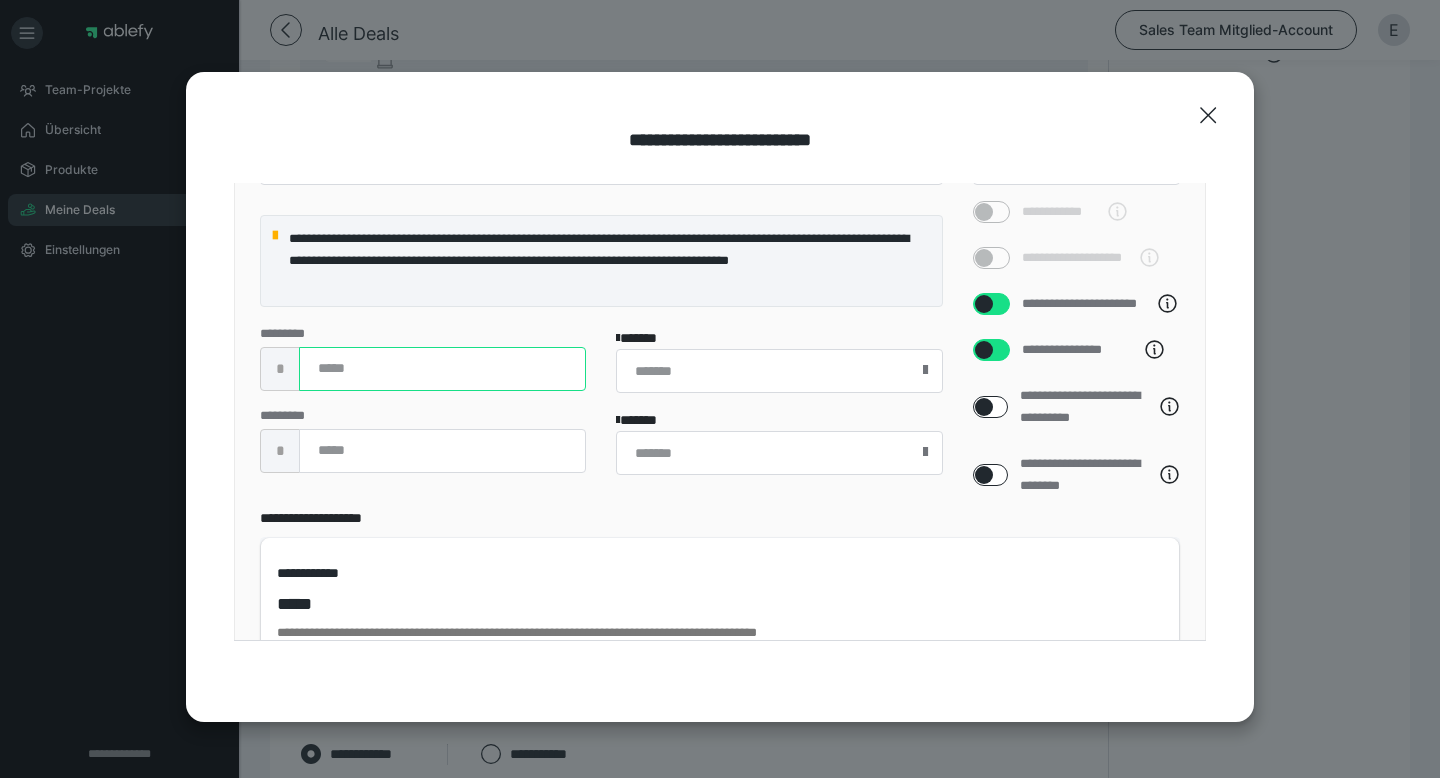 click at bounding box center (442, 369) 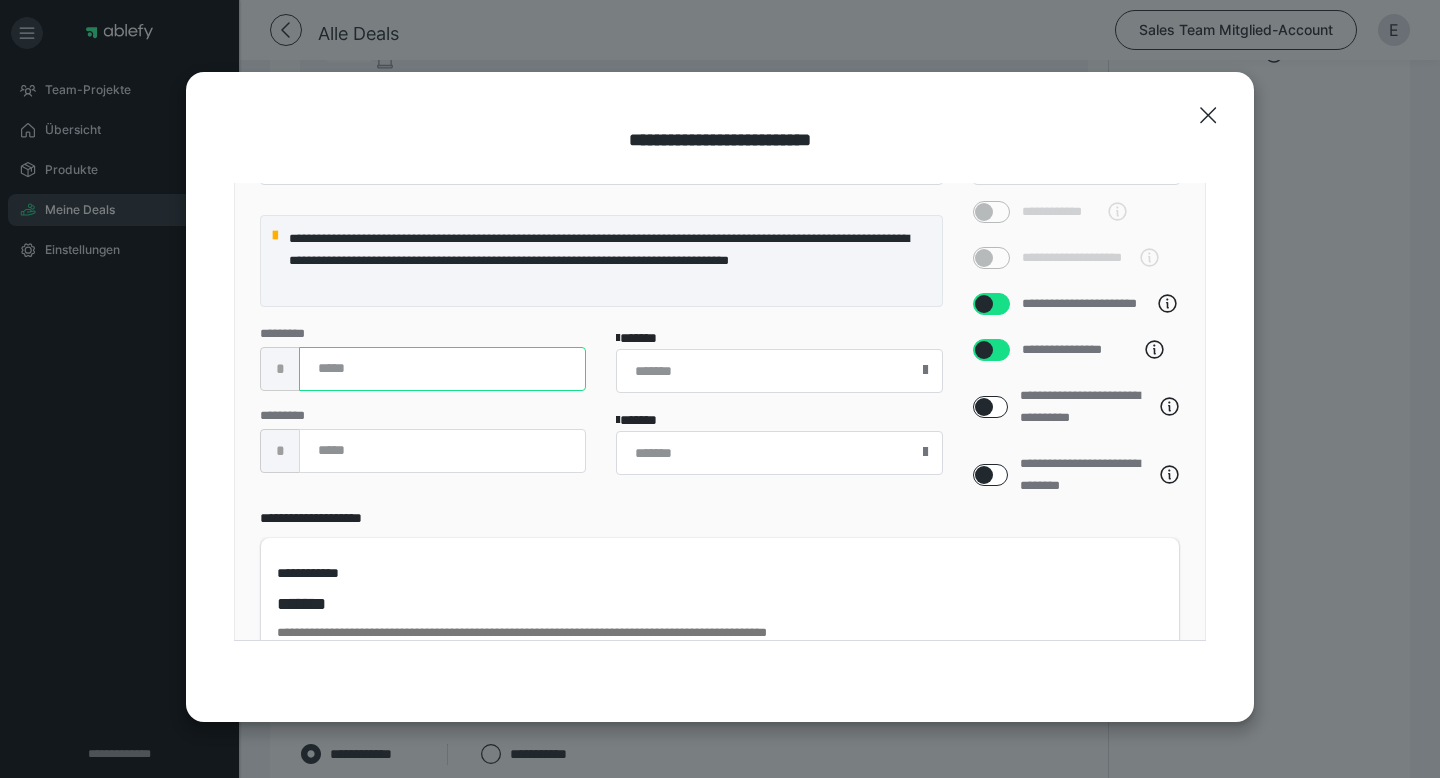 type on "***" 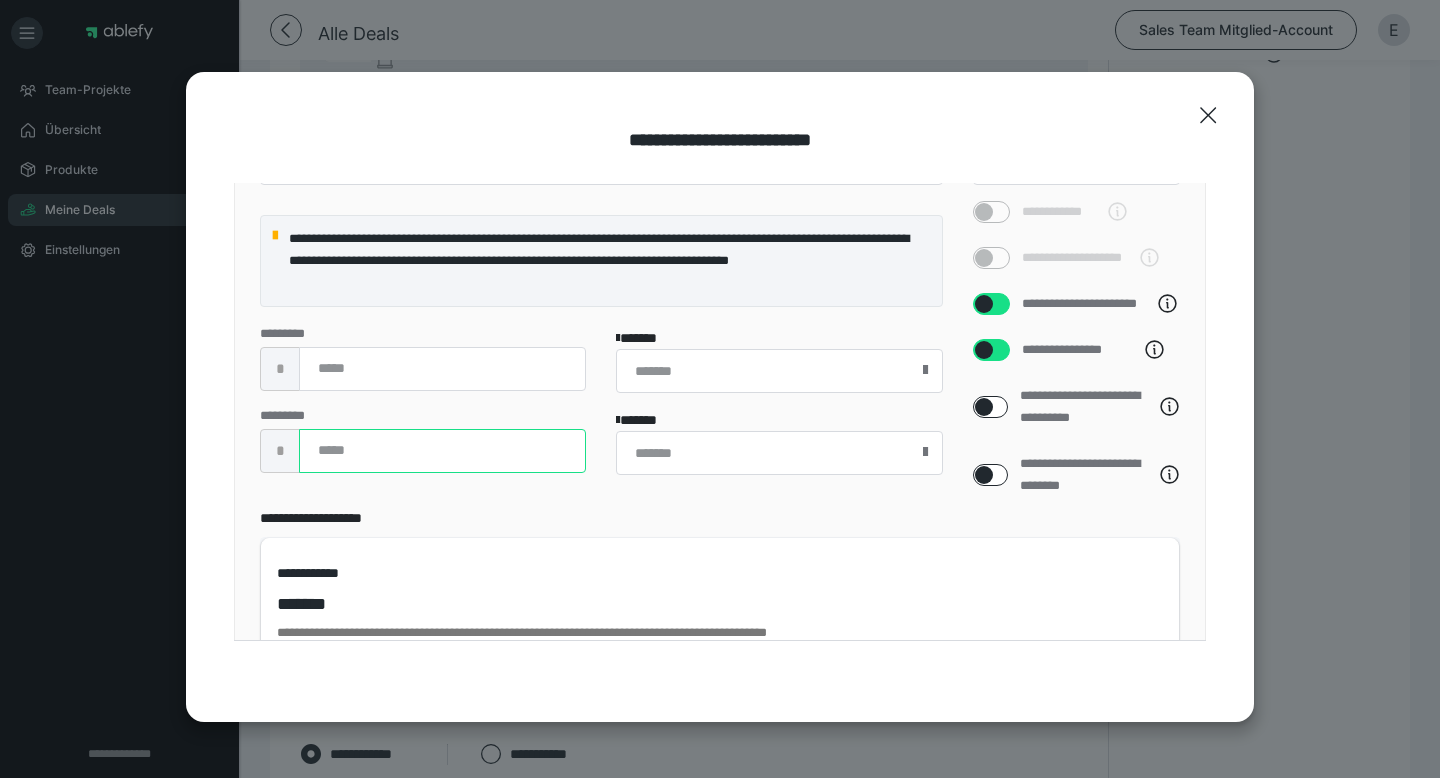 click at bounding box center [442, 451] 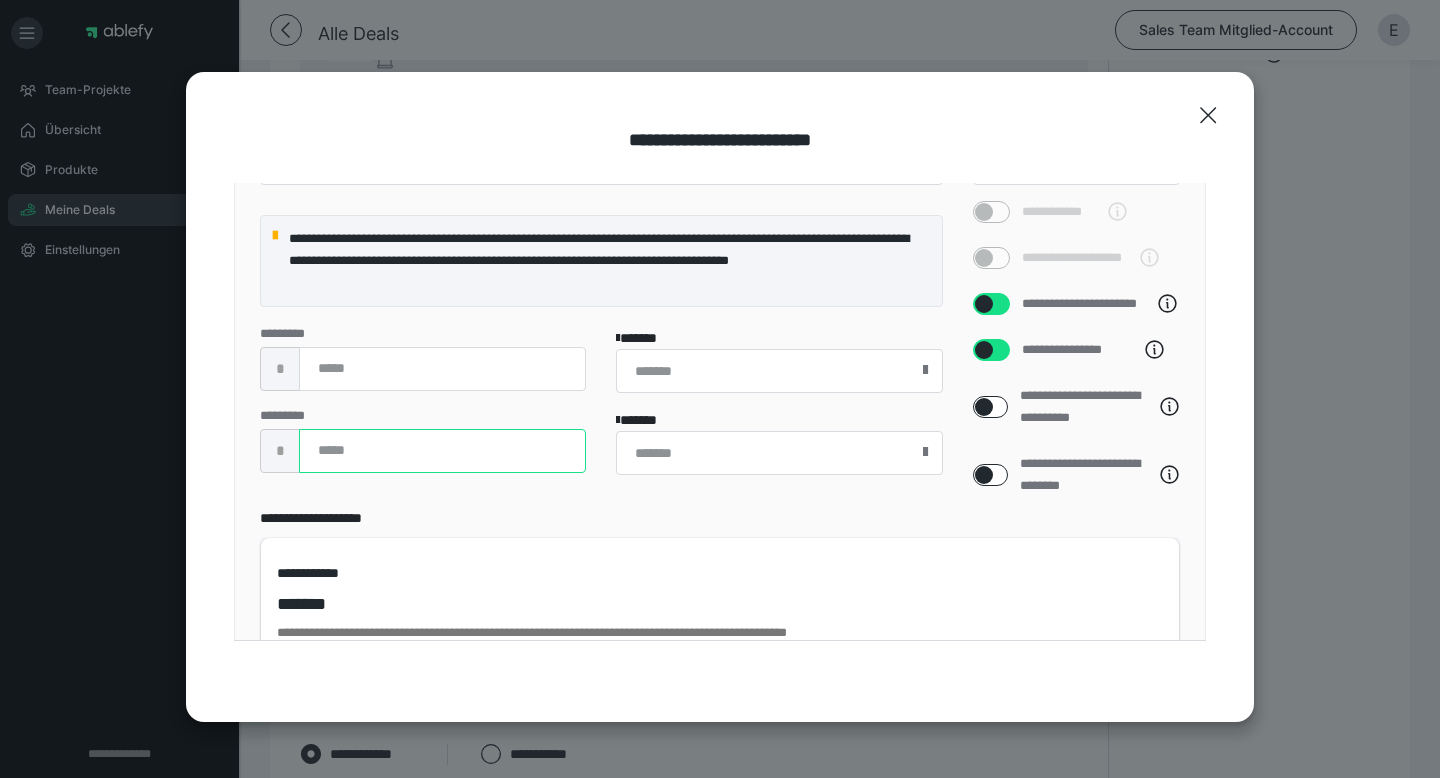 type on "****" 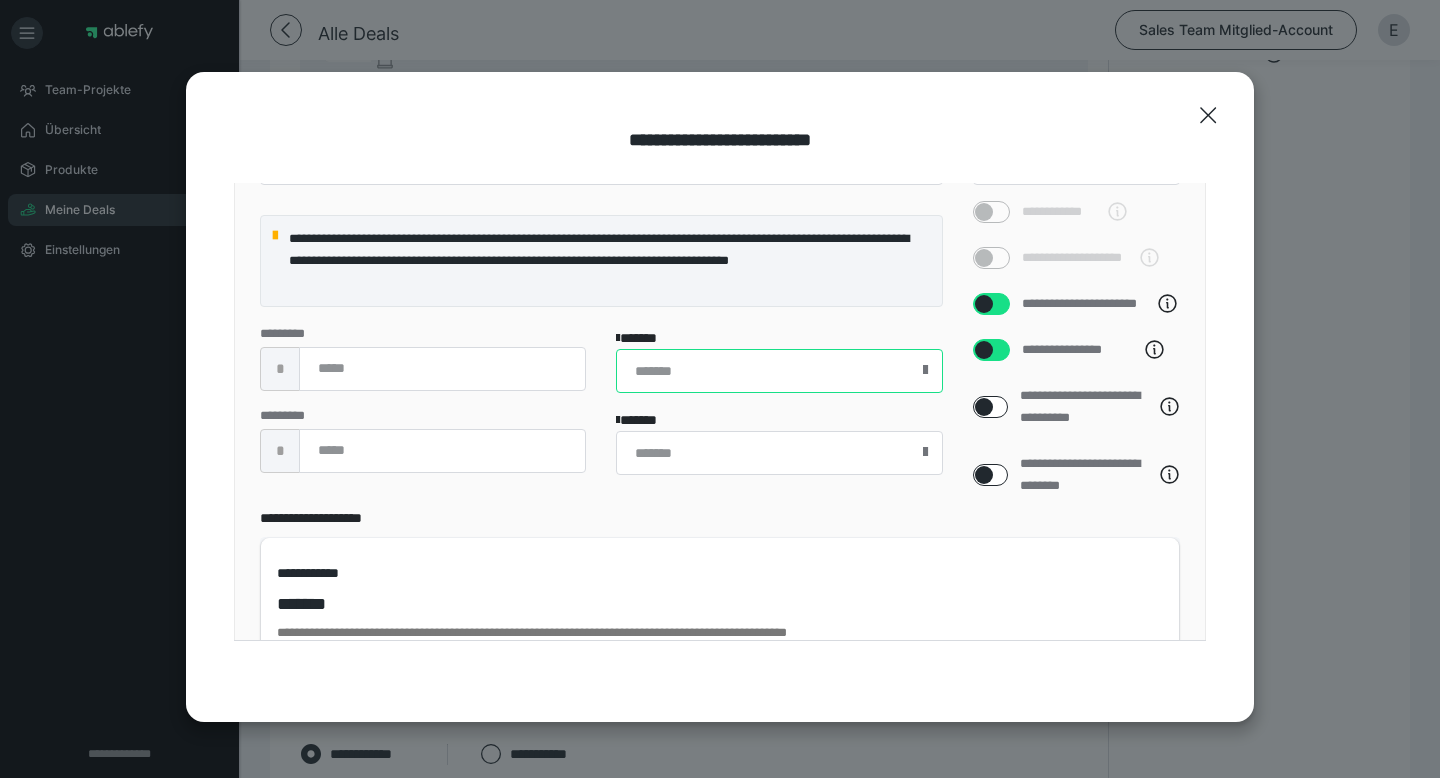 click at bounding box center (779, 371) 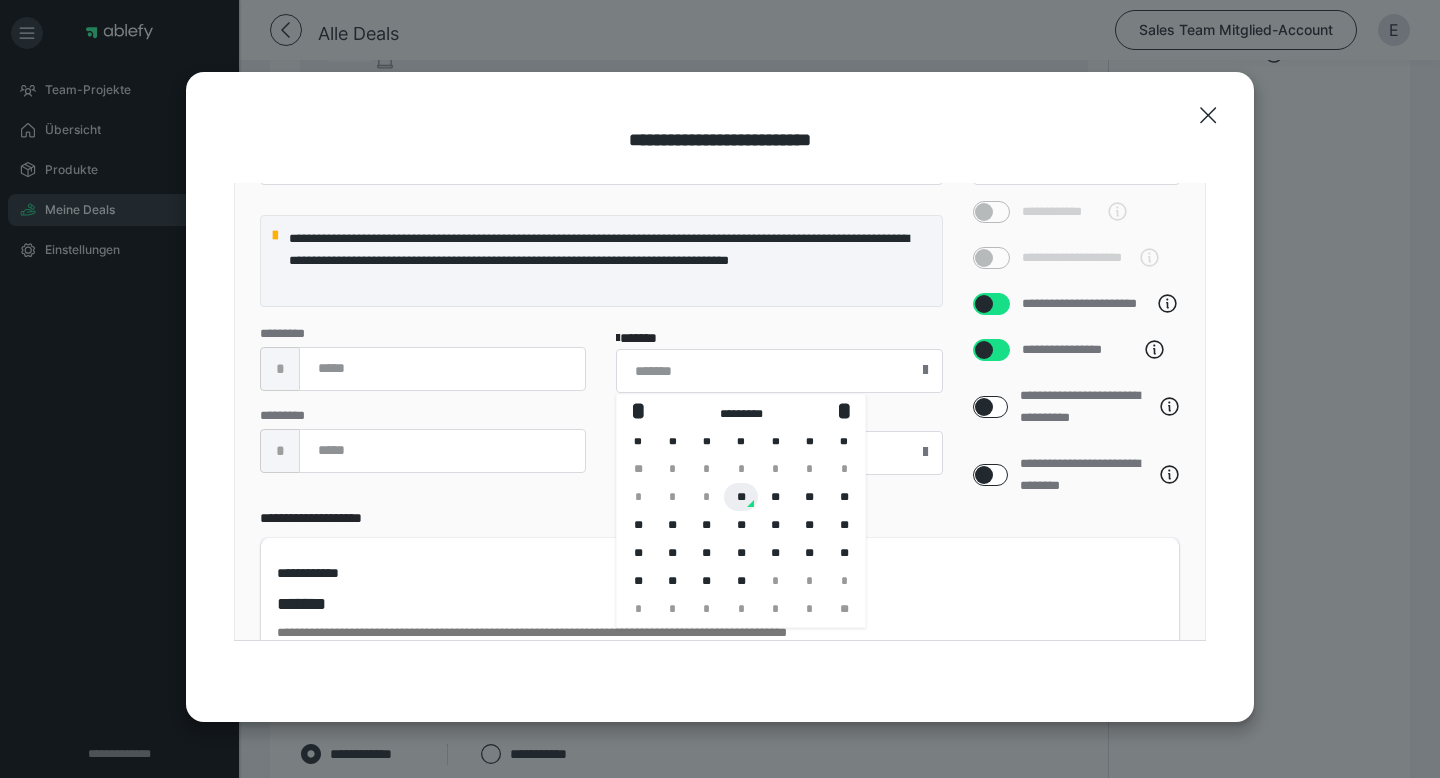 click on "**" at bounding box center [741, 497] 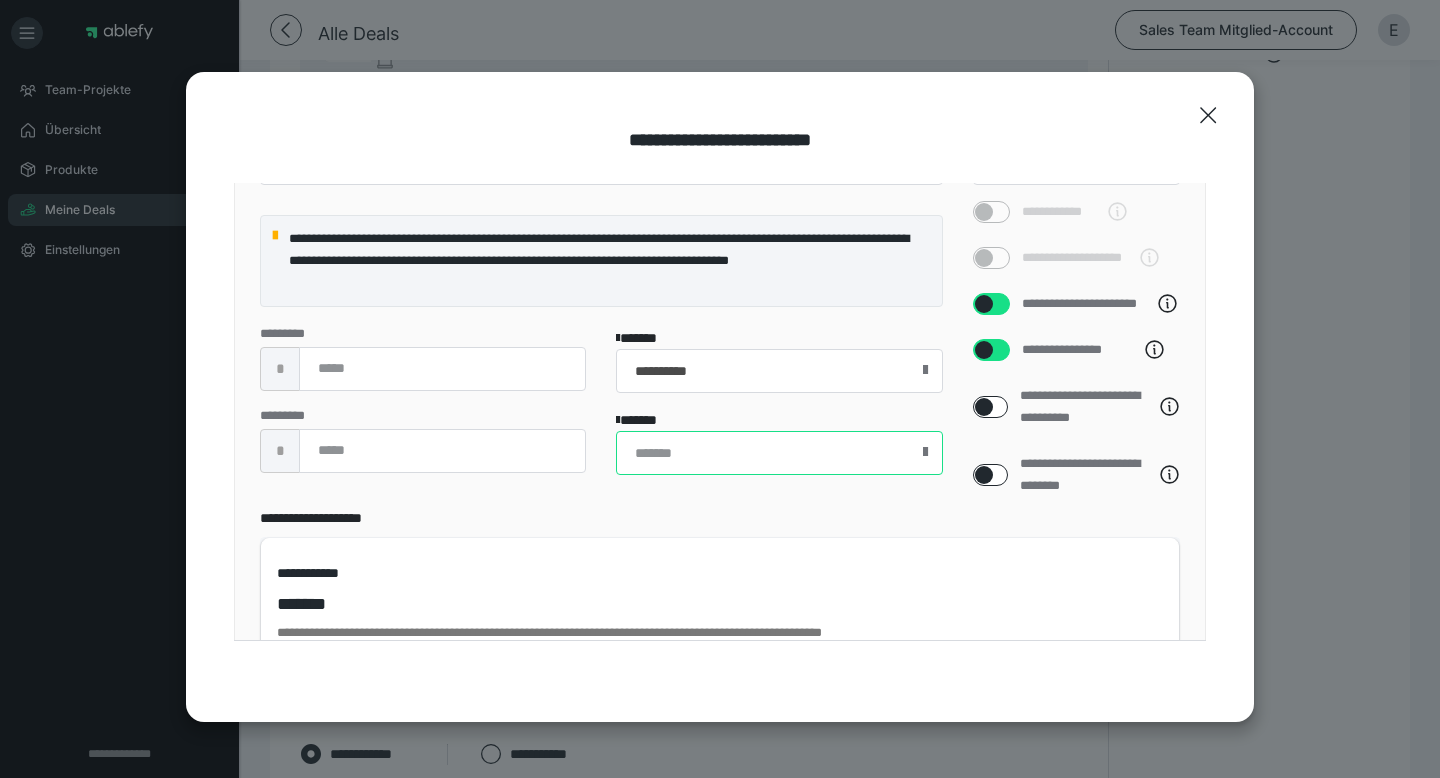 click at bounding box center (779, 453) 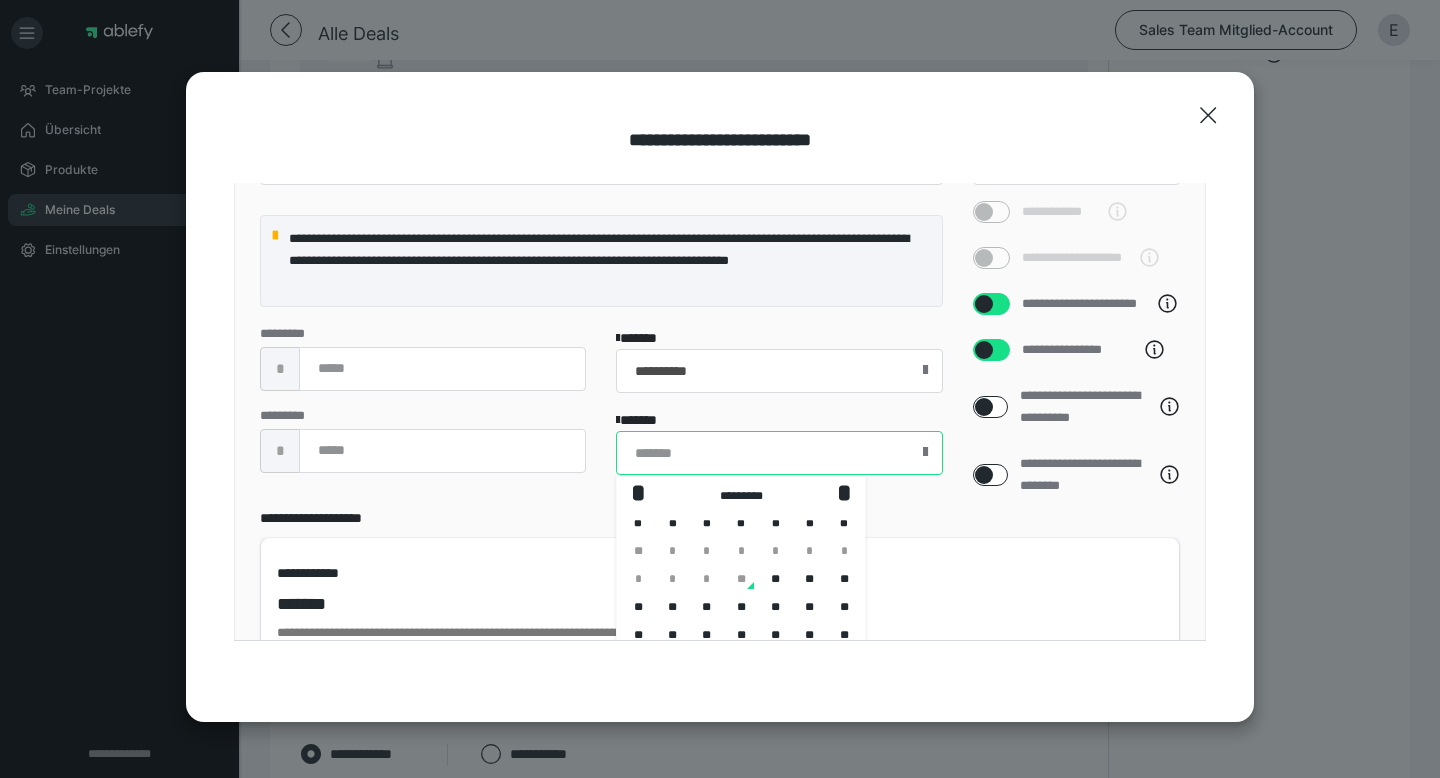 scroll, scrollTop: 671, scrollLeft: 0, axis: vertical 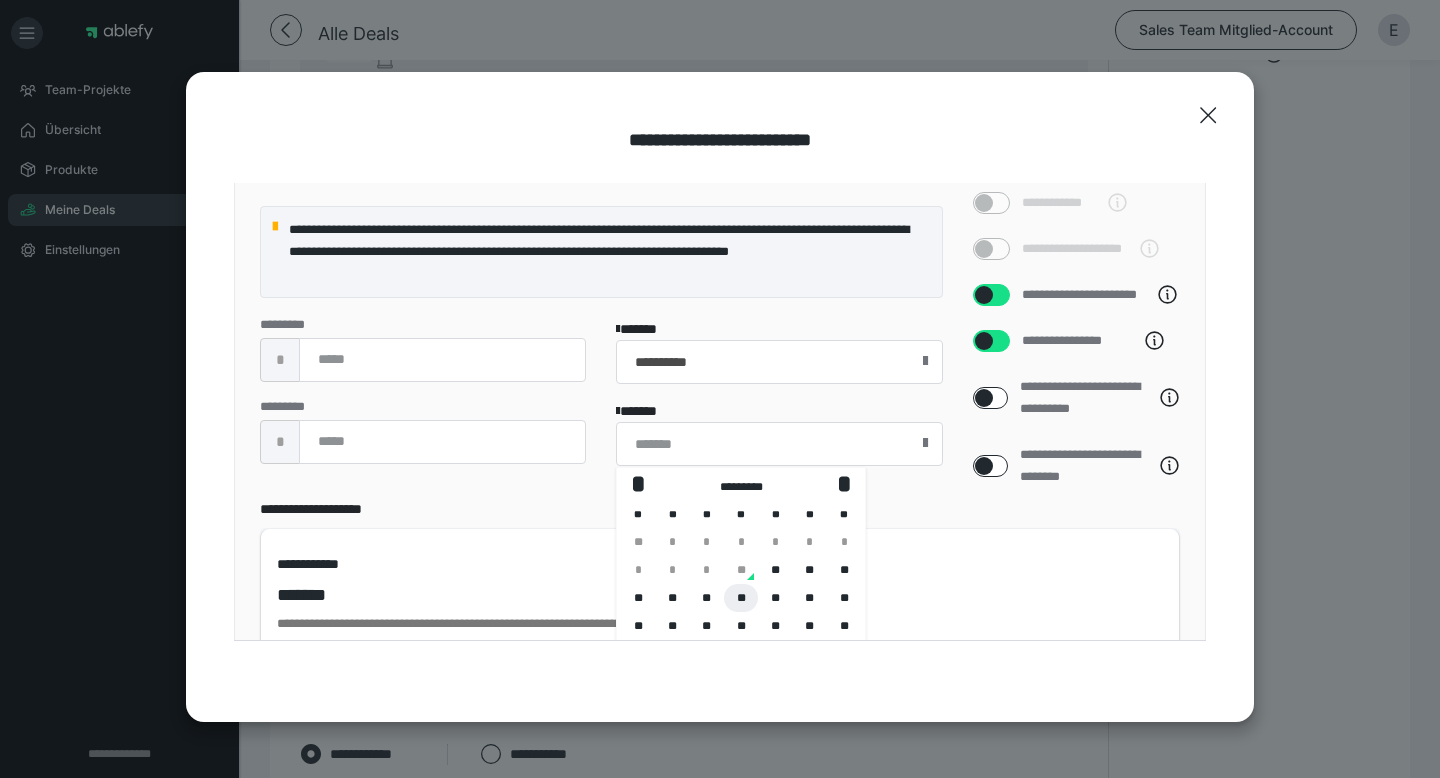 click on "**" at bounding box center [741, 598] 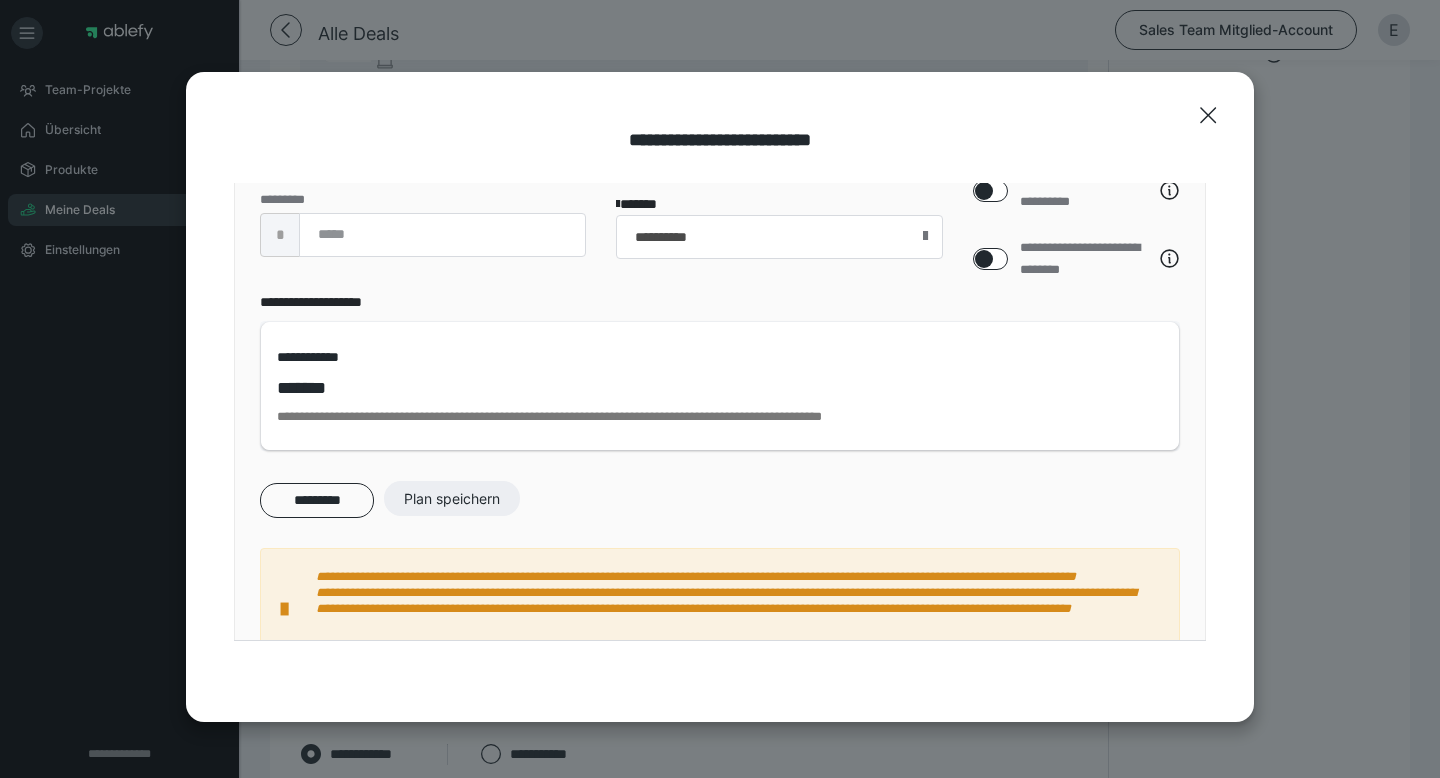 scroll, scrollTop: 940, scrollLeft: 0, axis: vertical 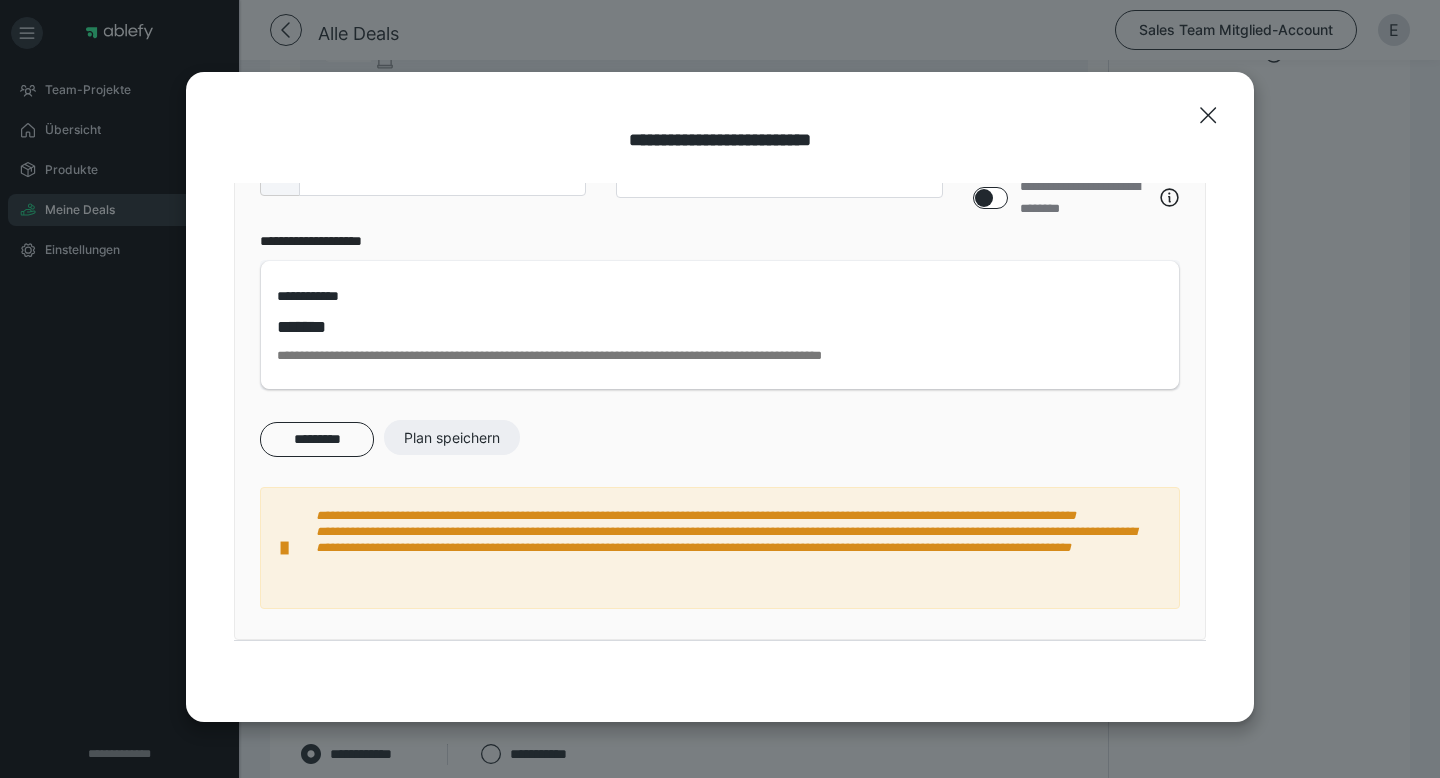 click on "********* Plan speichern" at bounding box center (720, 439) 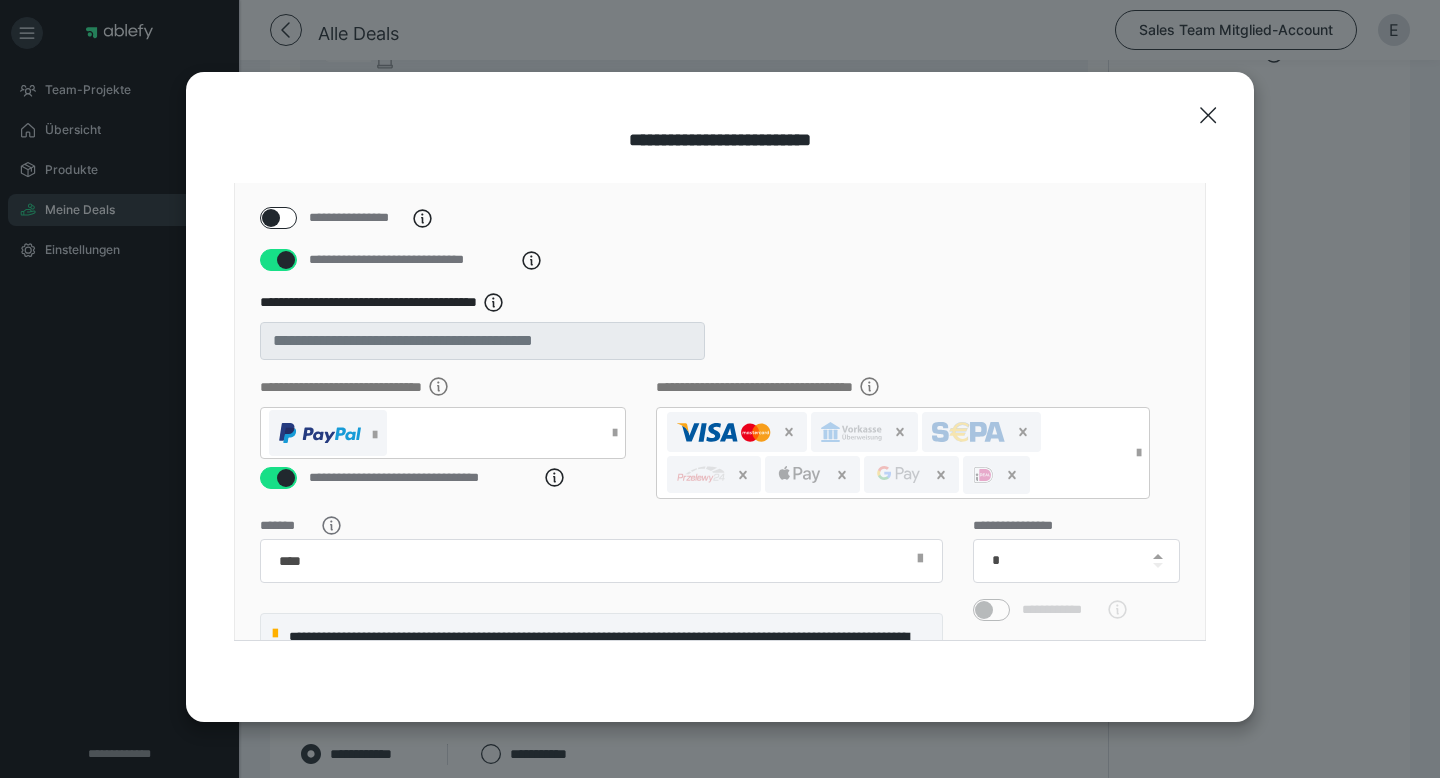 scroll, scrollTop: 265, scrollLeft: 0, axis: vertical 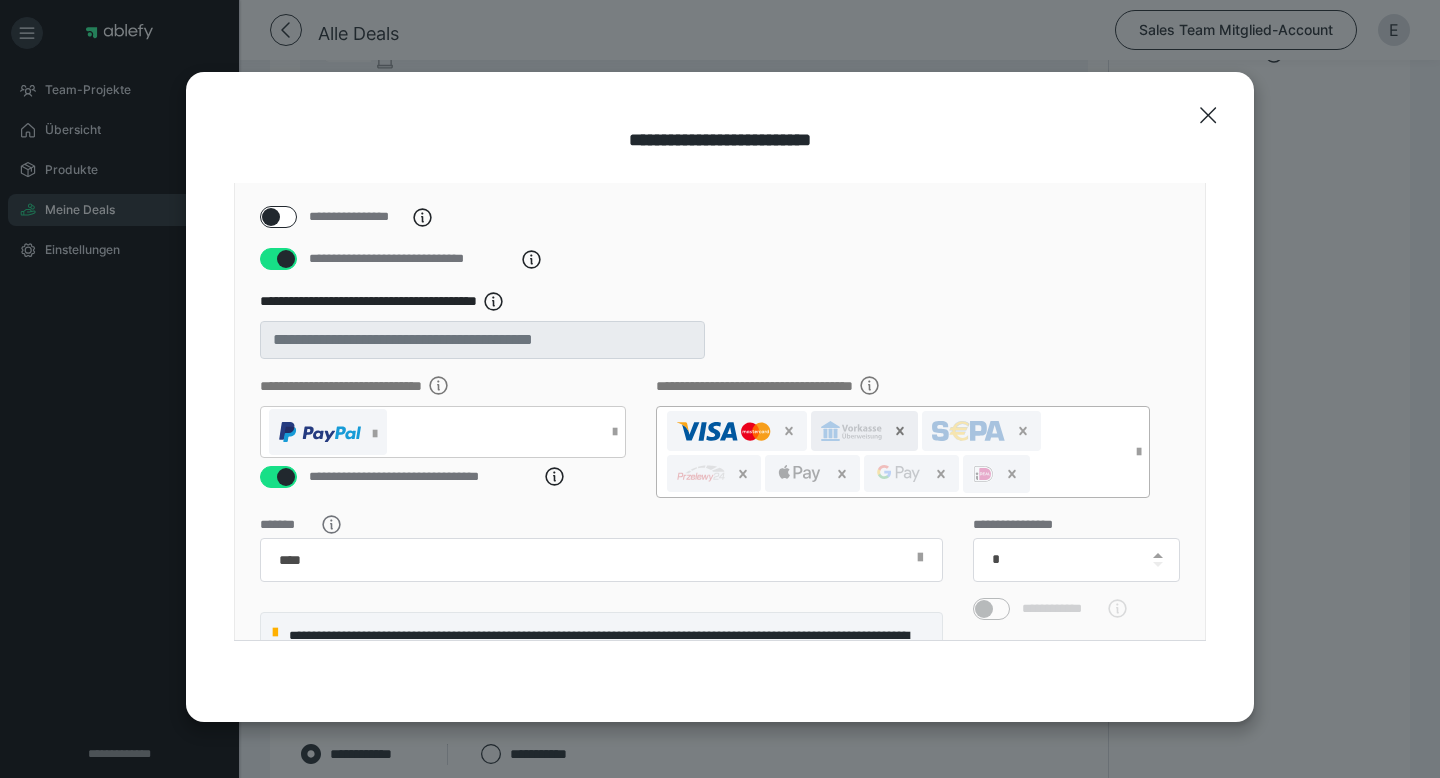 click 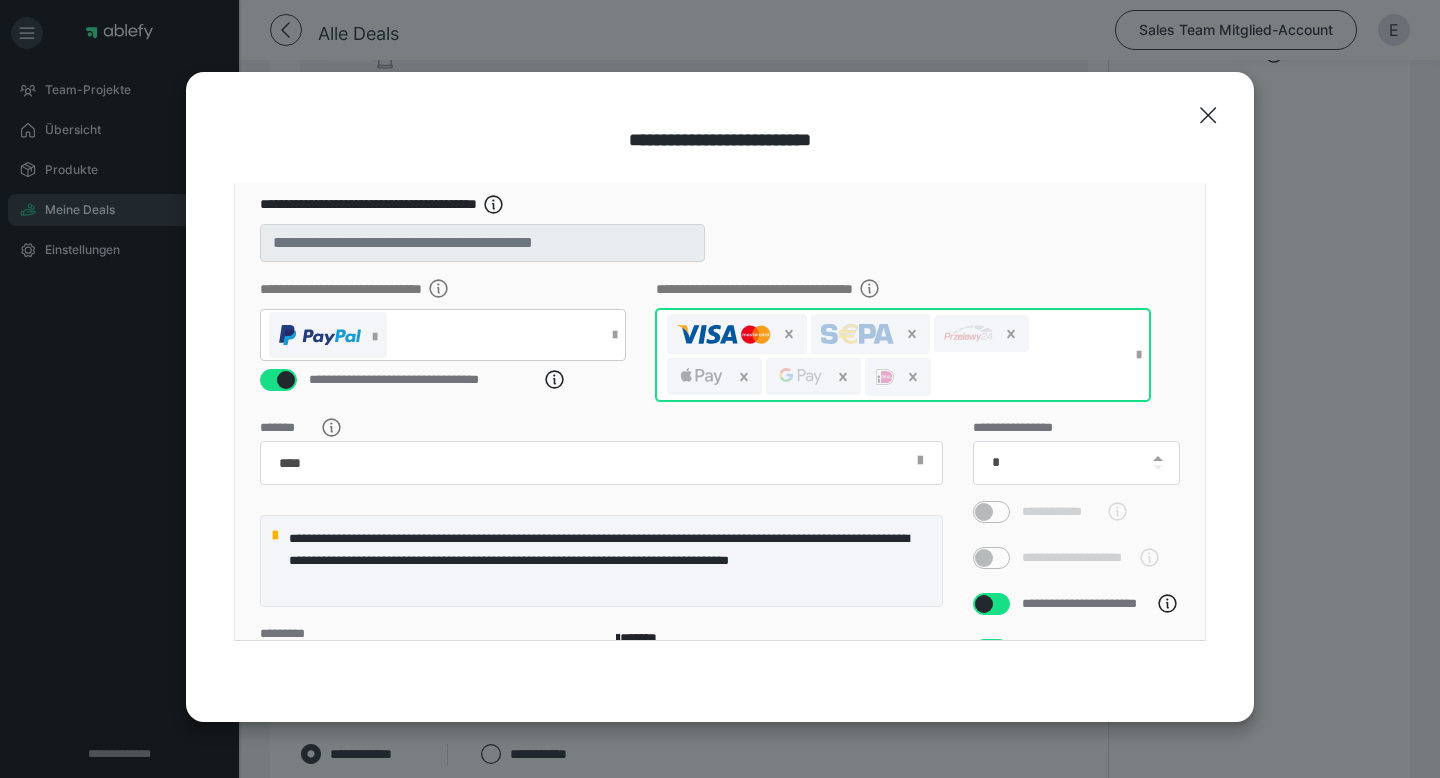 scroll, scrollTop: 300, scrollLeft: 0, axis: vertical 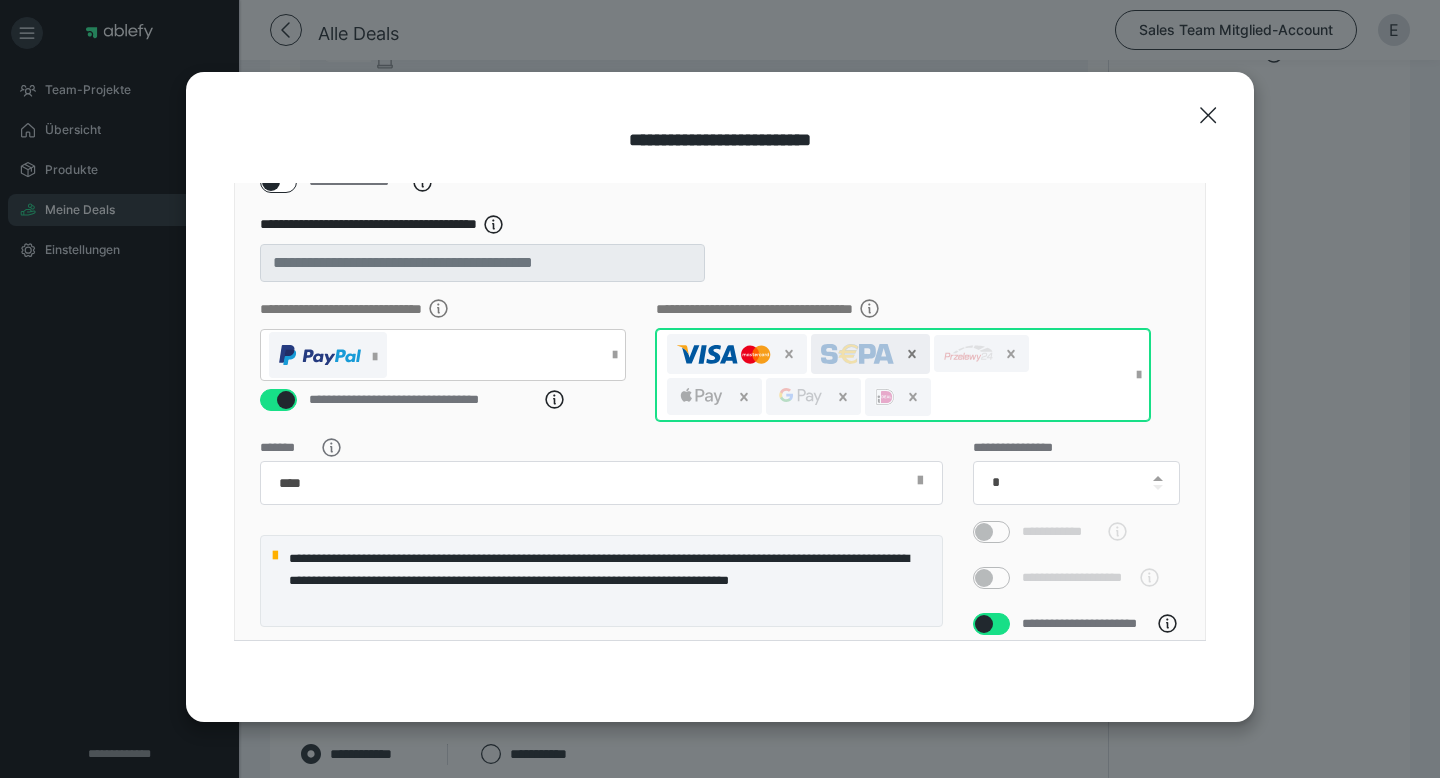 click 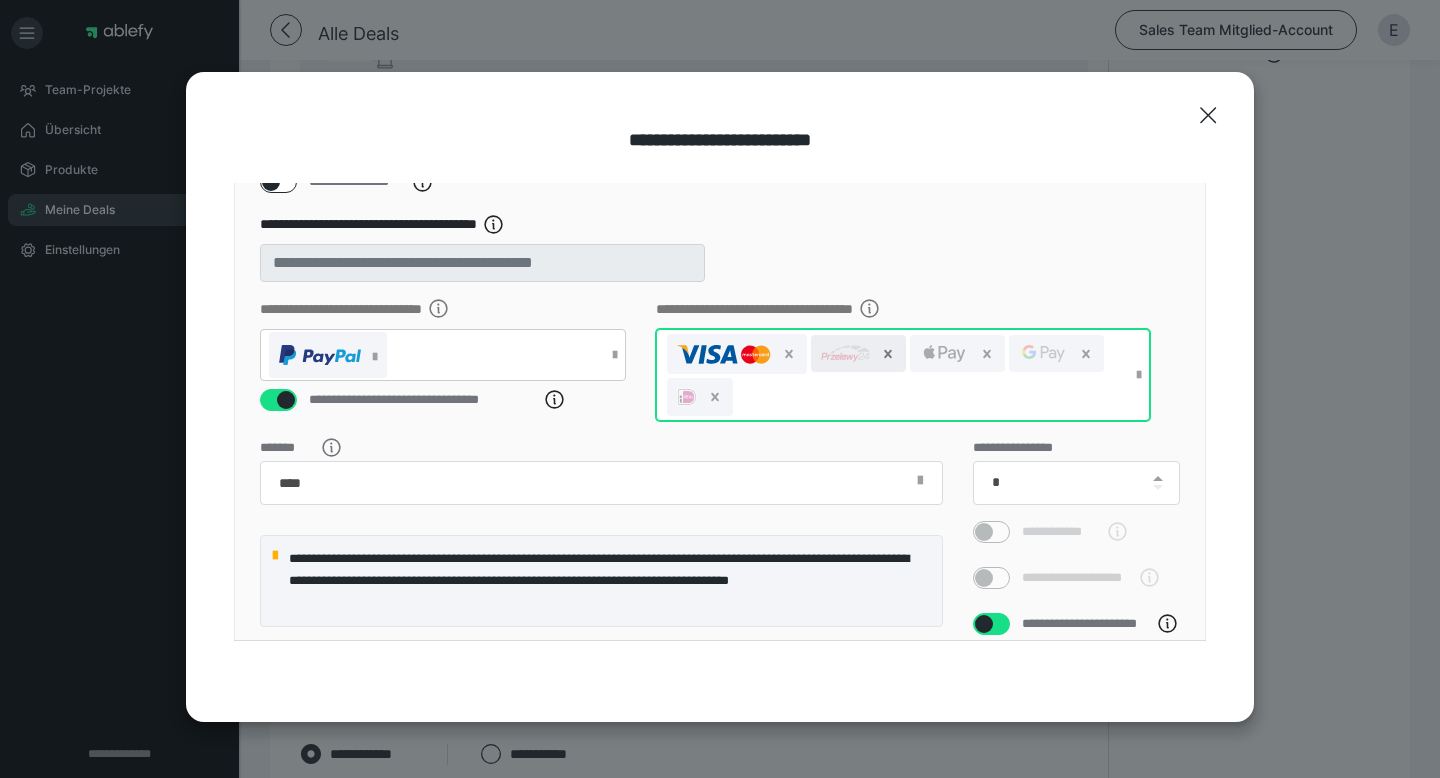click 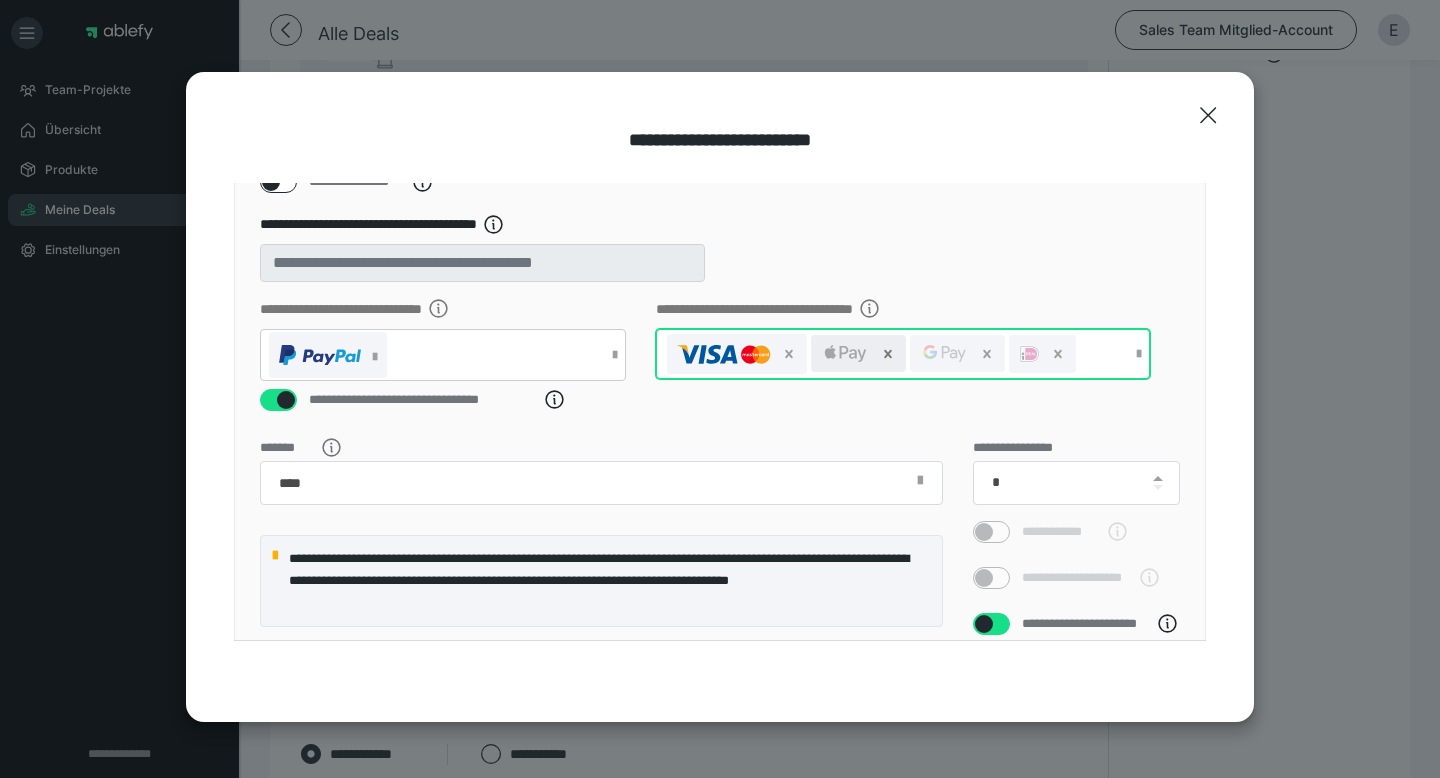 click 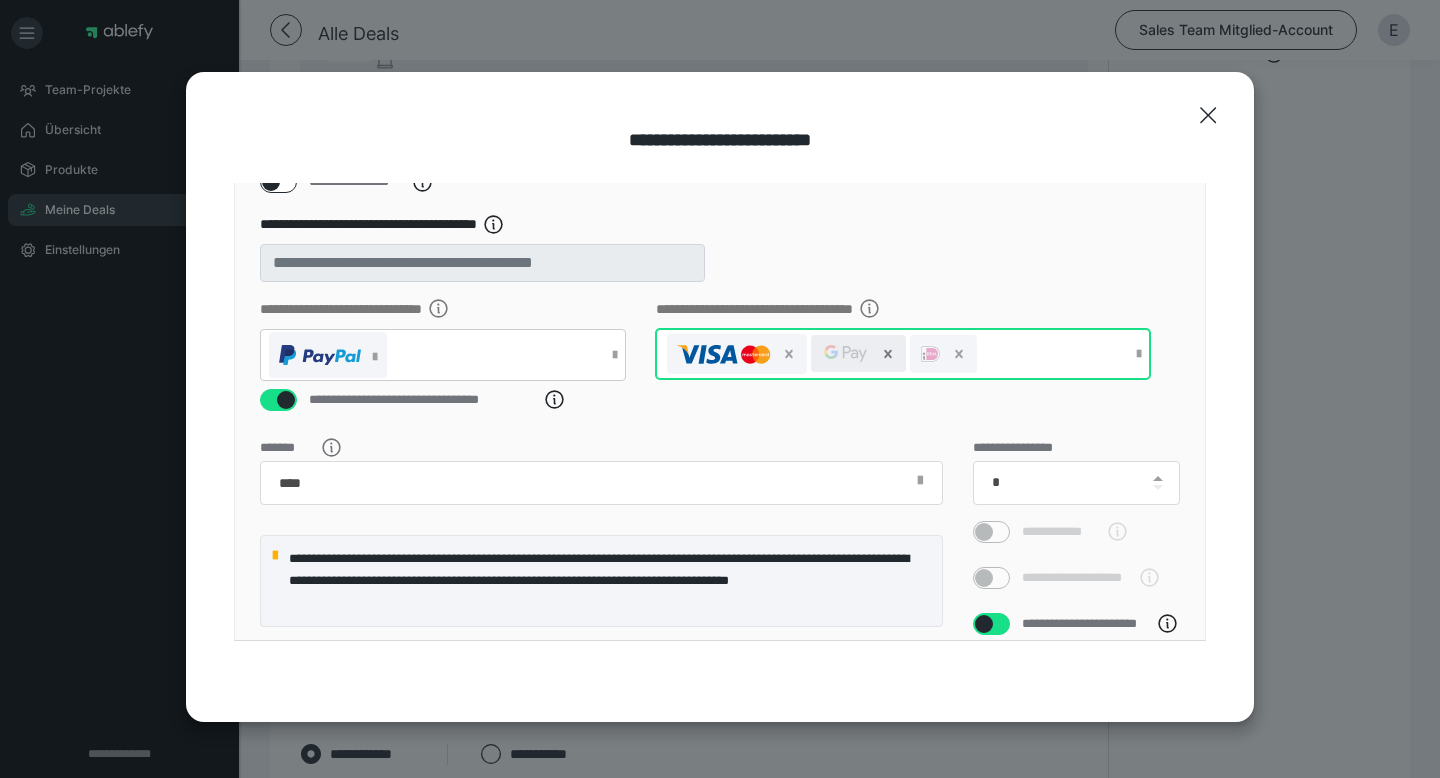 click 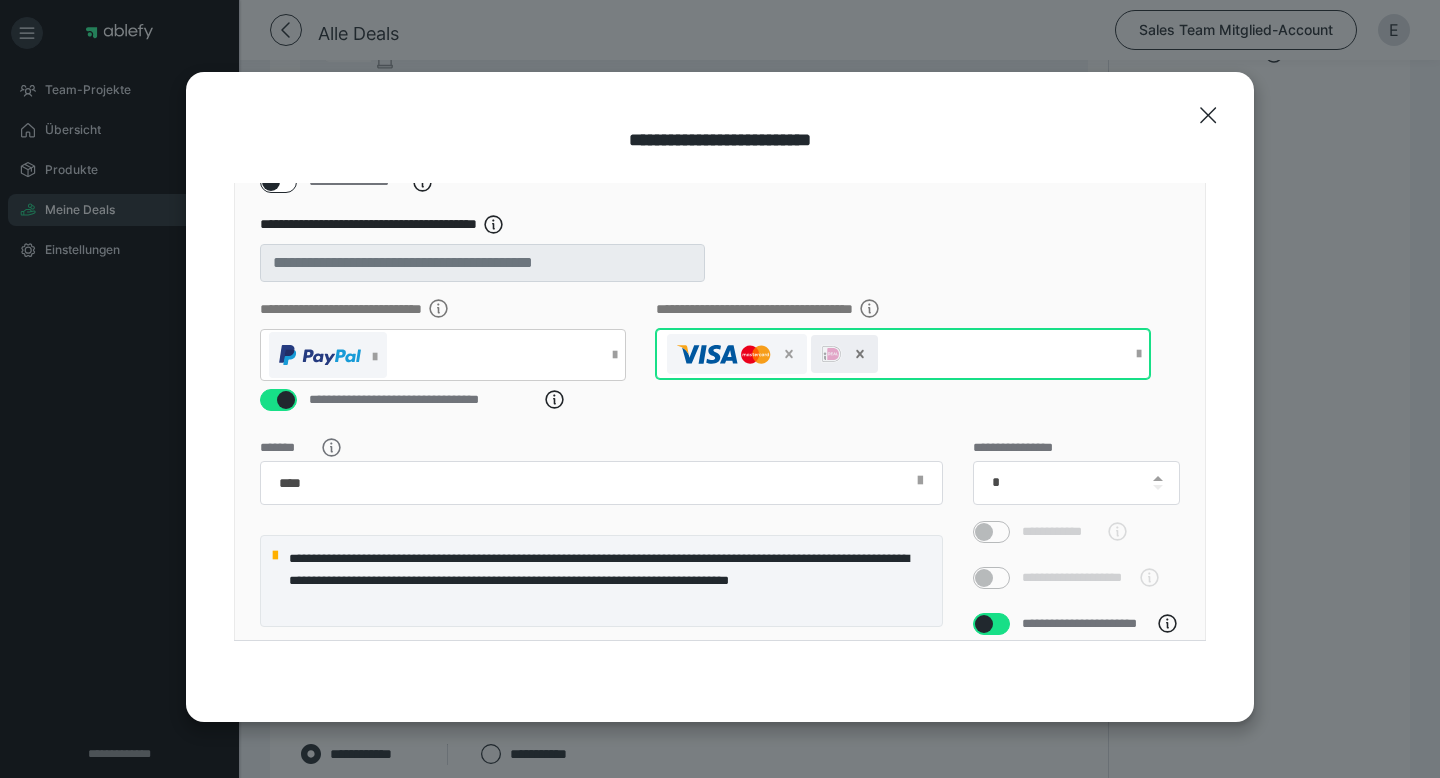 click 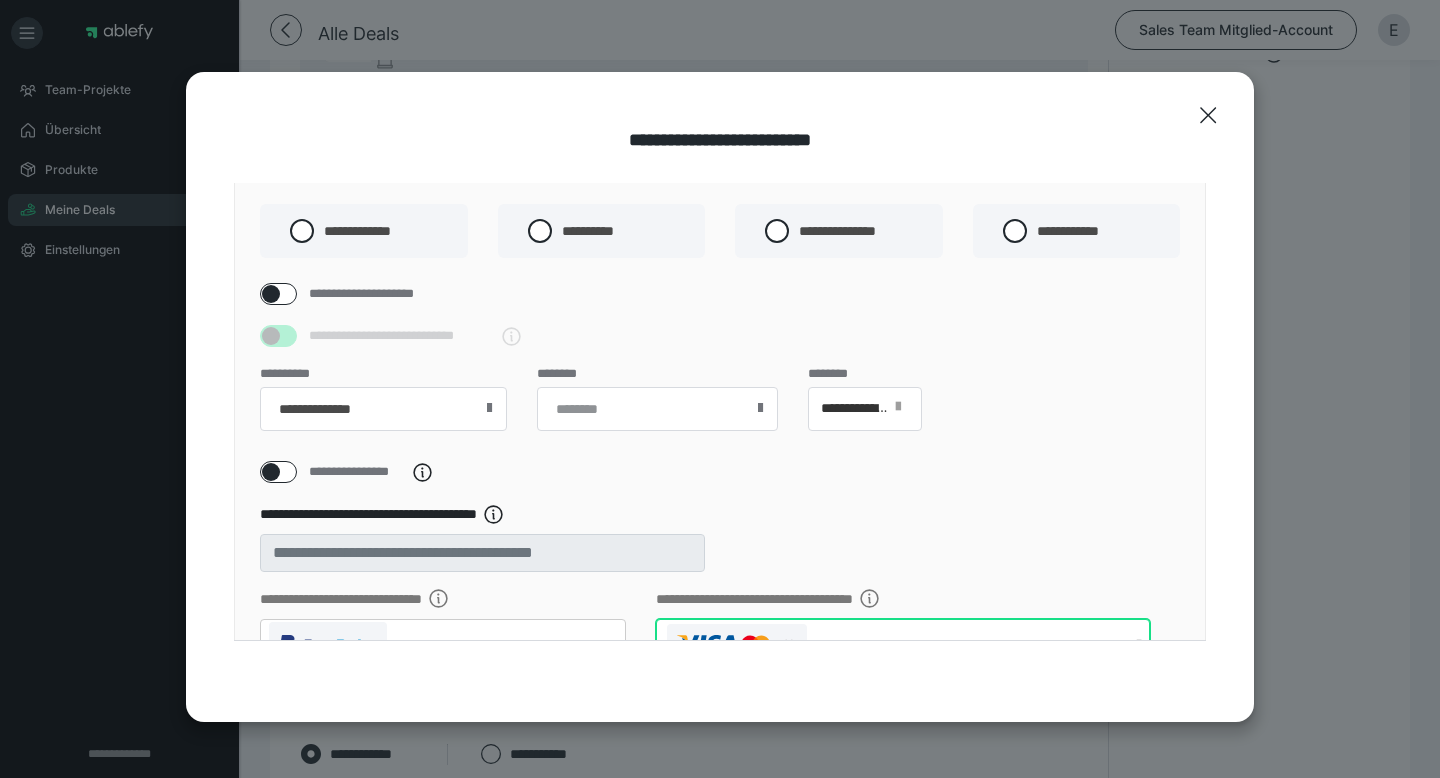 scroll, scrollTop: 0, scrollLeft: 0, axis: both 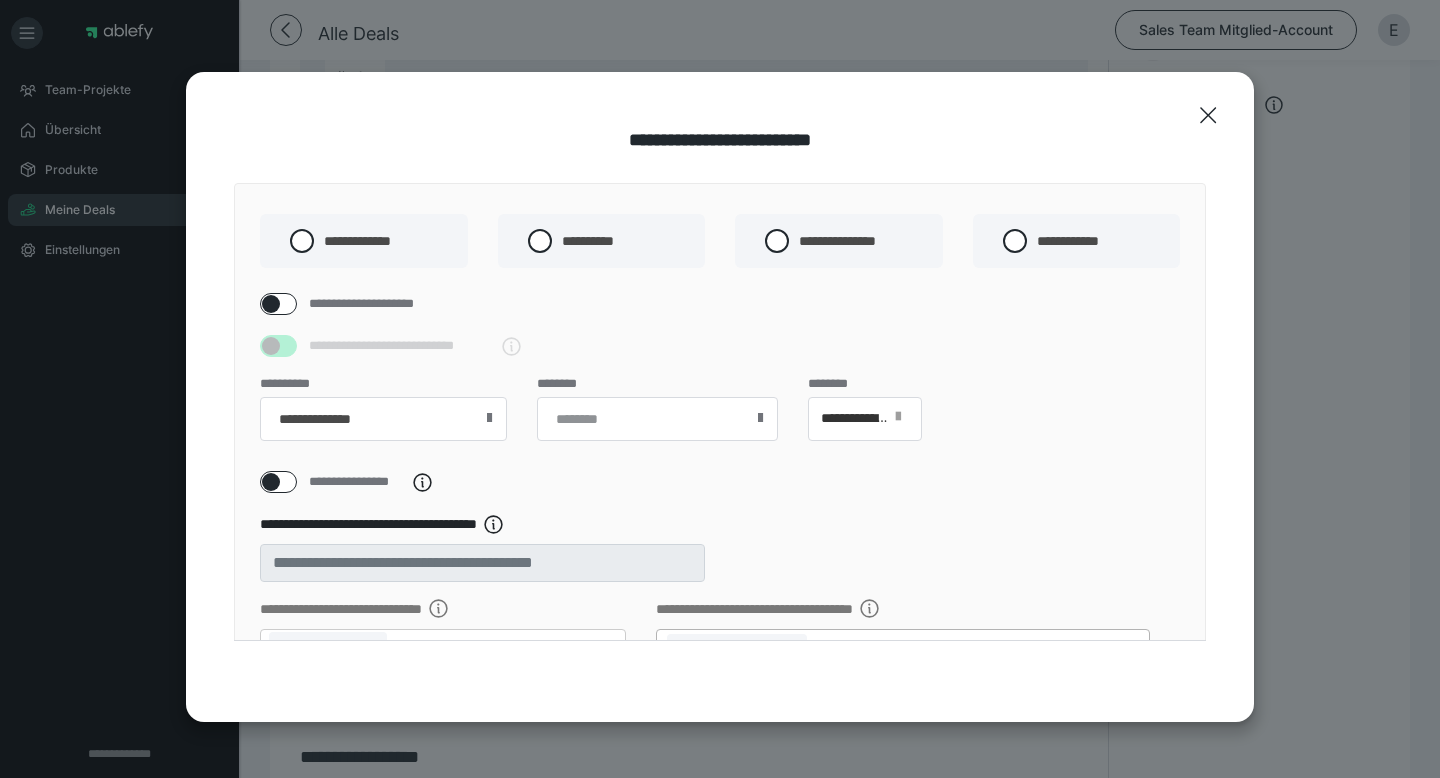 click at bounding box center (271, 304) 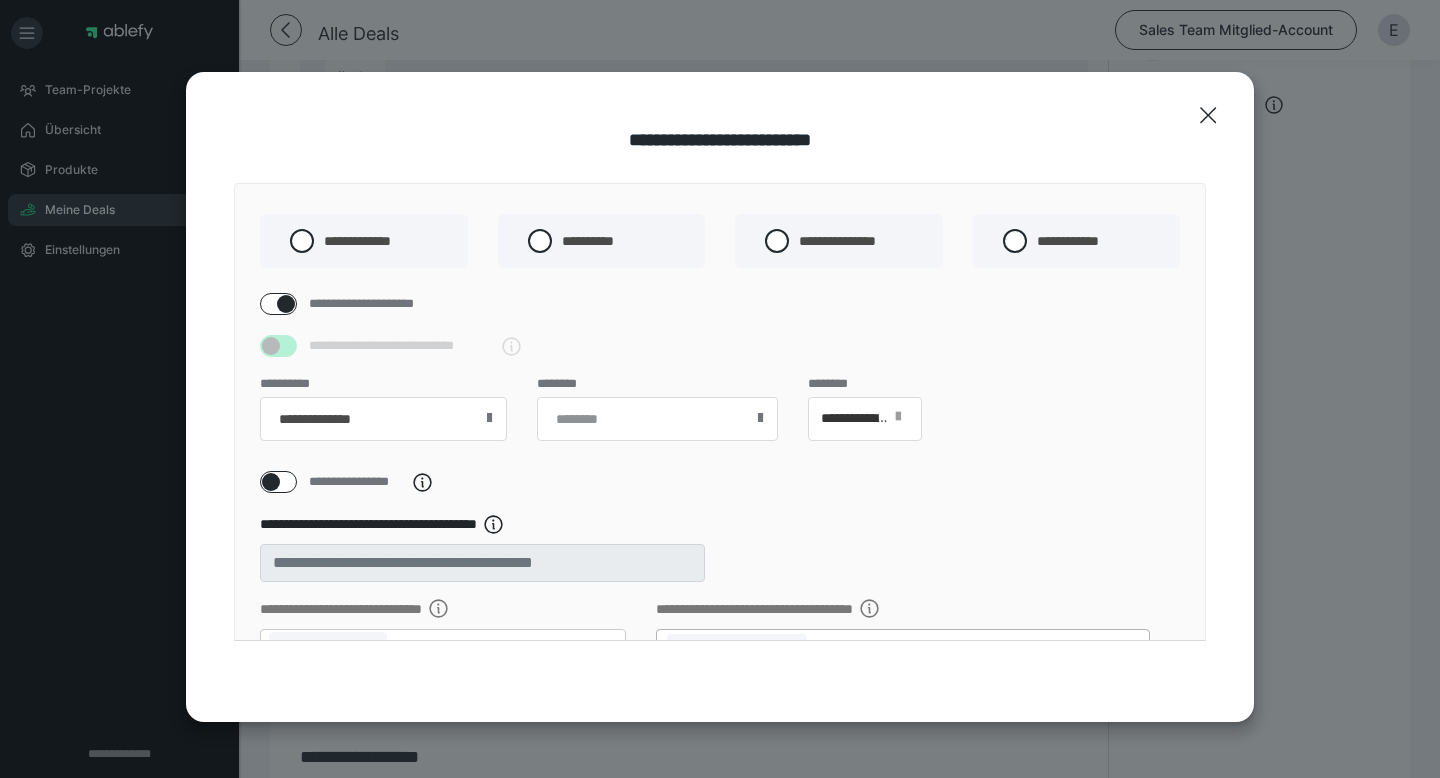 checkbox on "****" 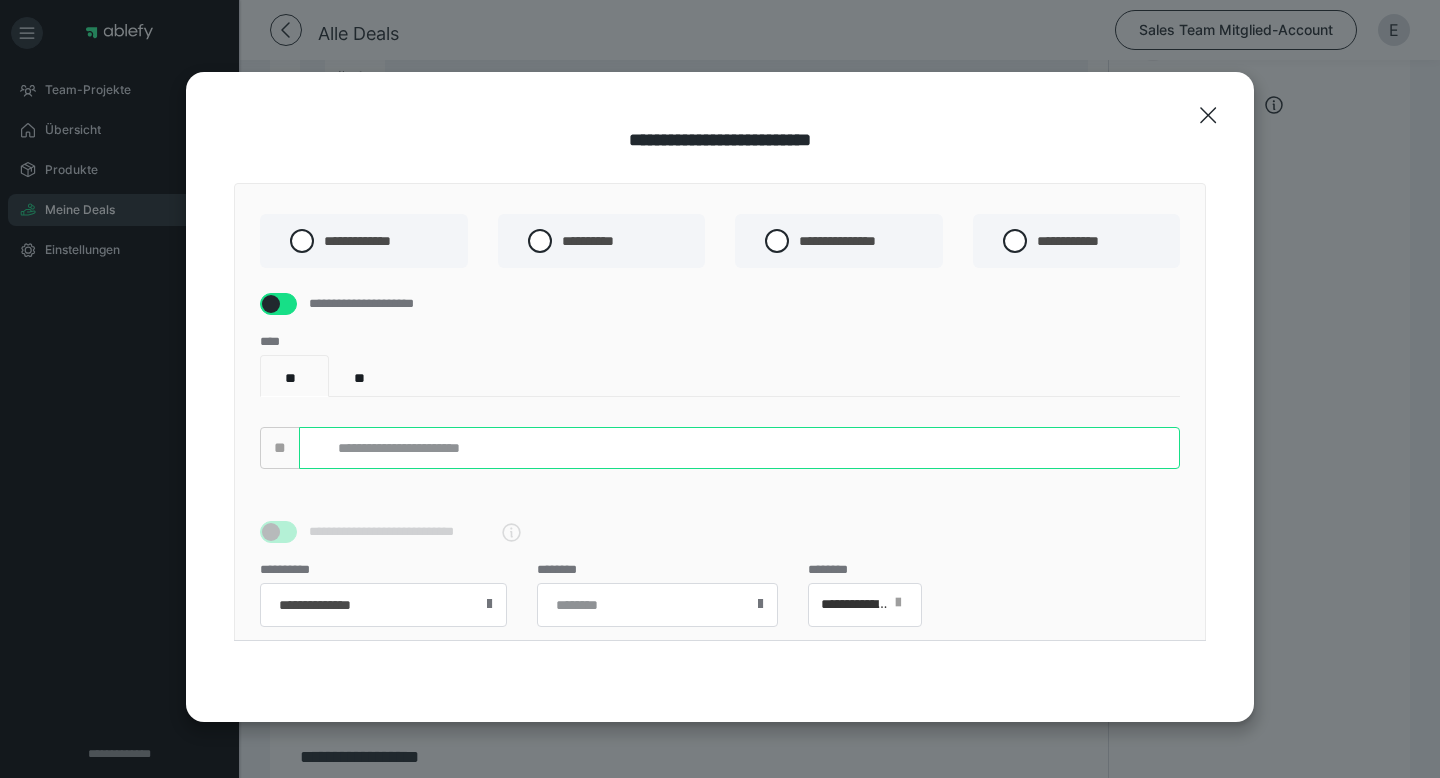 click at bounding box center (739, 448) 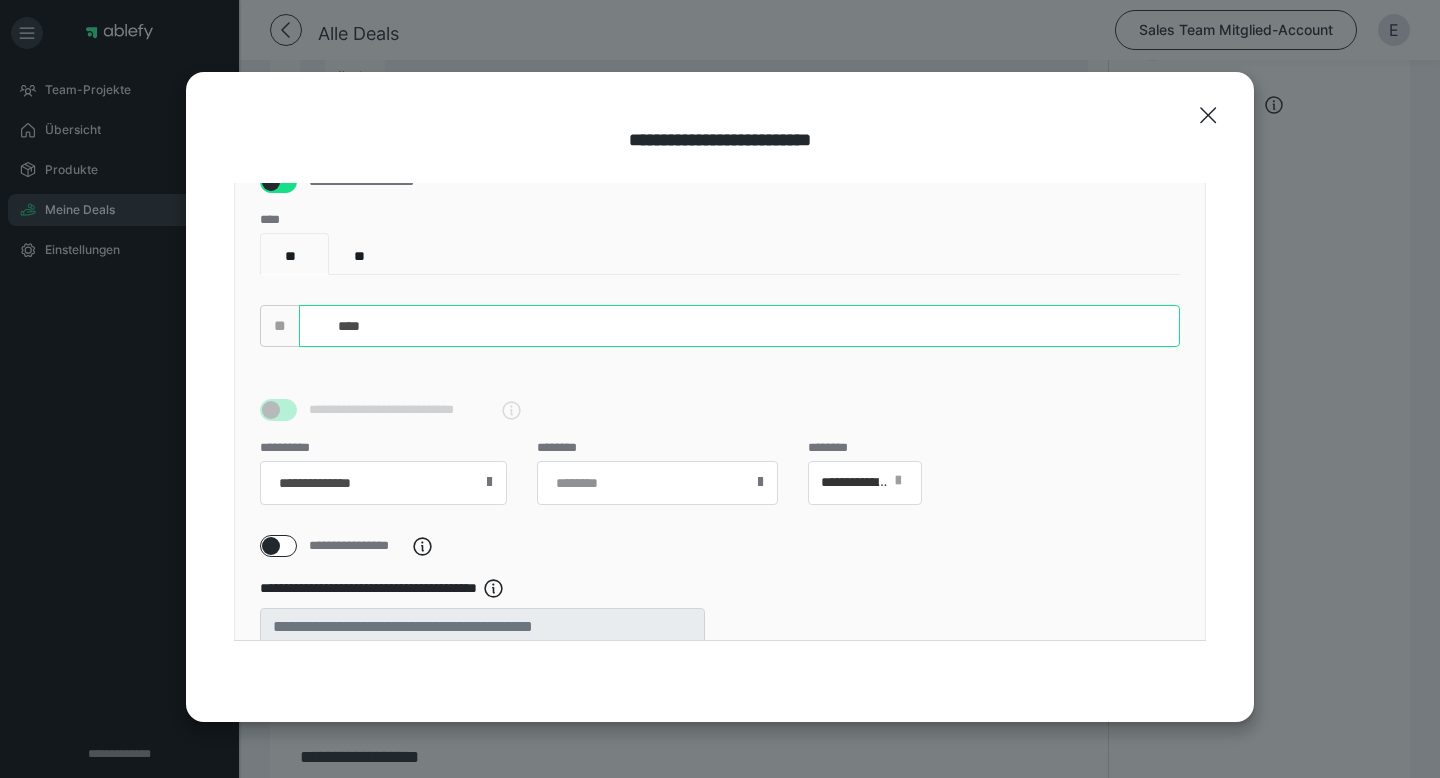 scroll, scrollTop: 136, scrollLeft: 0, axis: vertical 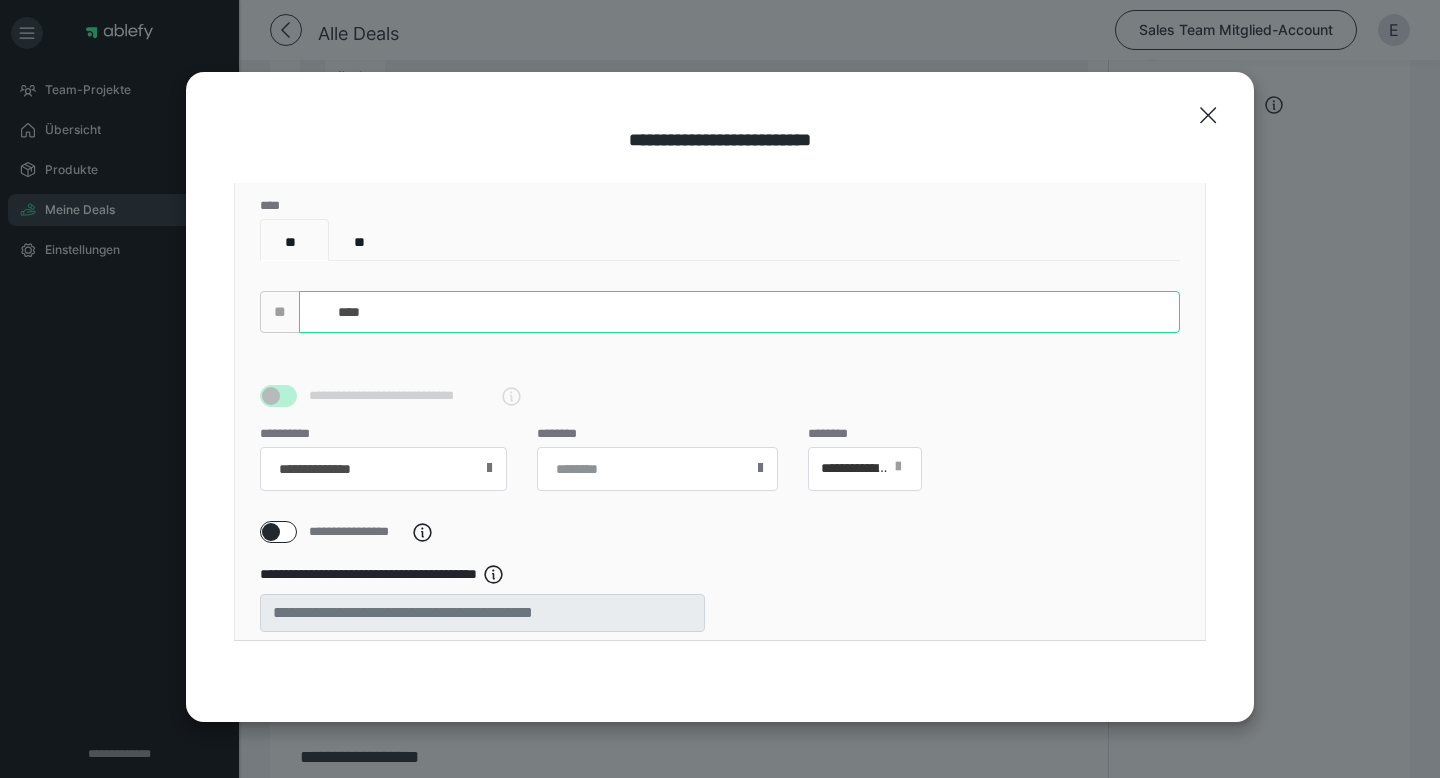 type on "****" 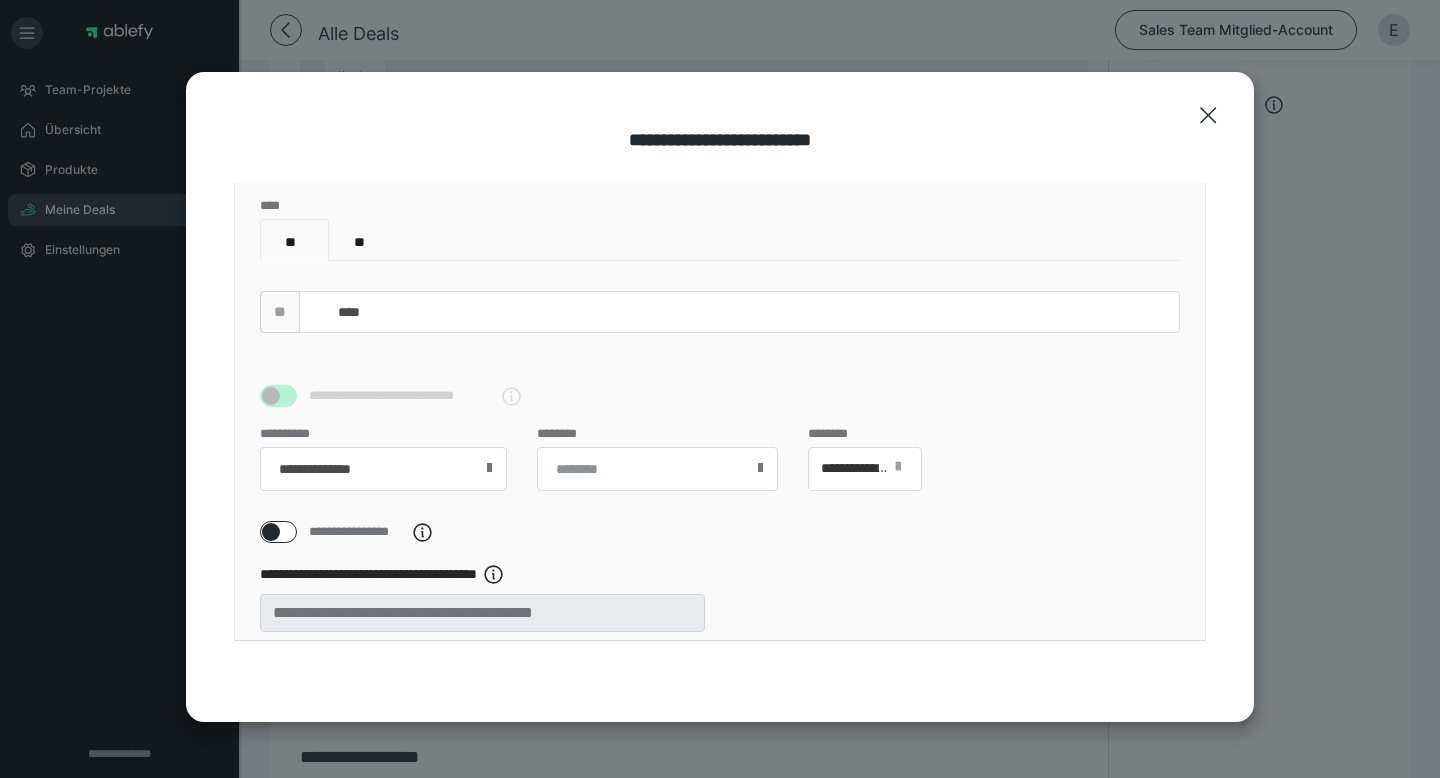 click on "**********" at bounding box center (720, 747) 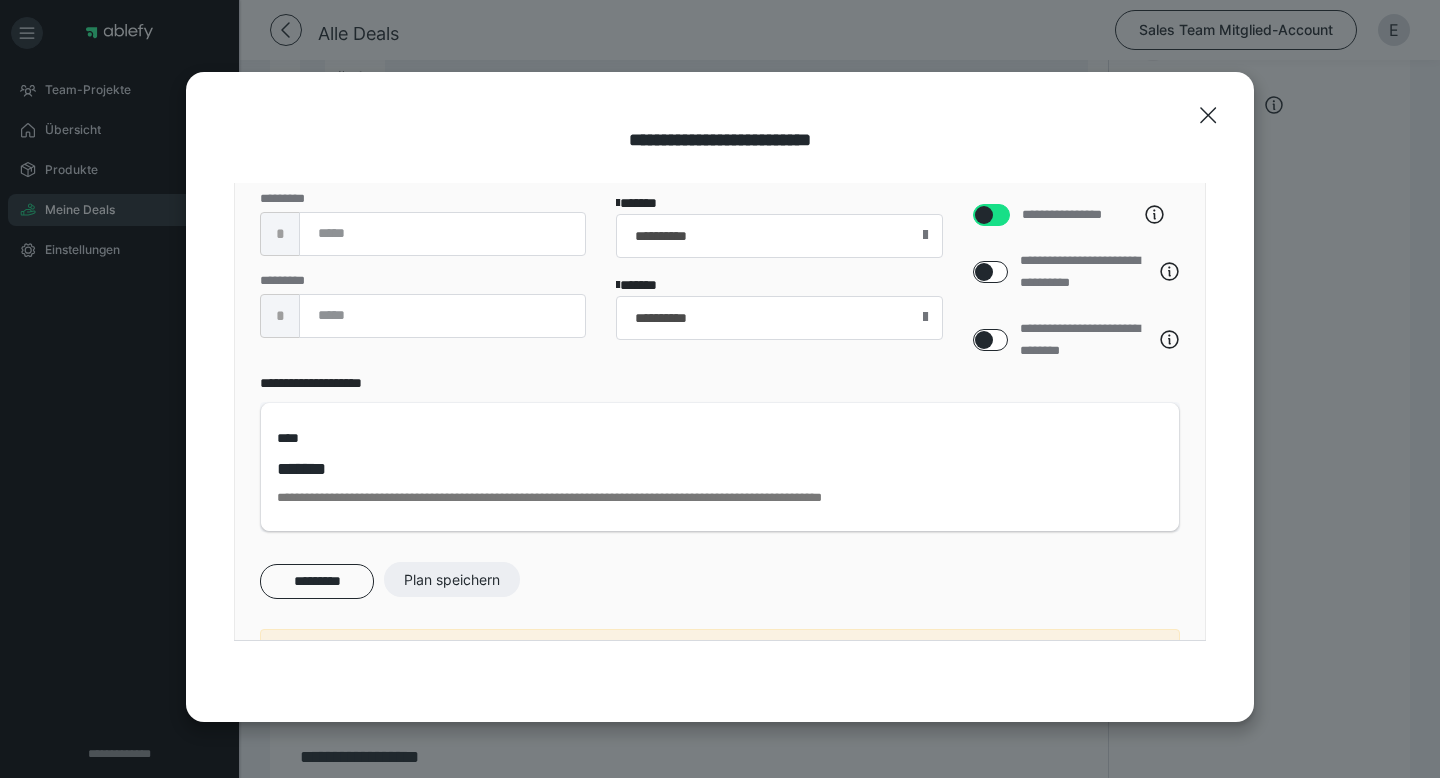 scroll, scrollTop: 1083, scrollLeft: 0, axis: vertical 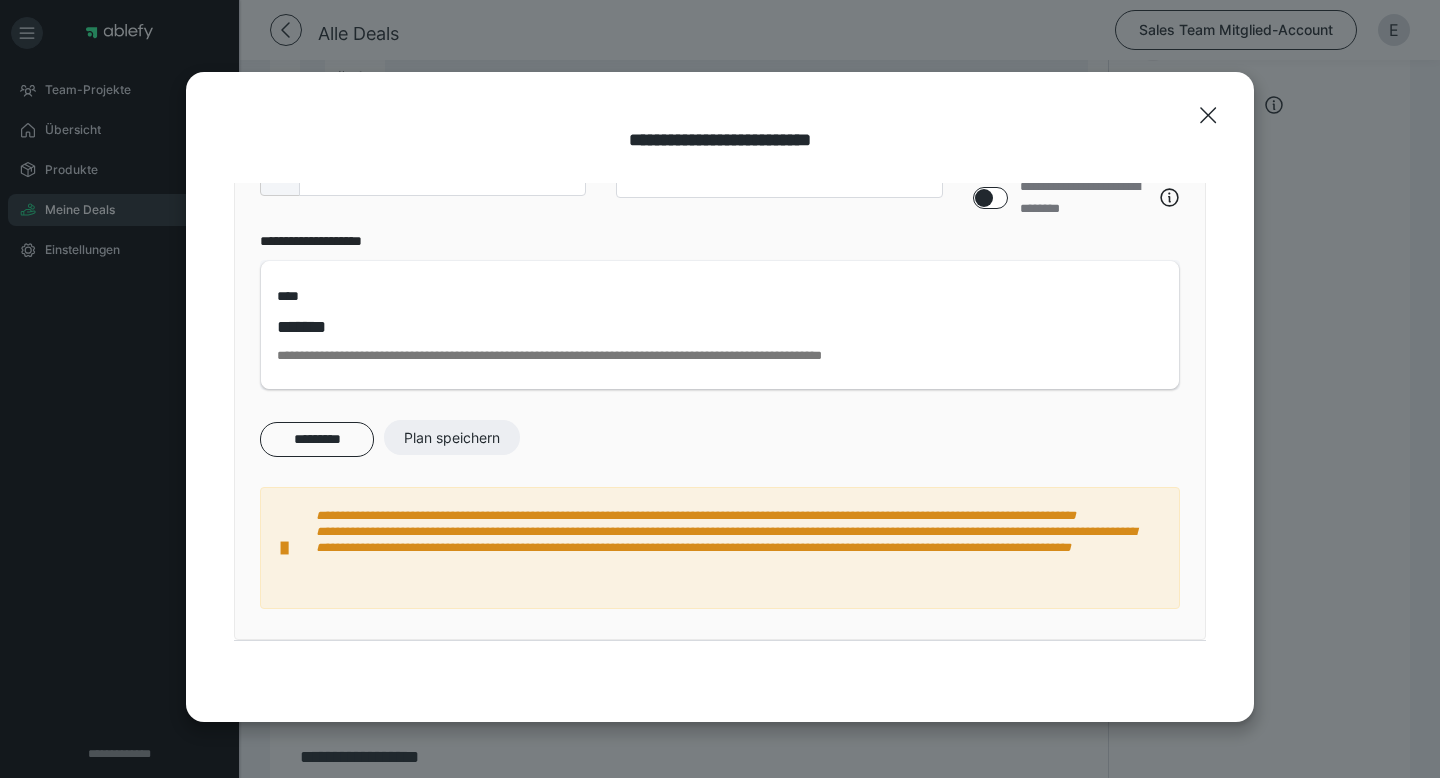 click at bounding box center (298, 548) 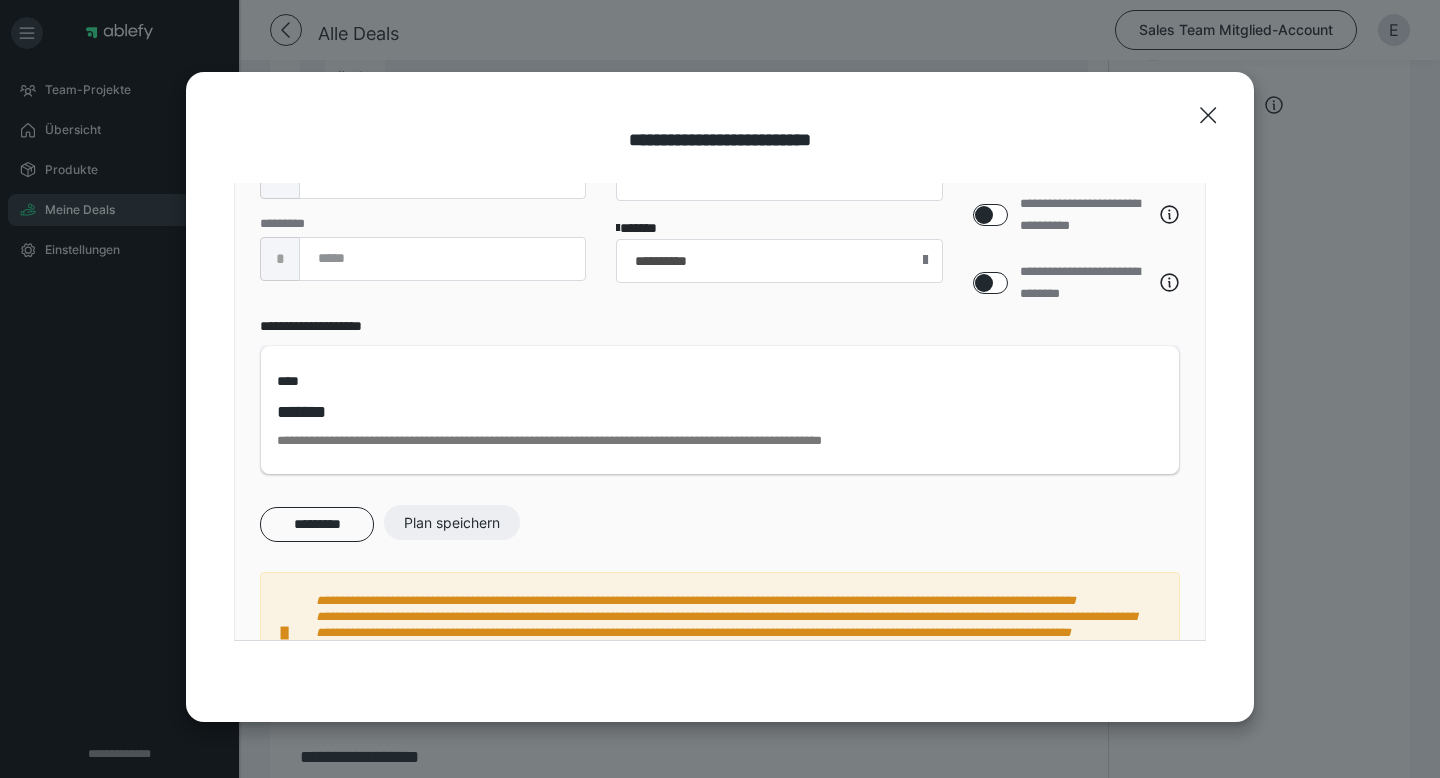 scroll, scrollTop: 1002, scrollLeft: 0, axis: vertical 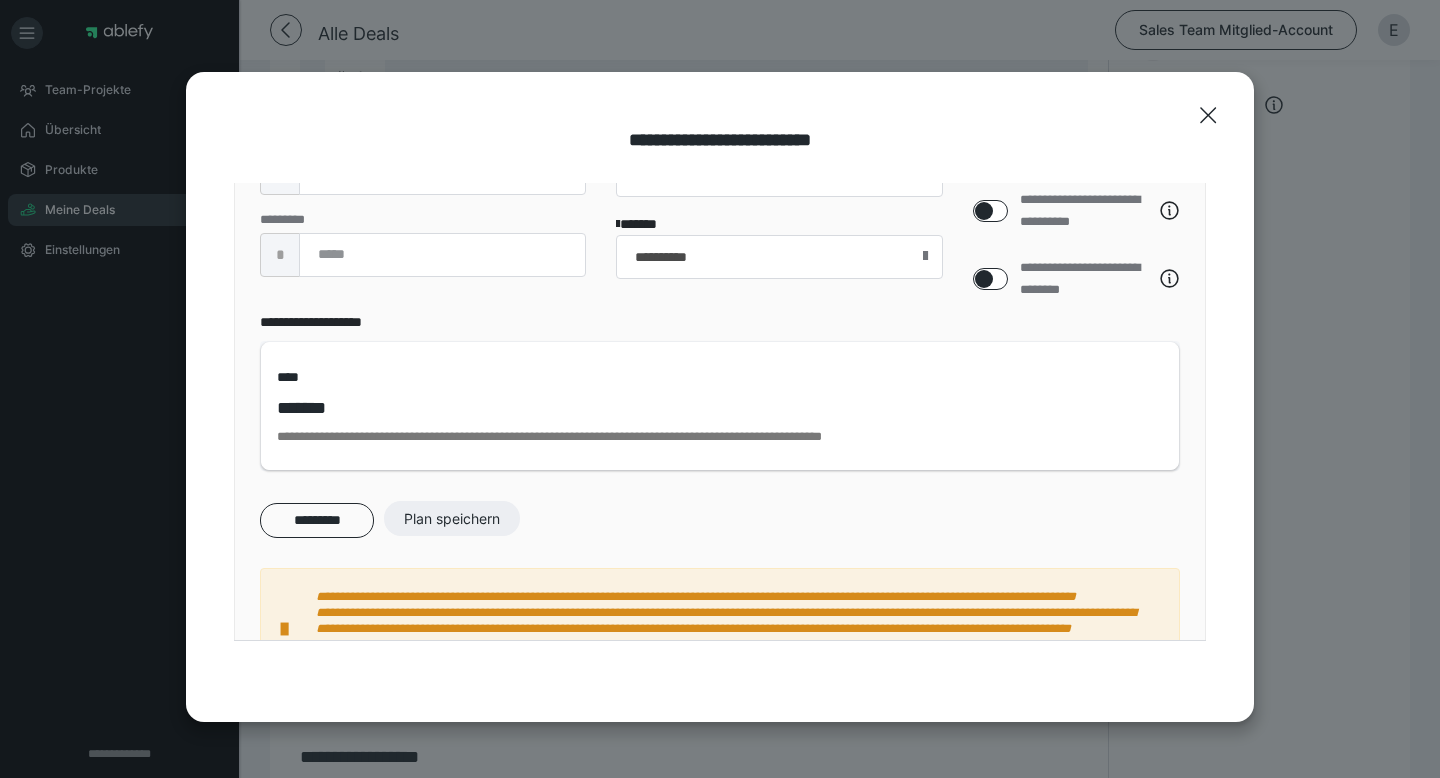click at bounding box center (984, 279) 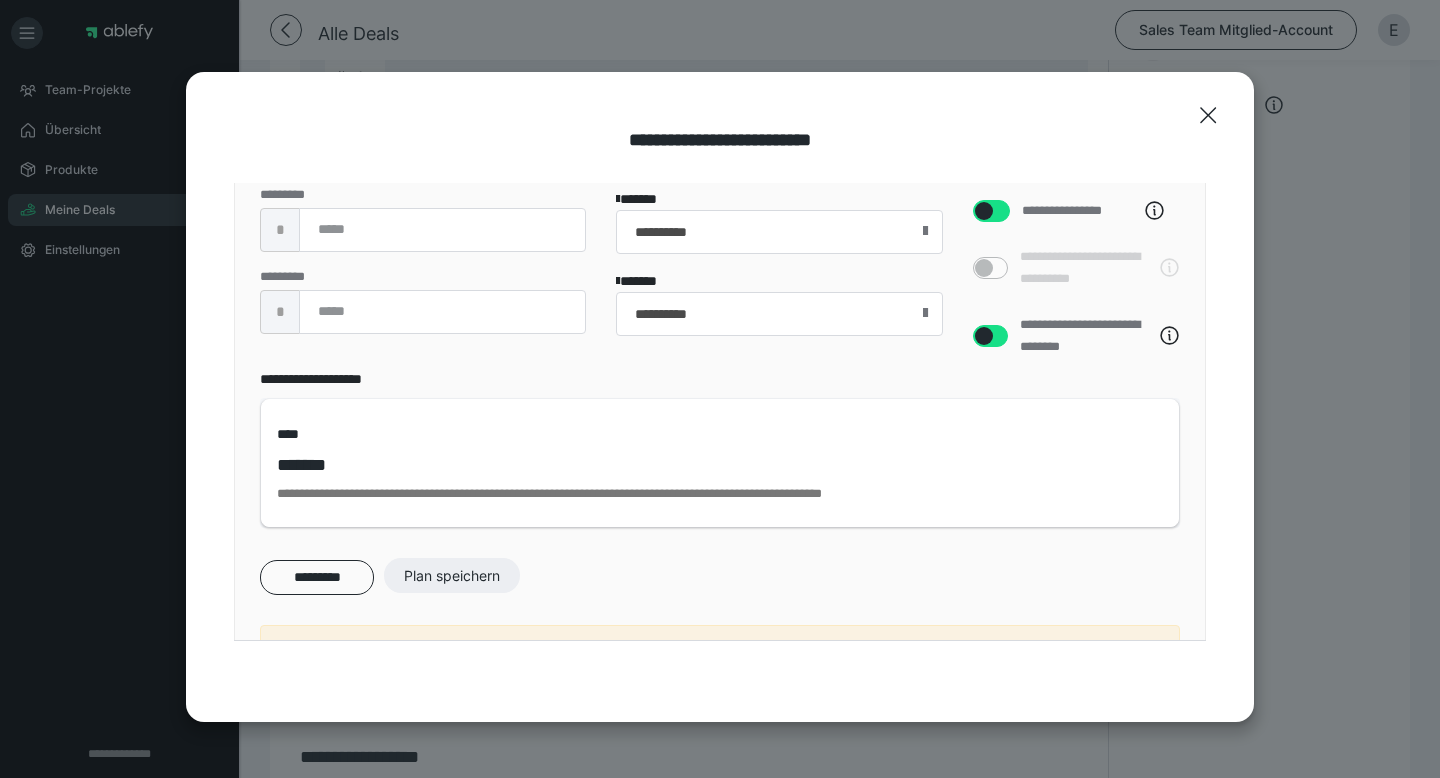 scroll, scrollTop: 938, scrollLeft: 0, axis: vertical 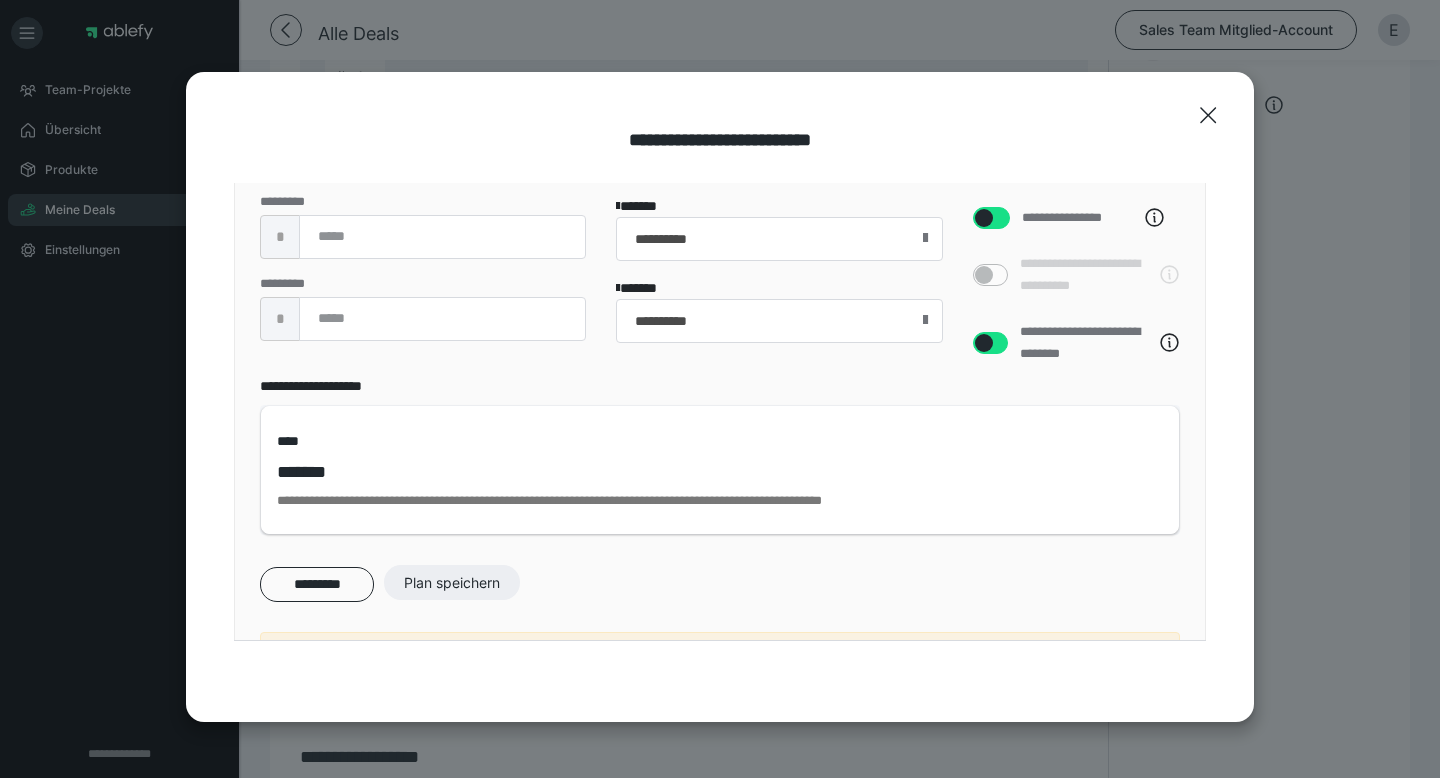 click at bounding box center [984, 343] 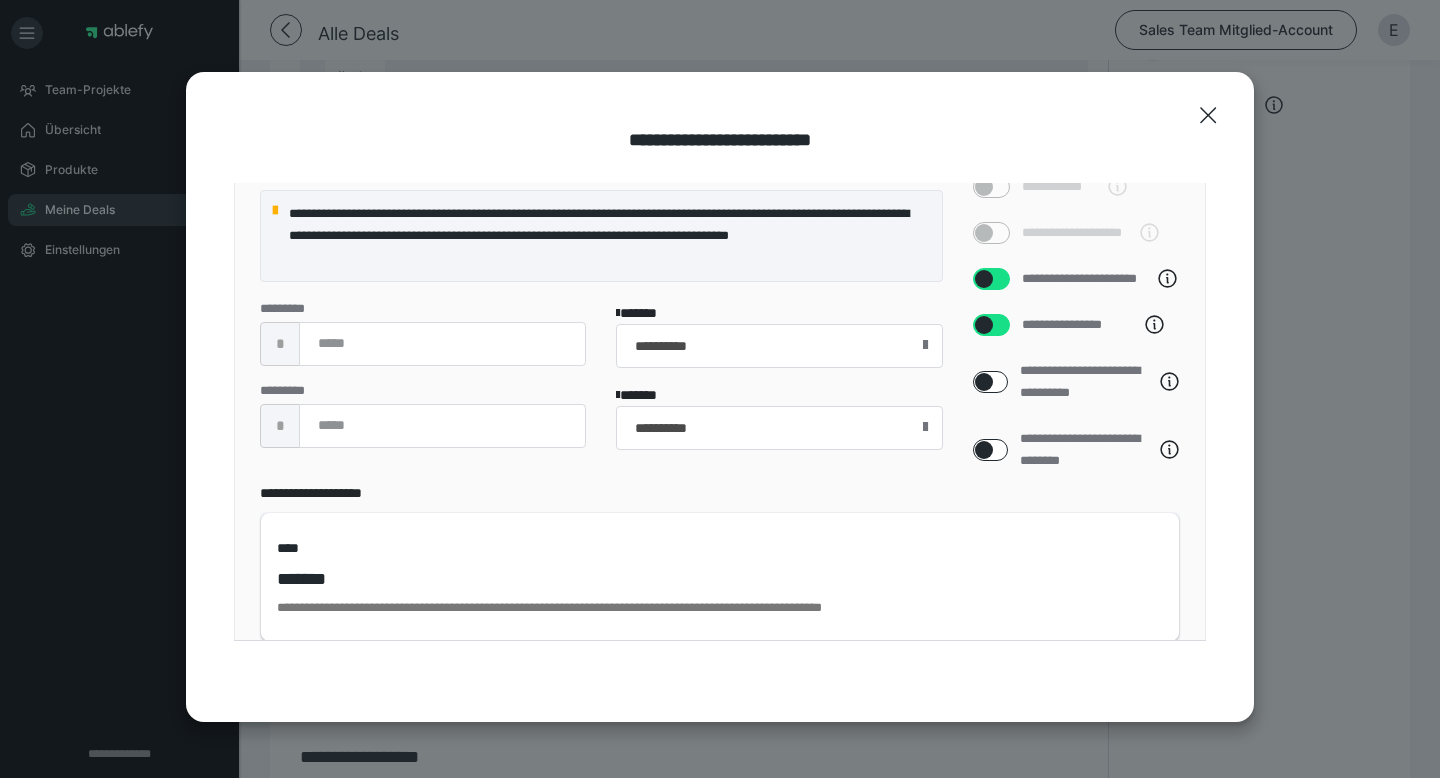 scroll, scrollTop: 831, scrollLeft: 0, axis: vertical 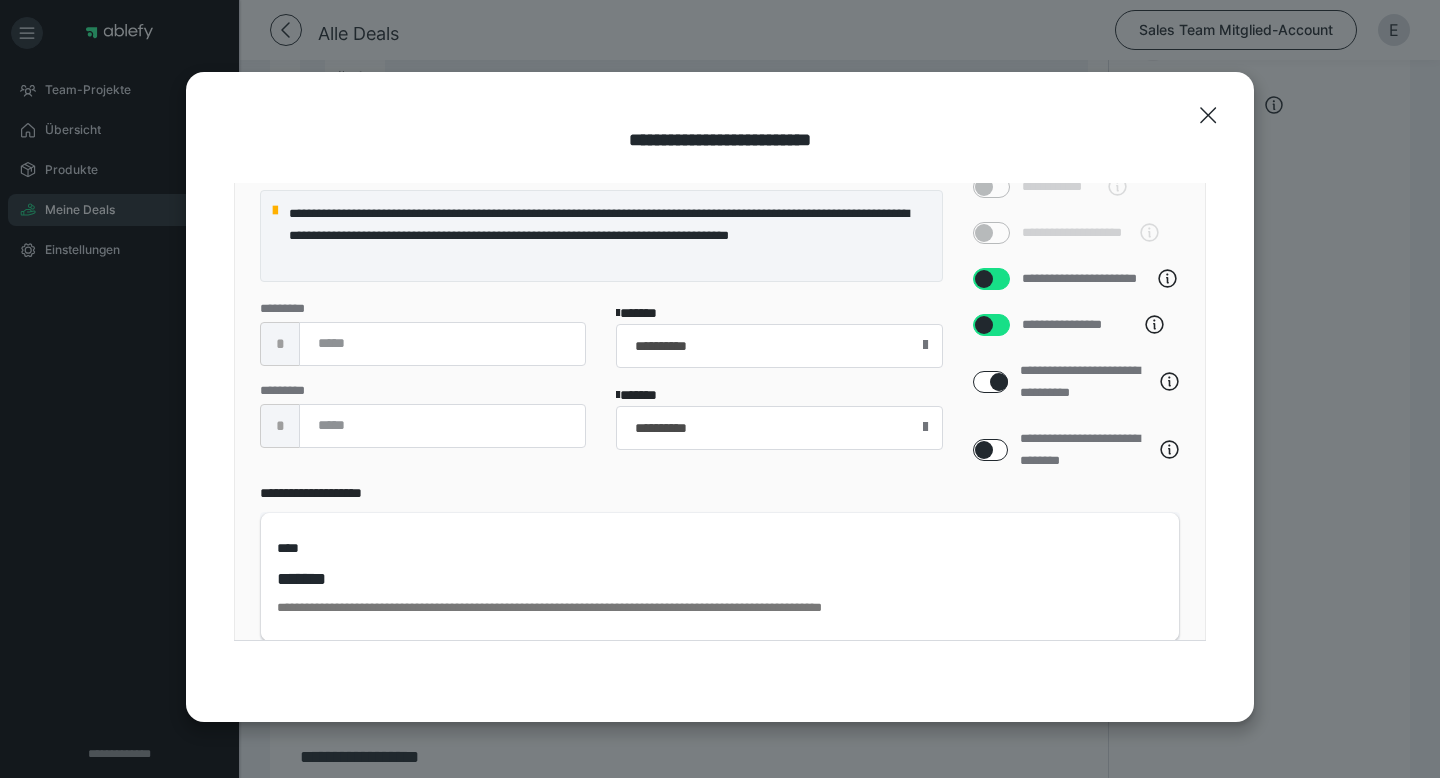 checkbox on "****" 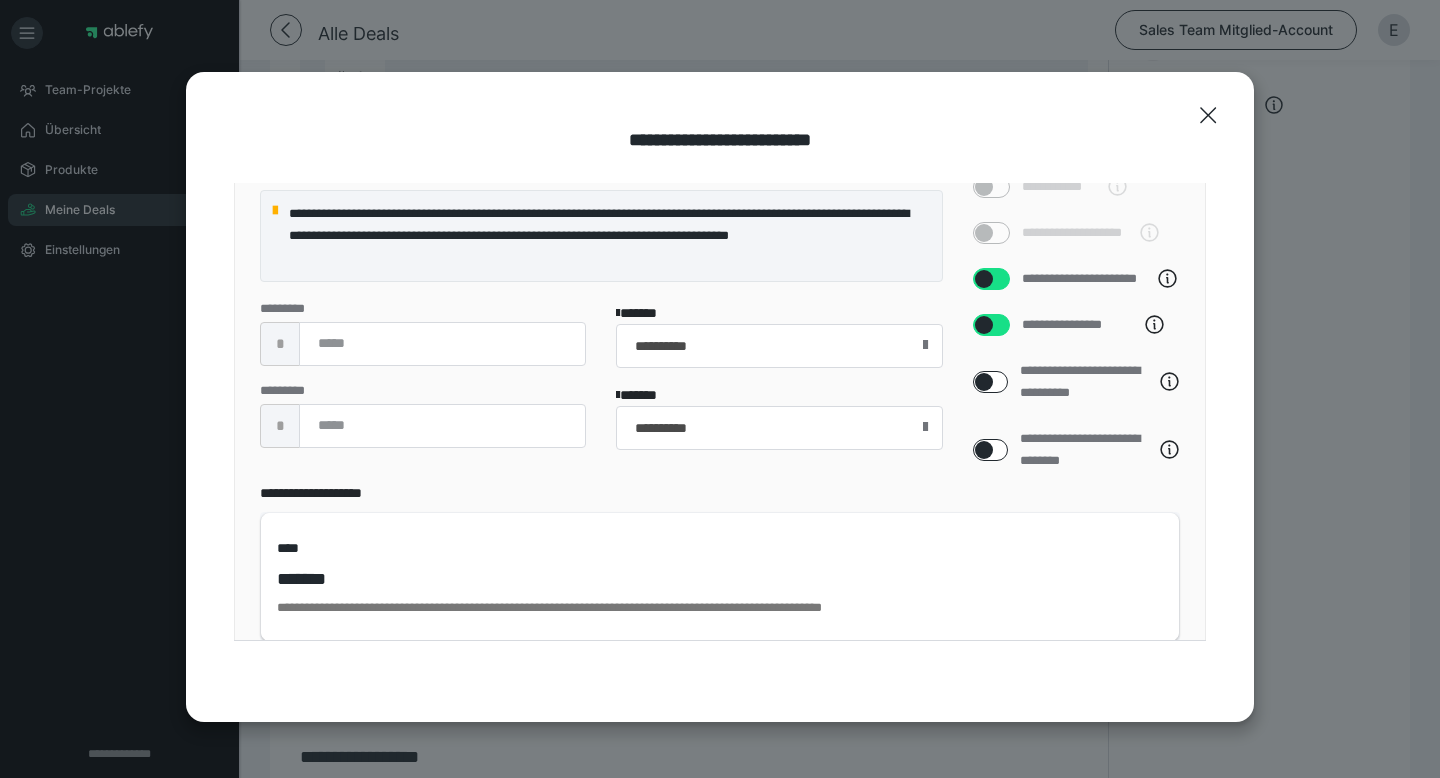 type 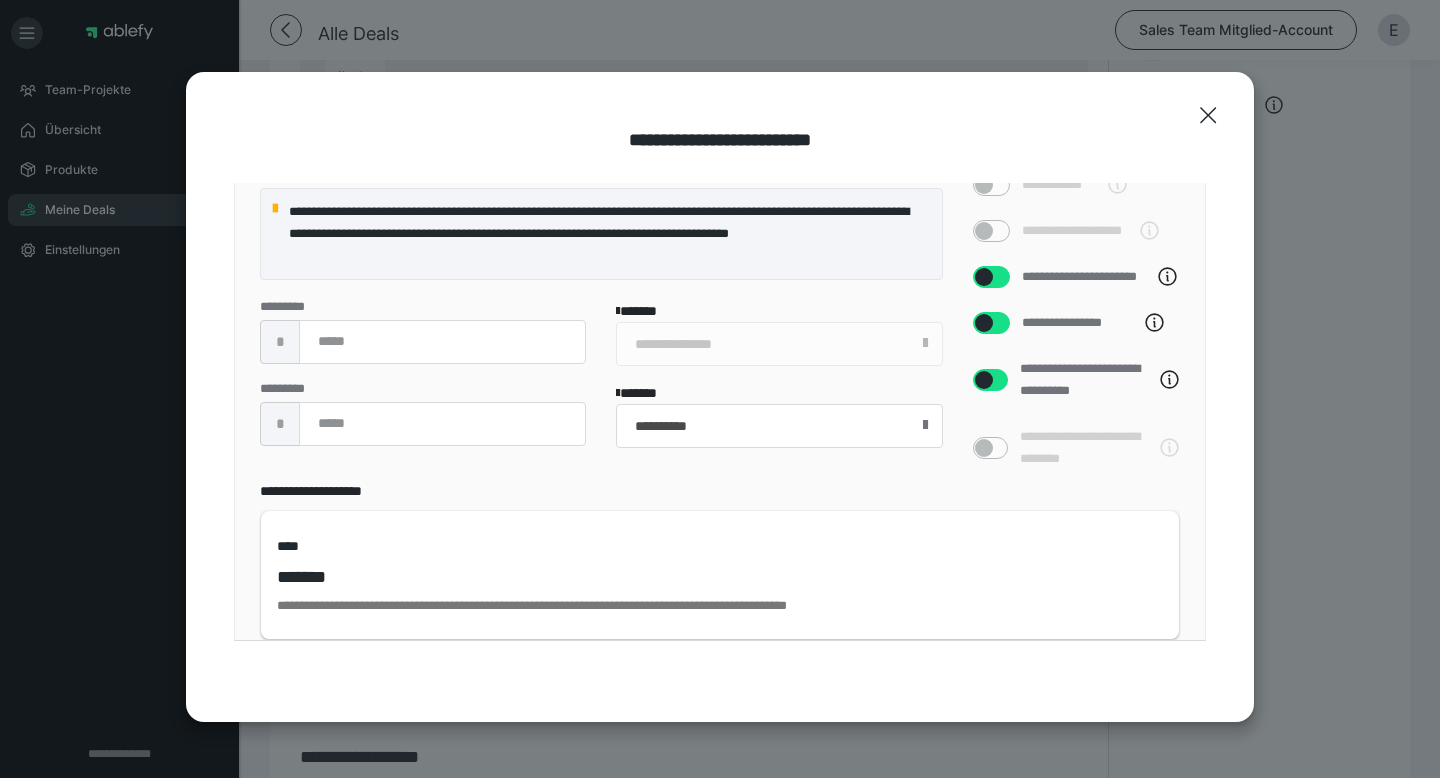 scroll, scrollTop: 826, scrollLeft: 0, axis: vertical 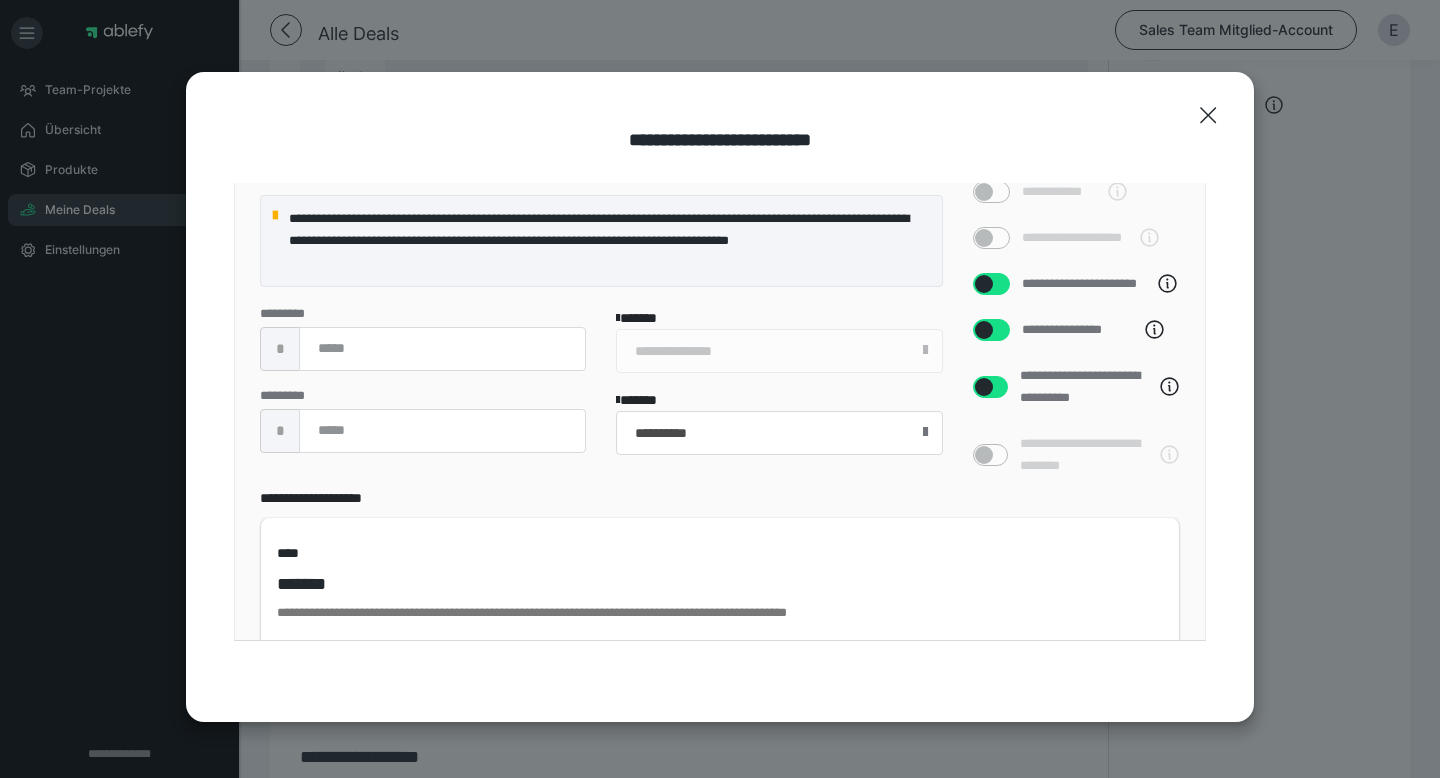 click at bounding box center (984, 387) 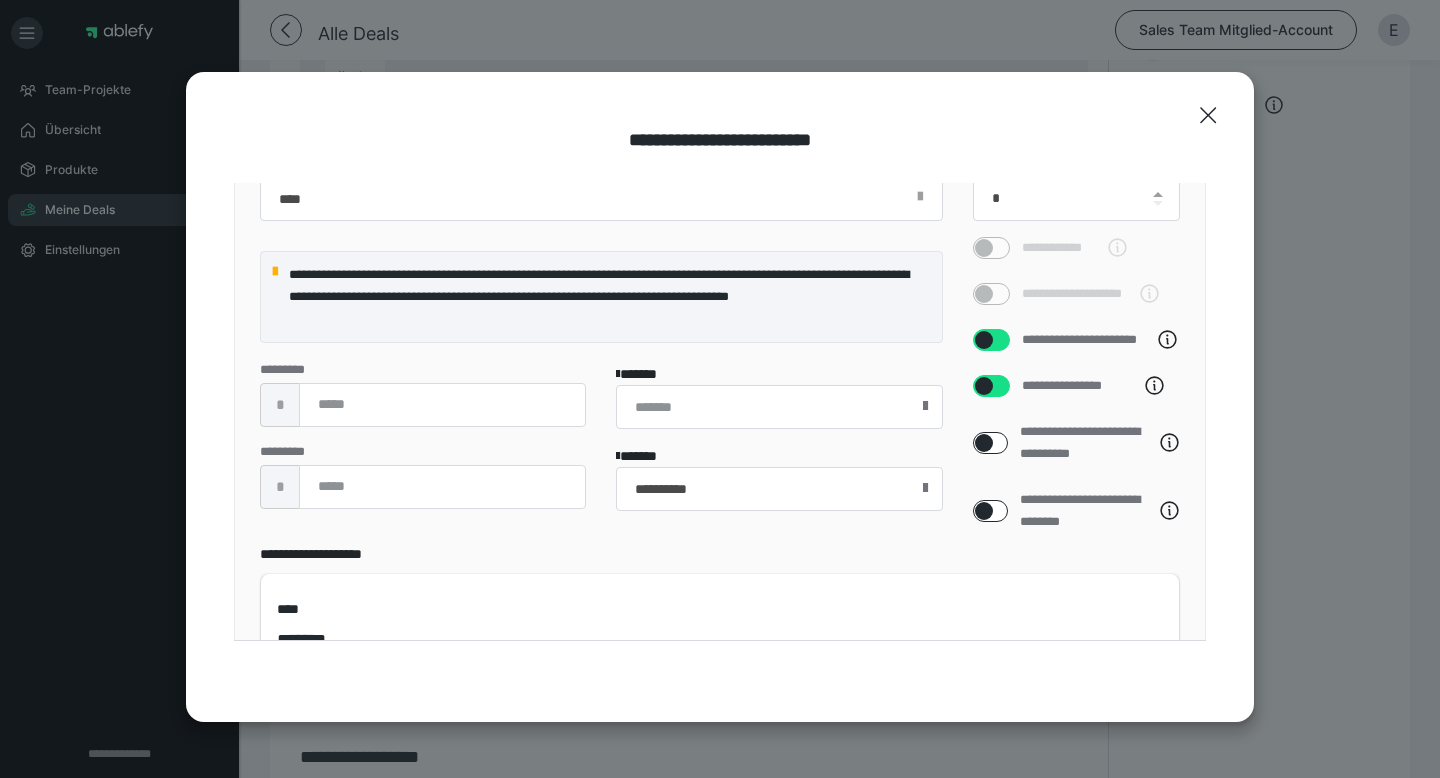 scroll, scrollTop: 773, scrollLeft: 0, axis: vertical 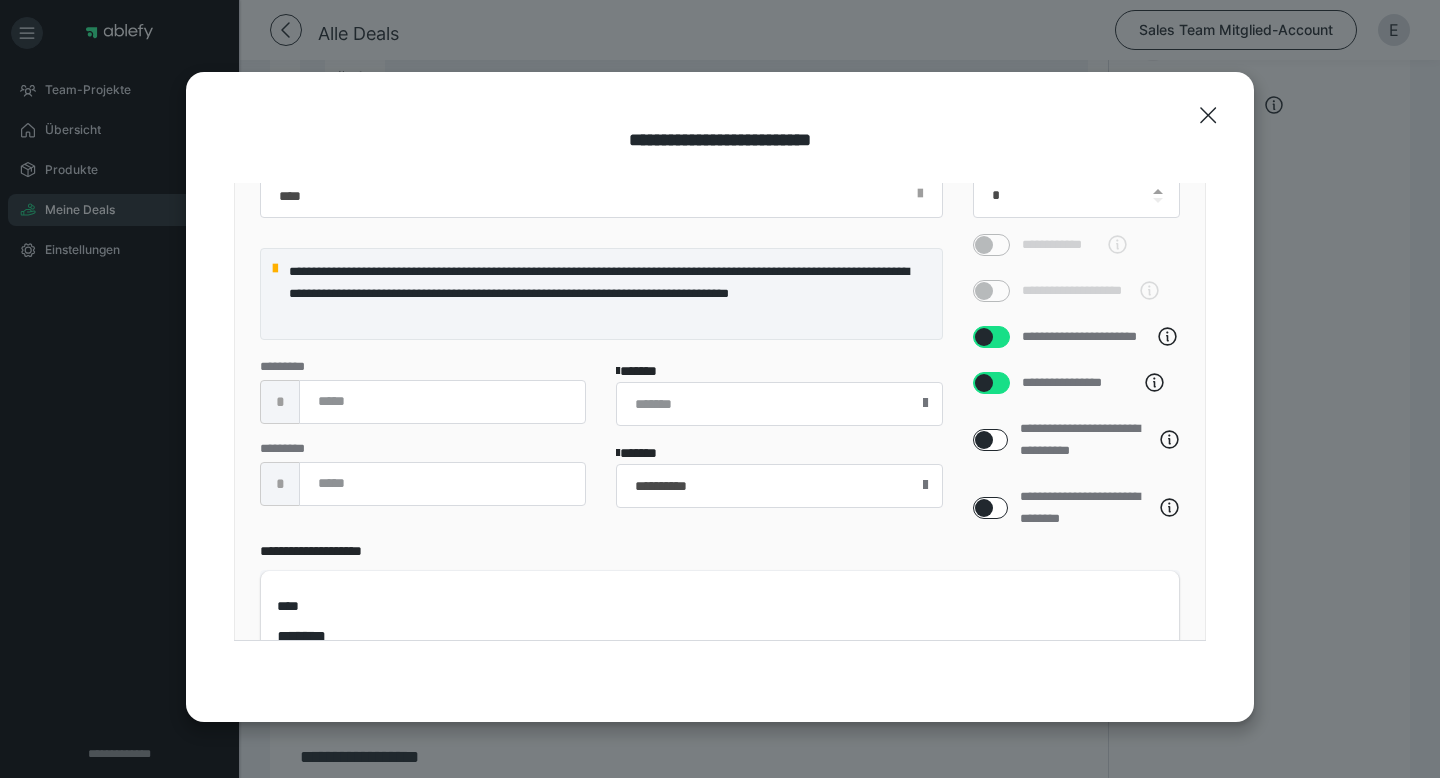 click at bounding box center [925, 403] 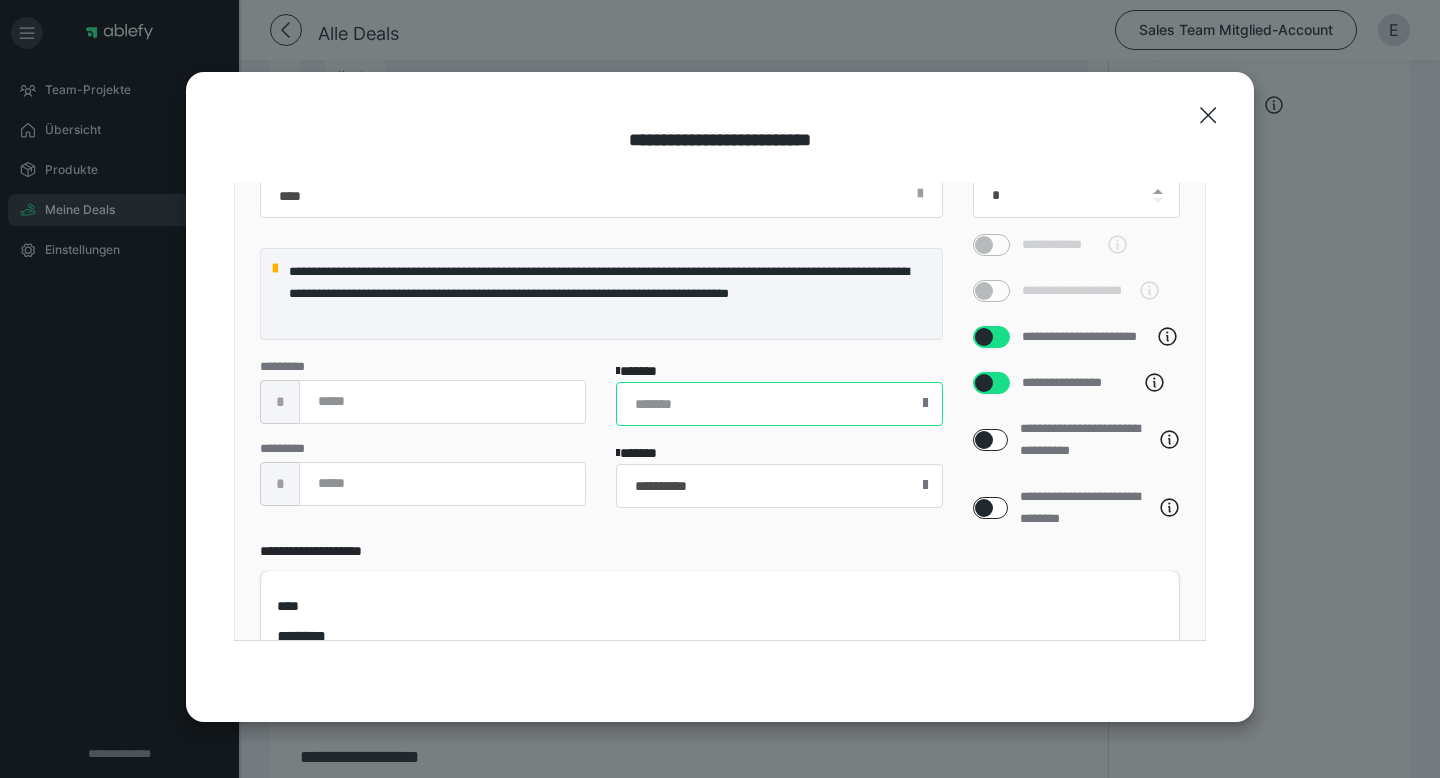 click at bounding box center (779, 404) 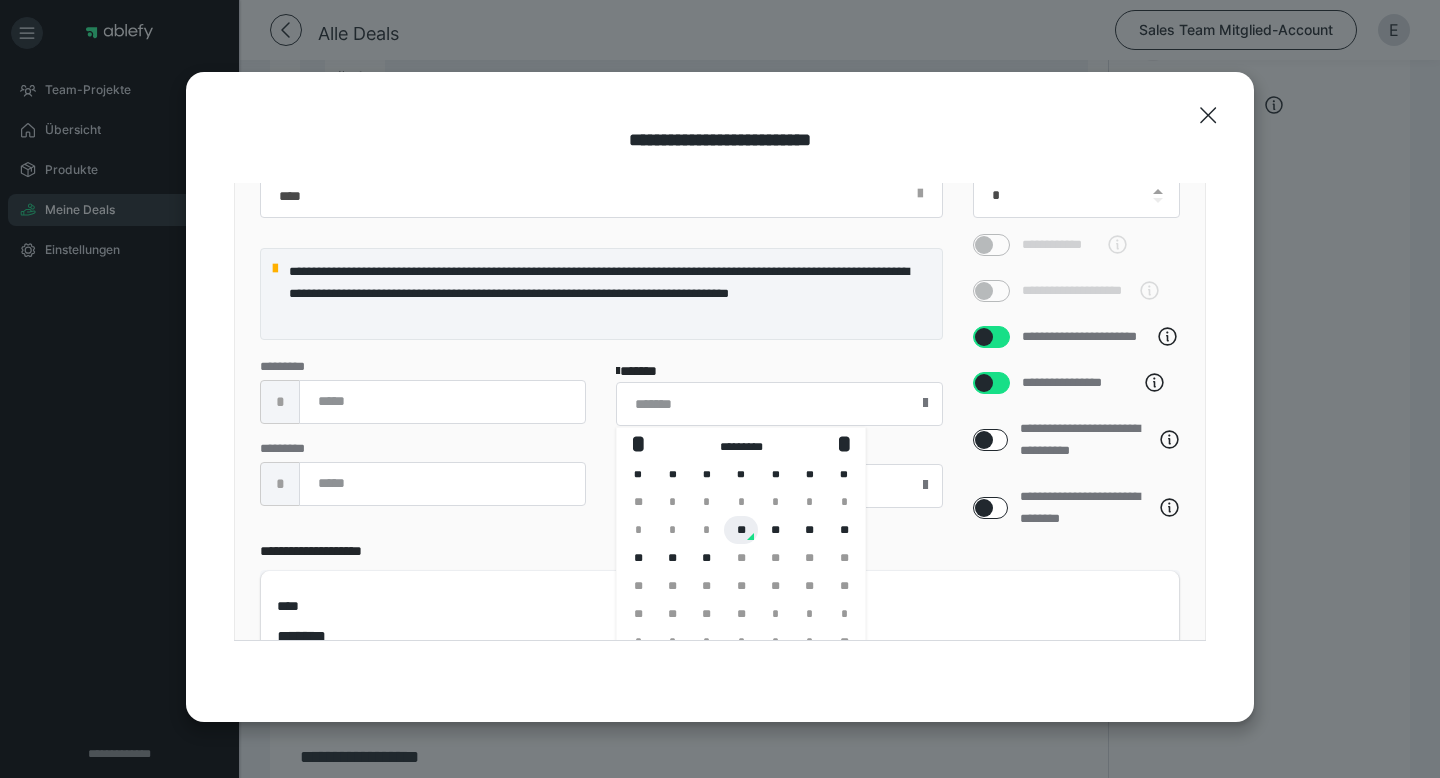 click on "**" at bounding box center [741, 530] 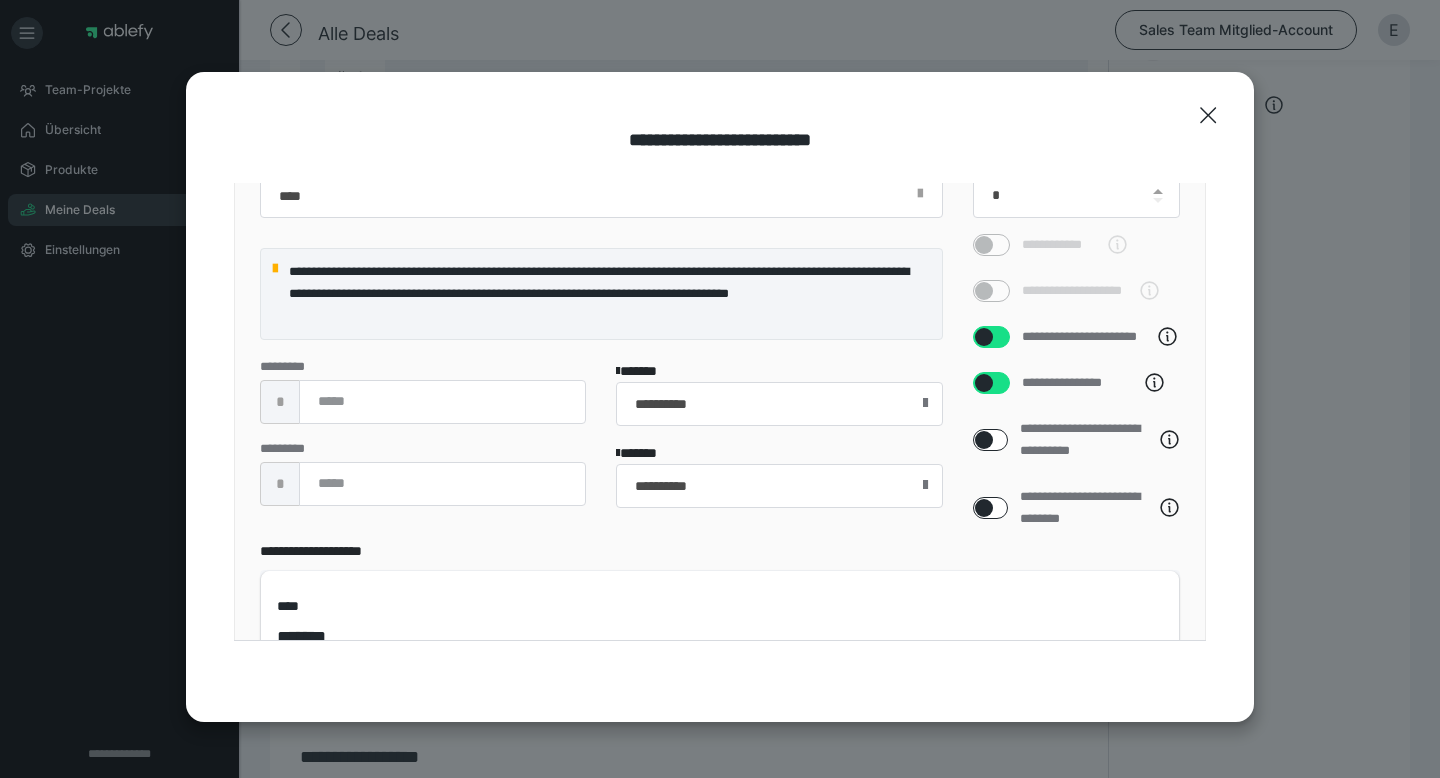 click on "**********" at bounding box center [601, 347] 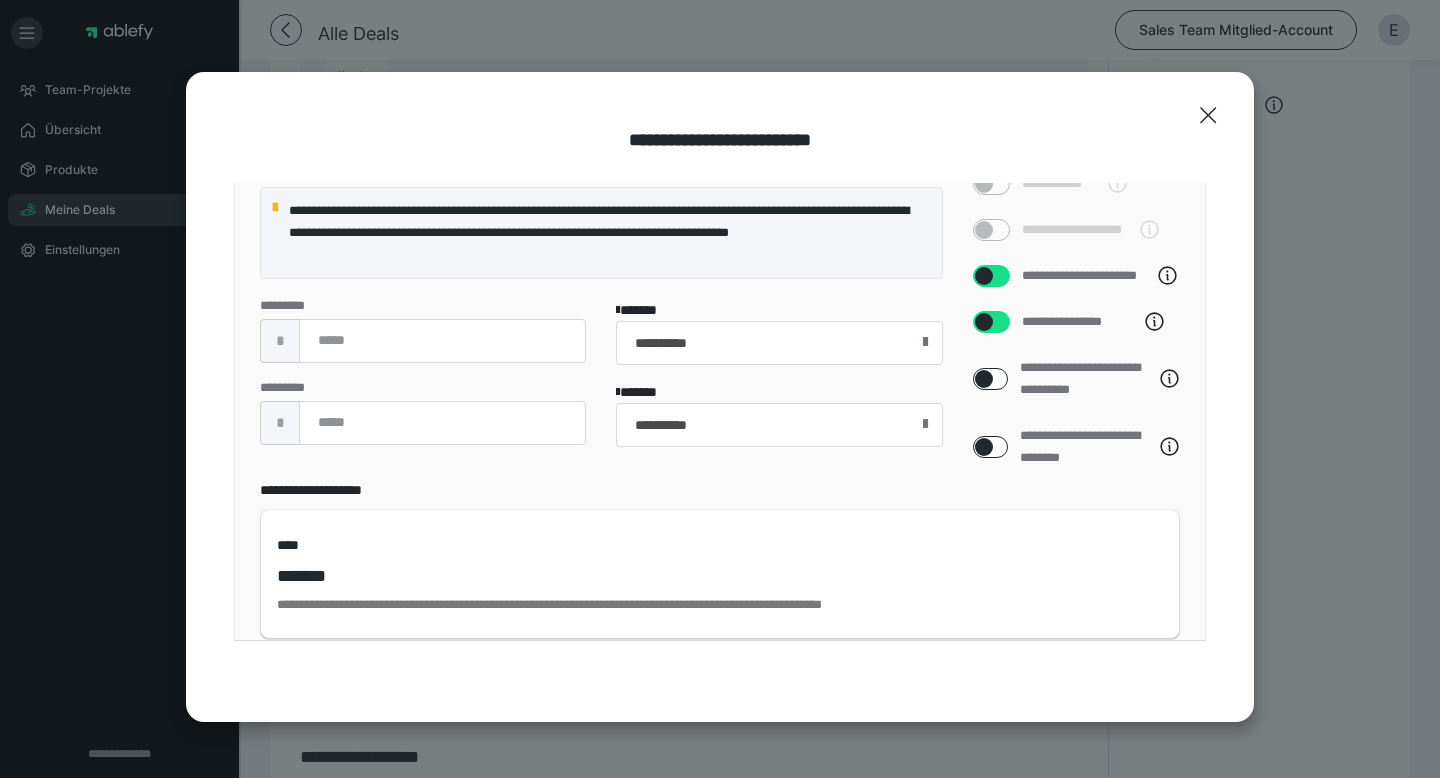 scroll, scrollTop: 838, scrollLeft: 0, axis: vertical 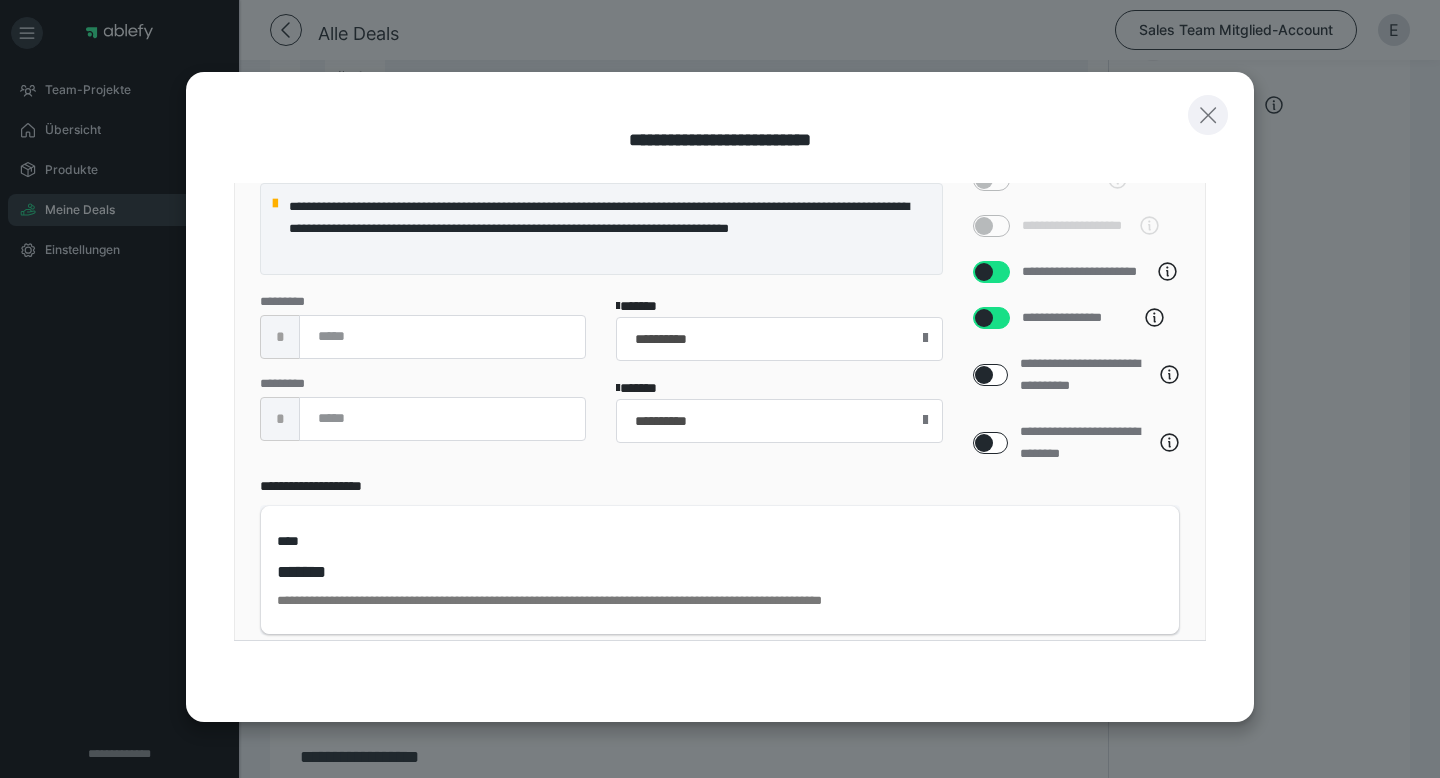 click 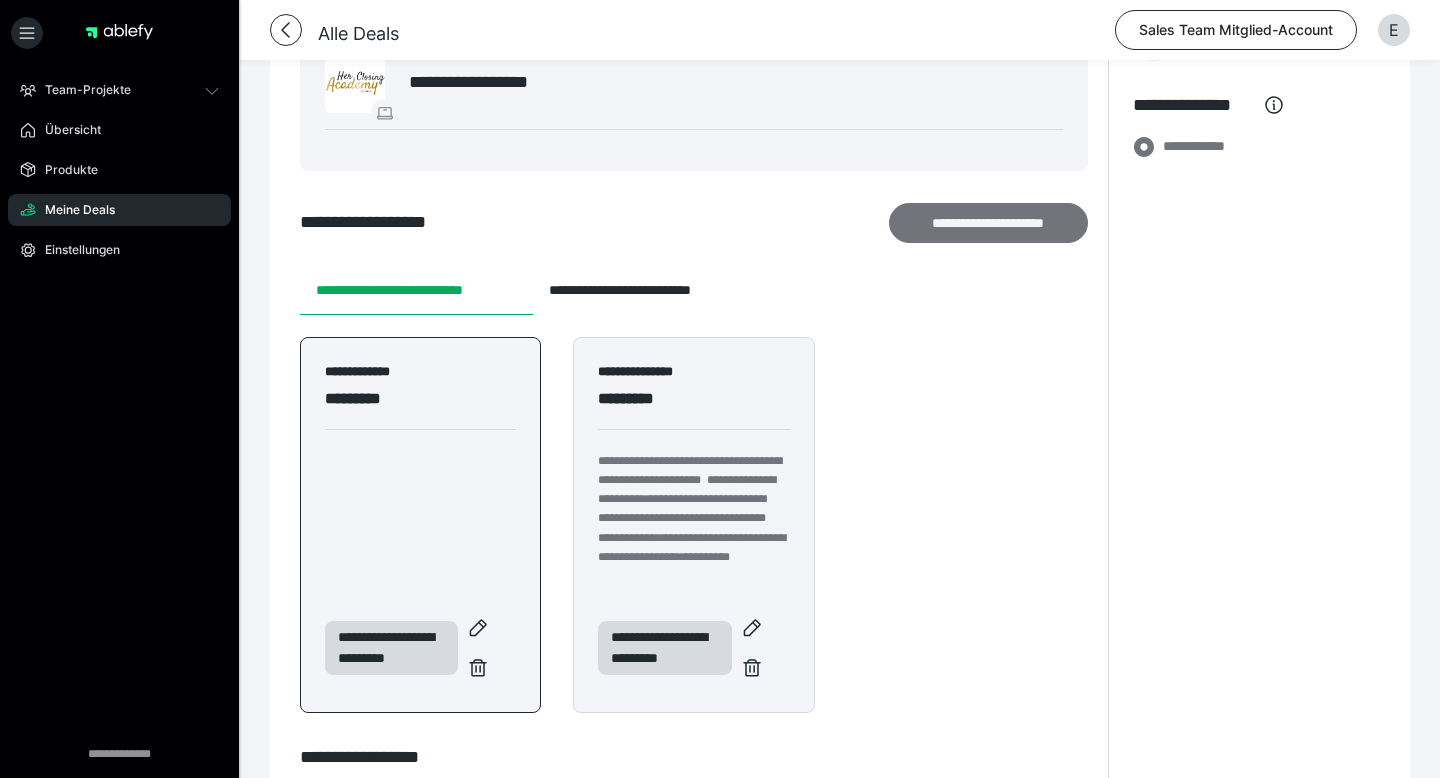 click on "**********" at bounding box center (989, 223) 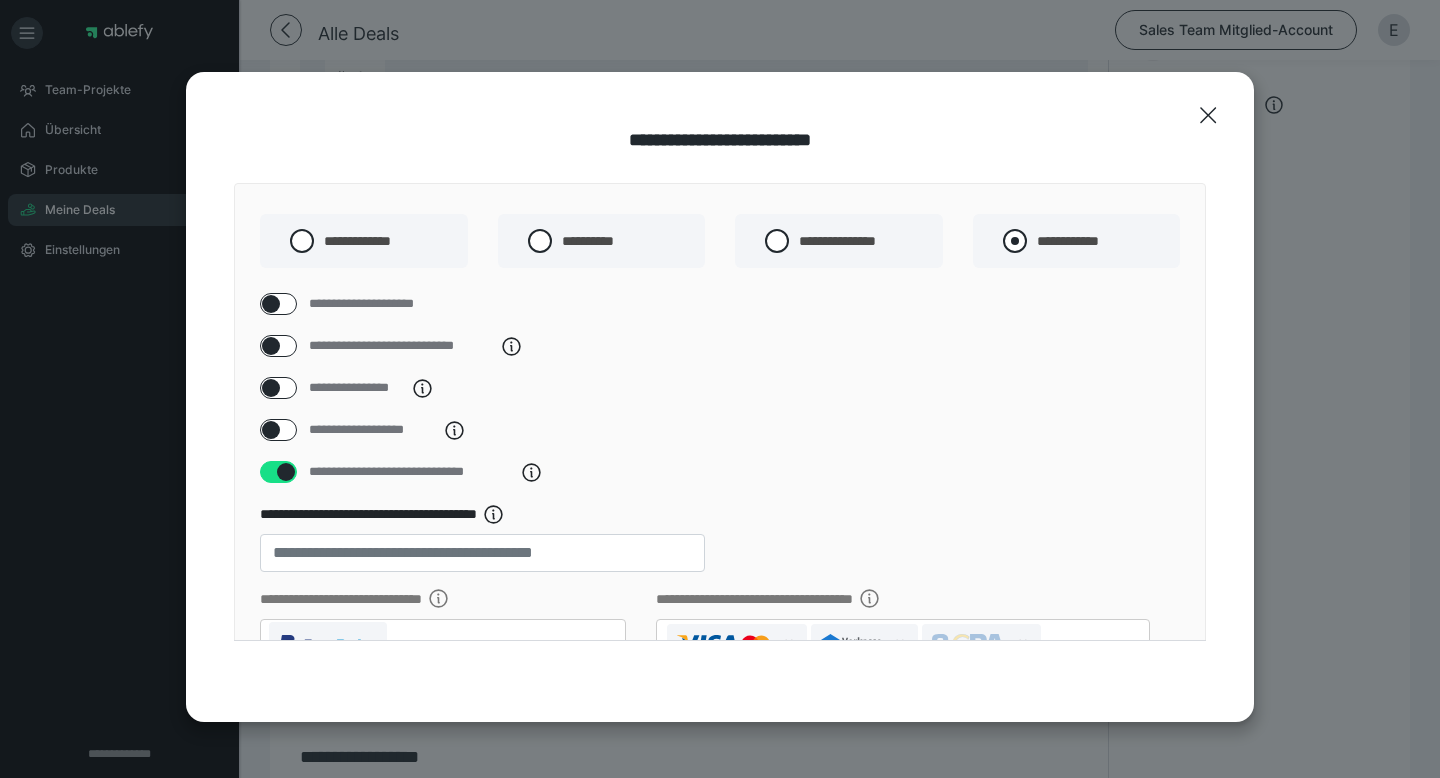 click at bounding box center [1015, 241] 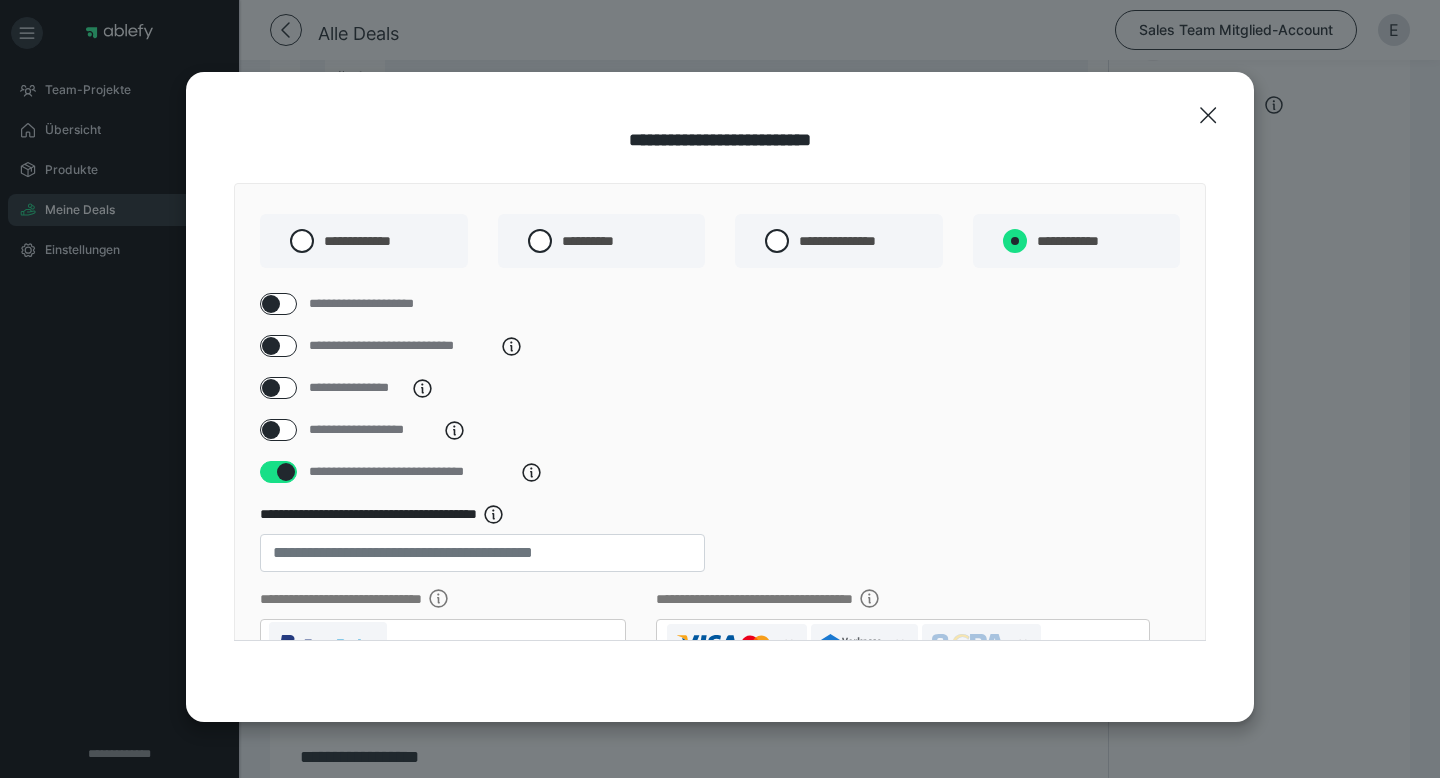 radio on "****" 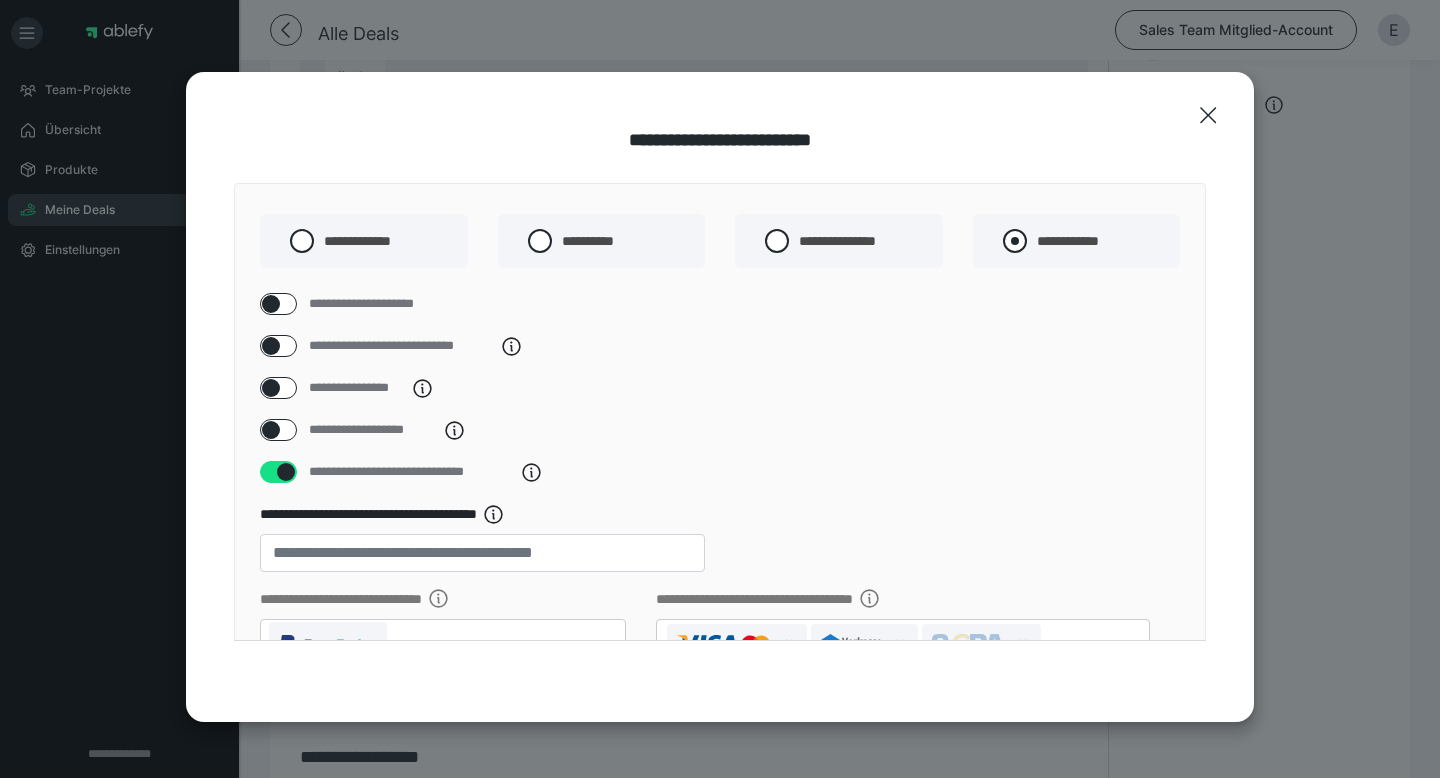 radio on "*****" 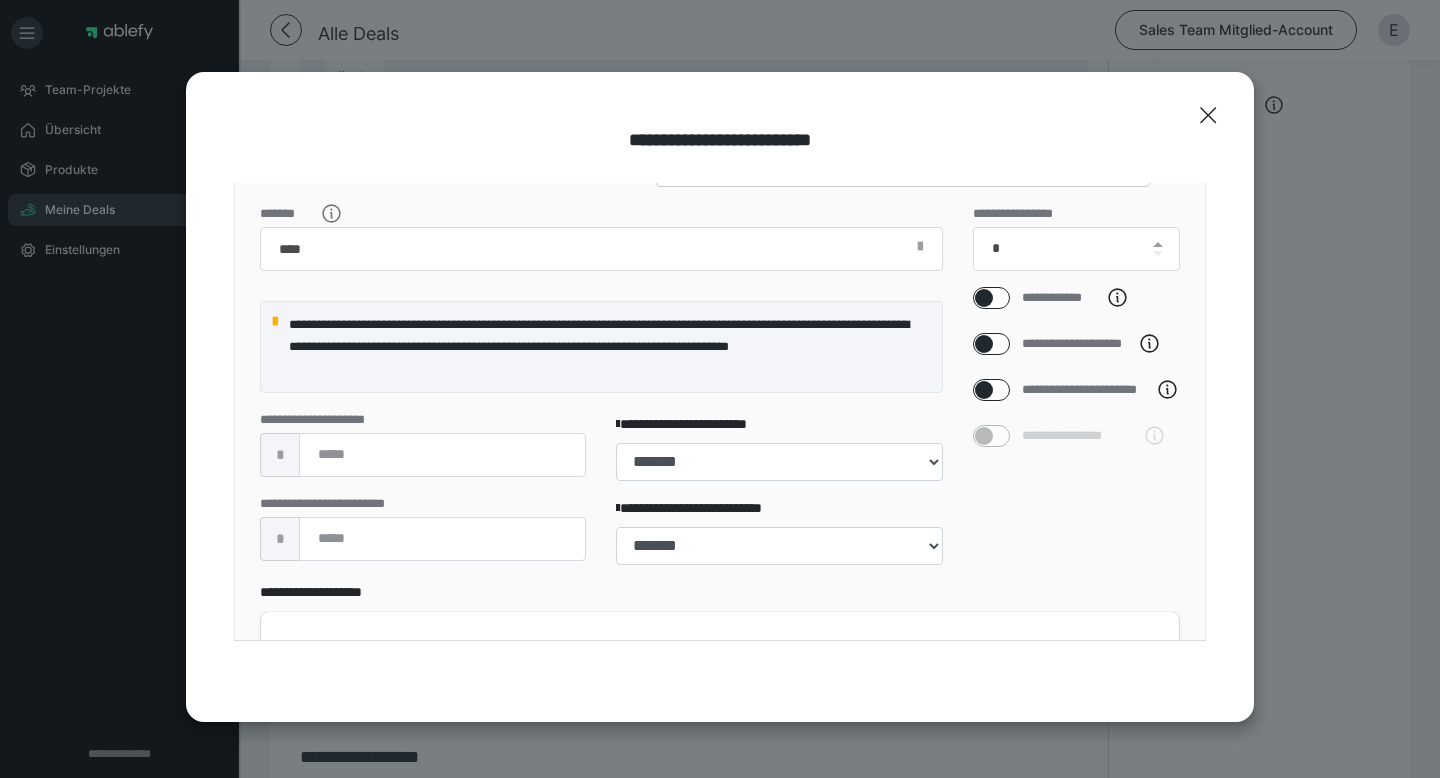 scroll, scrollTop: 484, scrollLeft: 0, axis: vertical 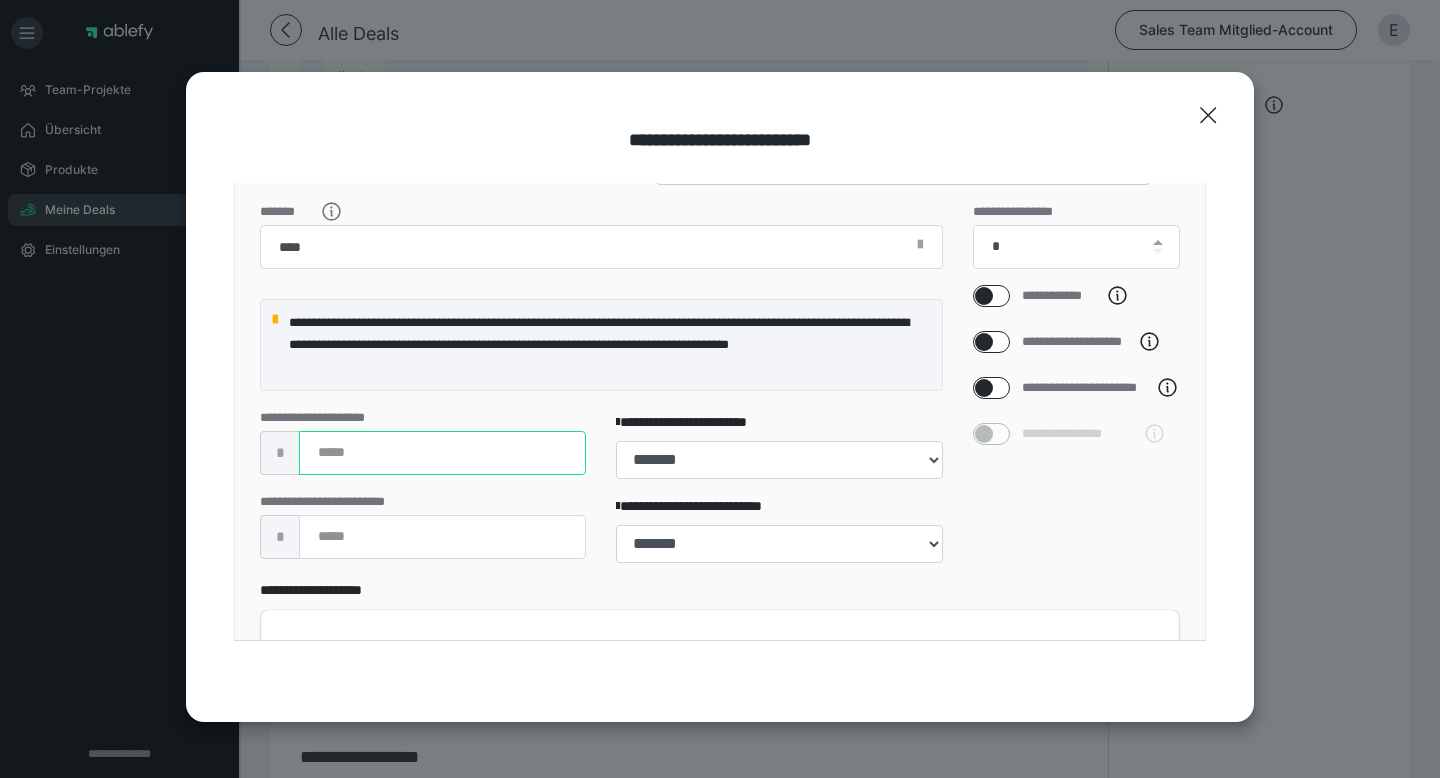click at bounding box center [442, 453] 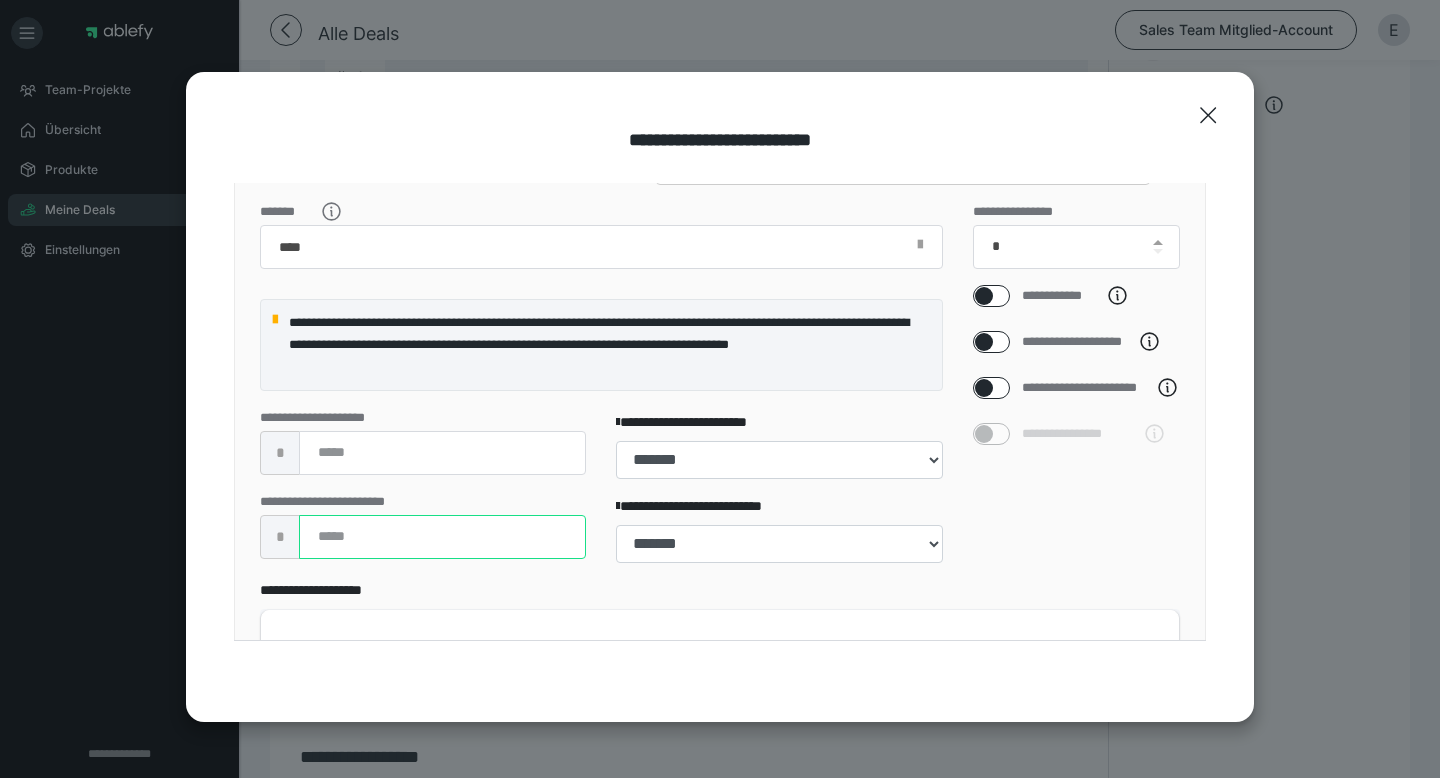 click at bounding box center (442, 537) 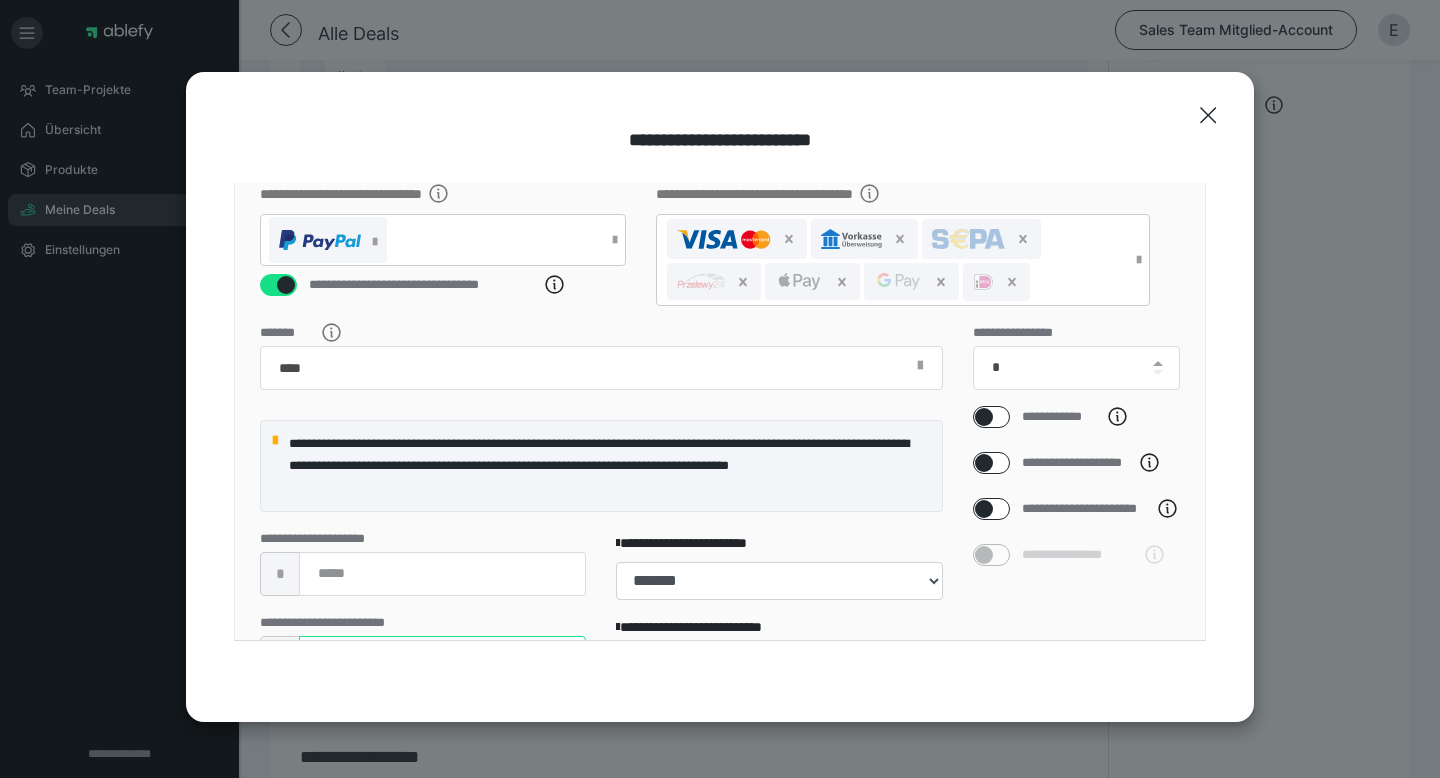 scroll, scrollTop: 441, scrollLeft: 0, axis: vertical 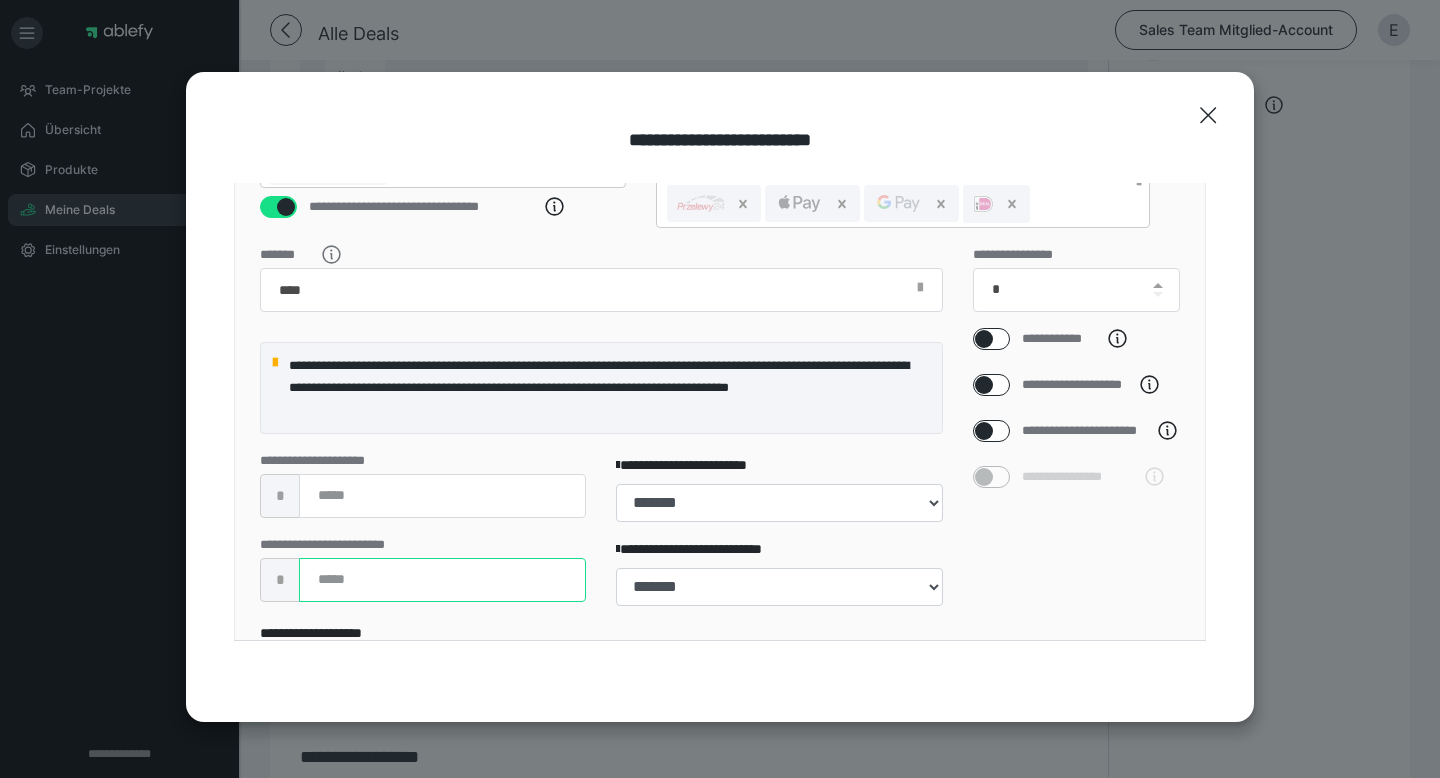 type on "****" 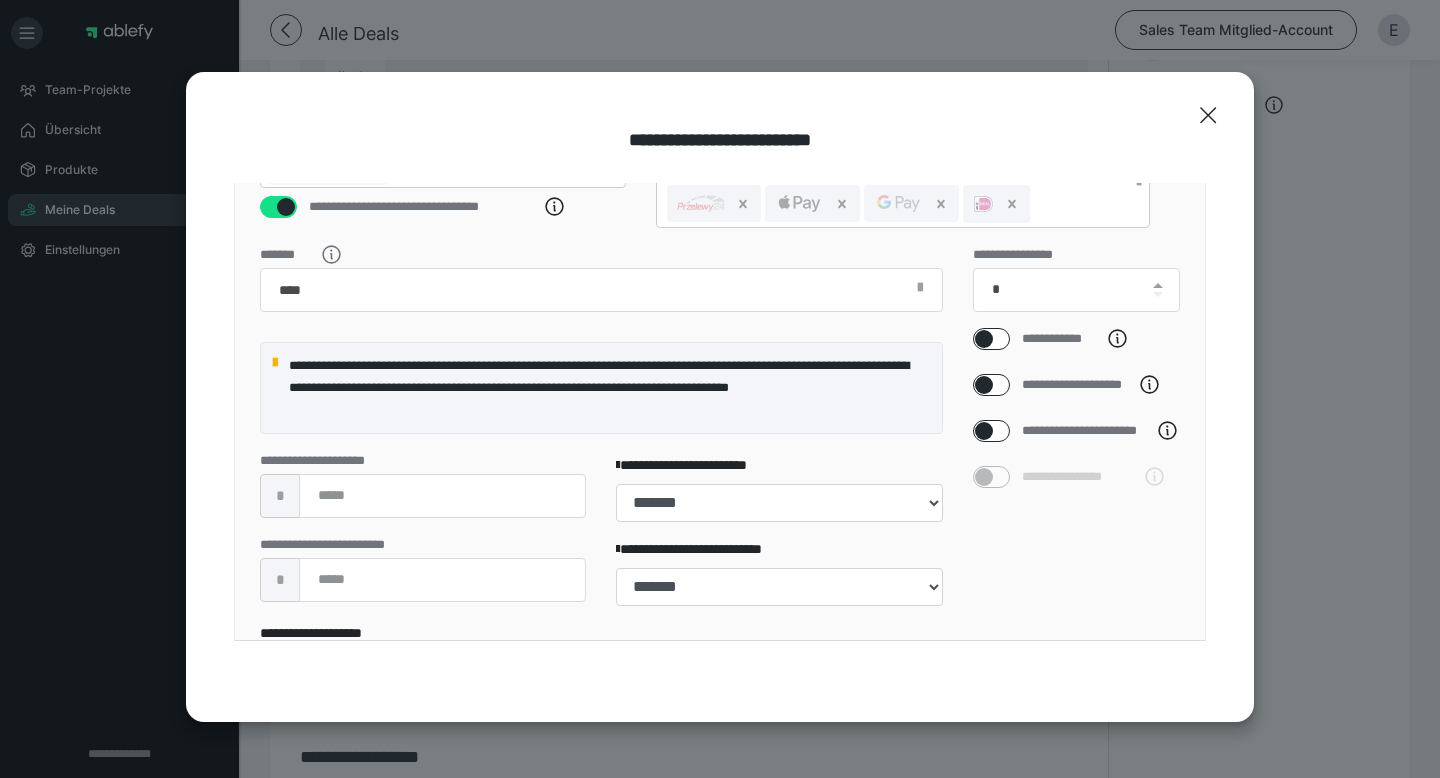 click at bounding box center (984, 431) 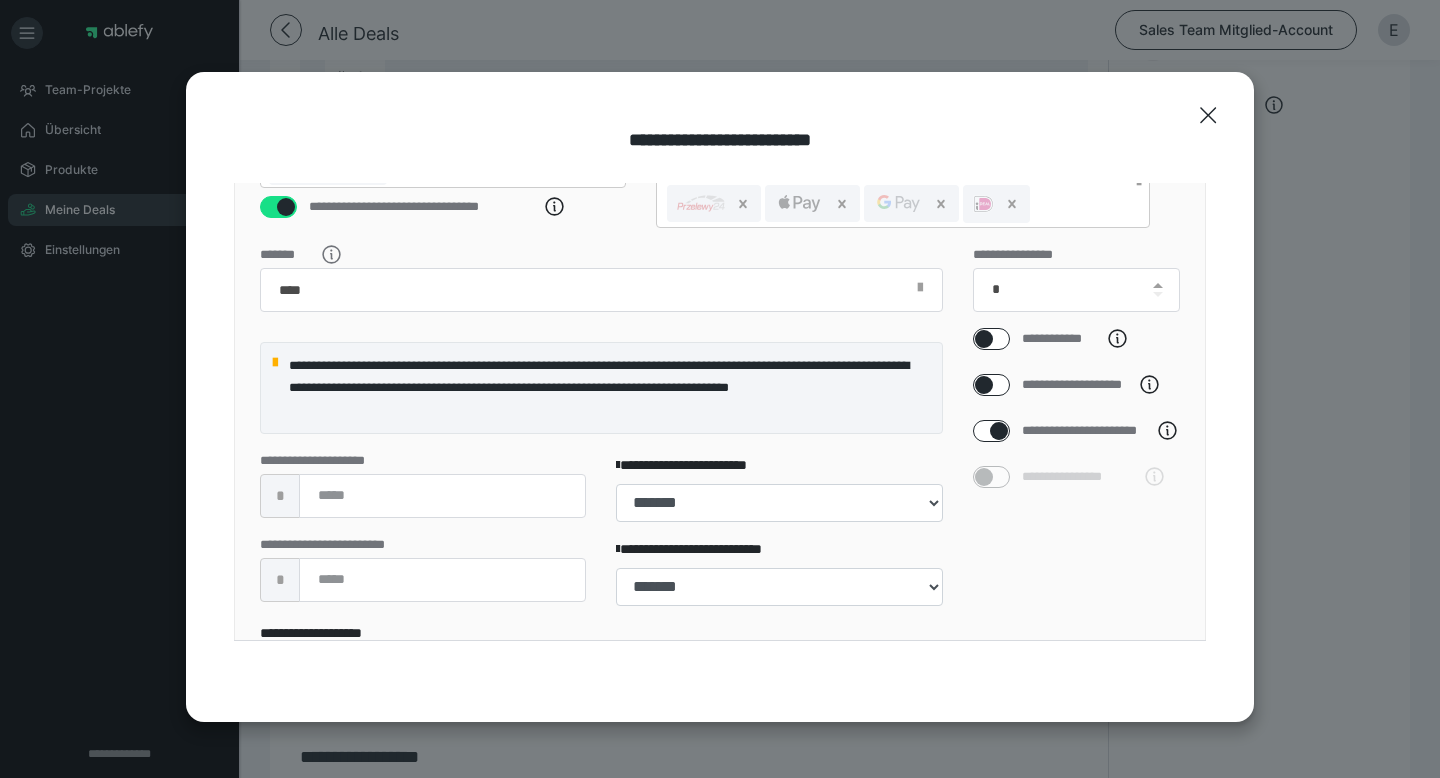 checkbox on "****" 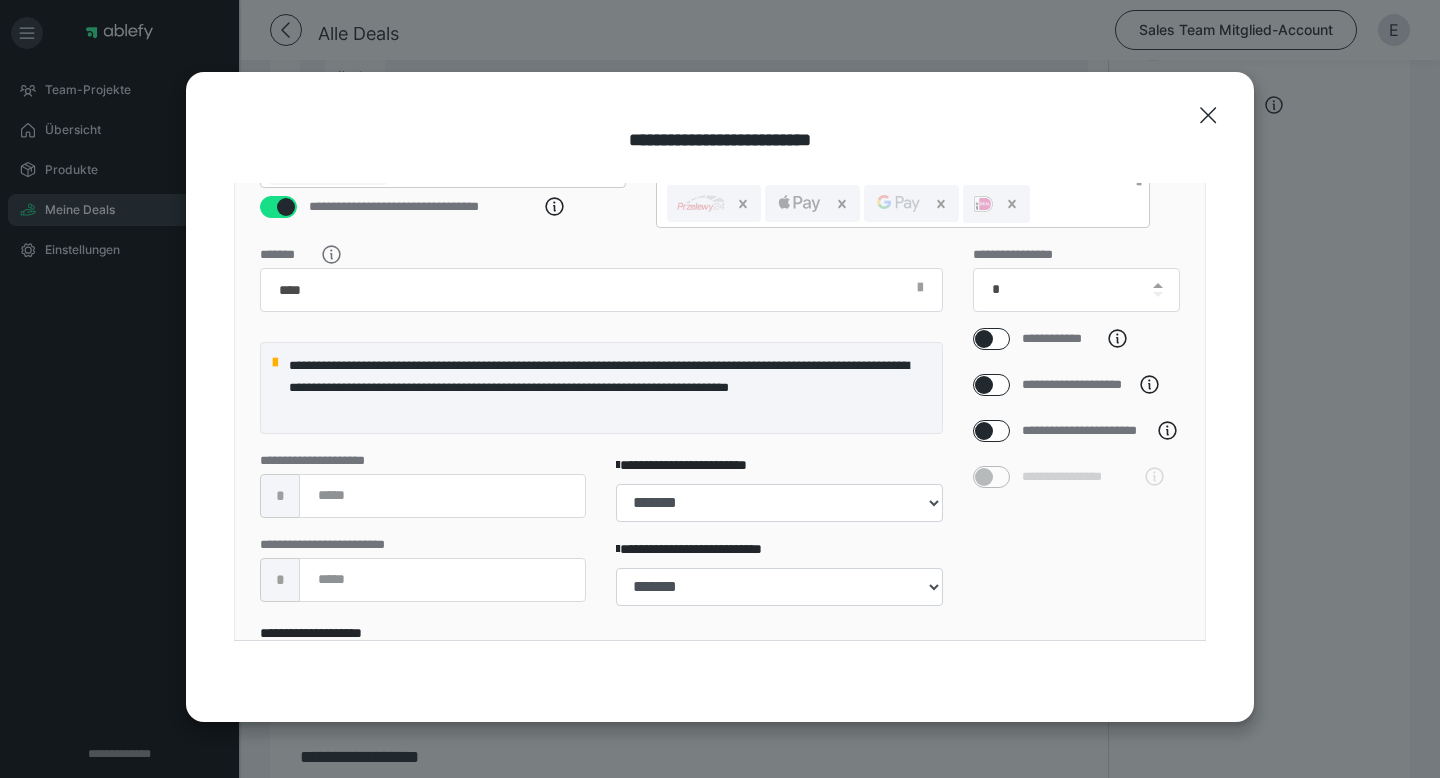 select on "**" 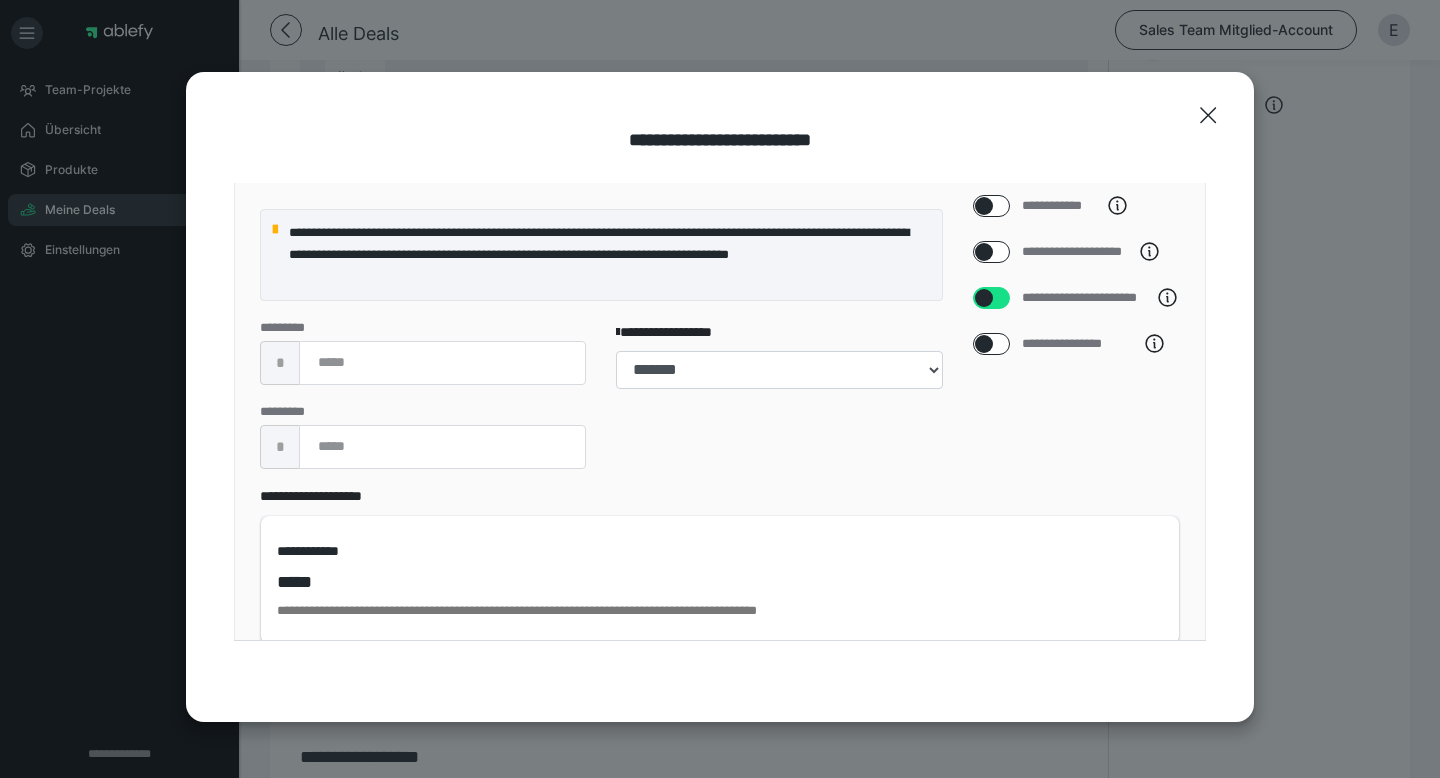 scroll, scrollTop: 578, scrollLeft: 0, axis: vertical 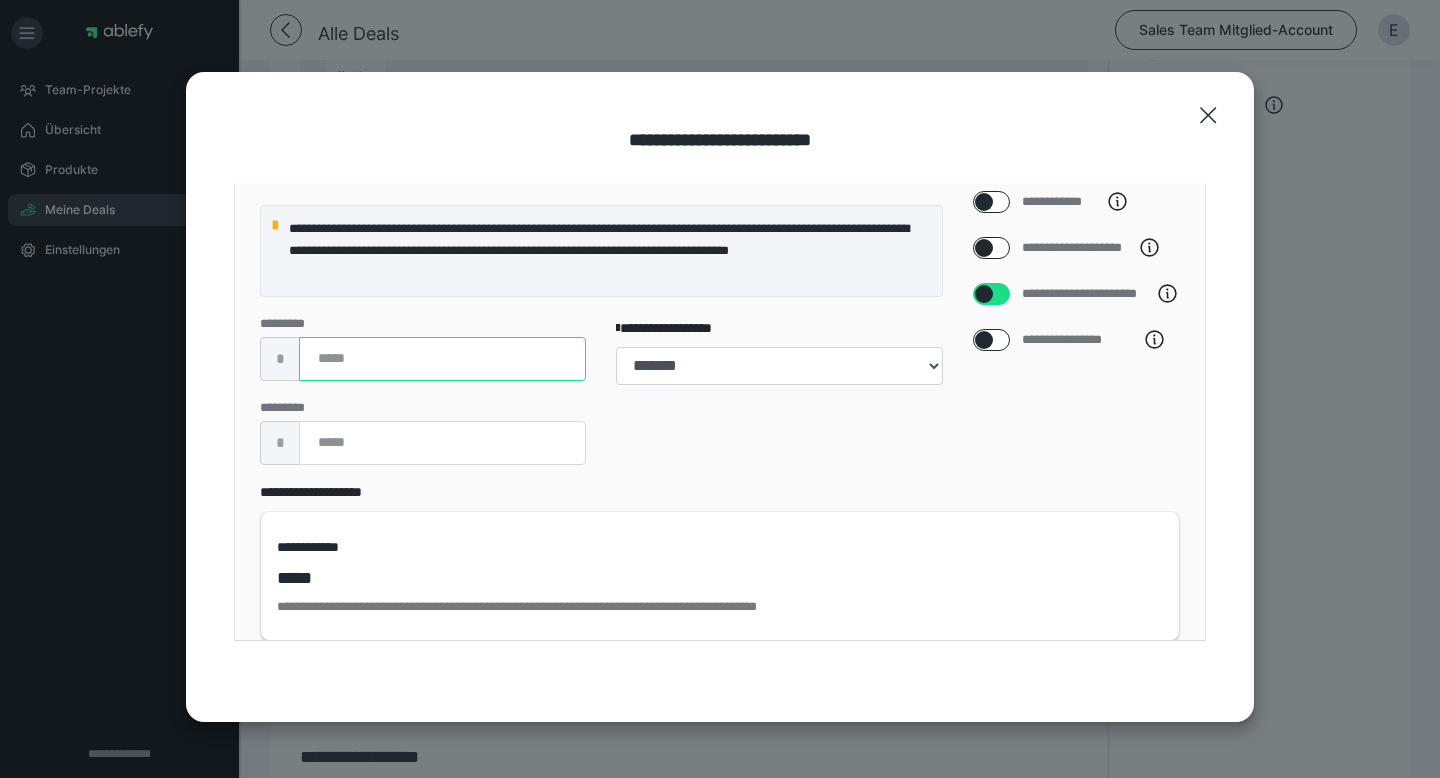 click at bounding box center [442, 359] 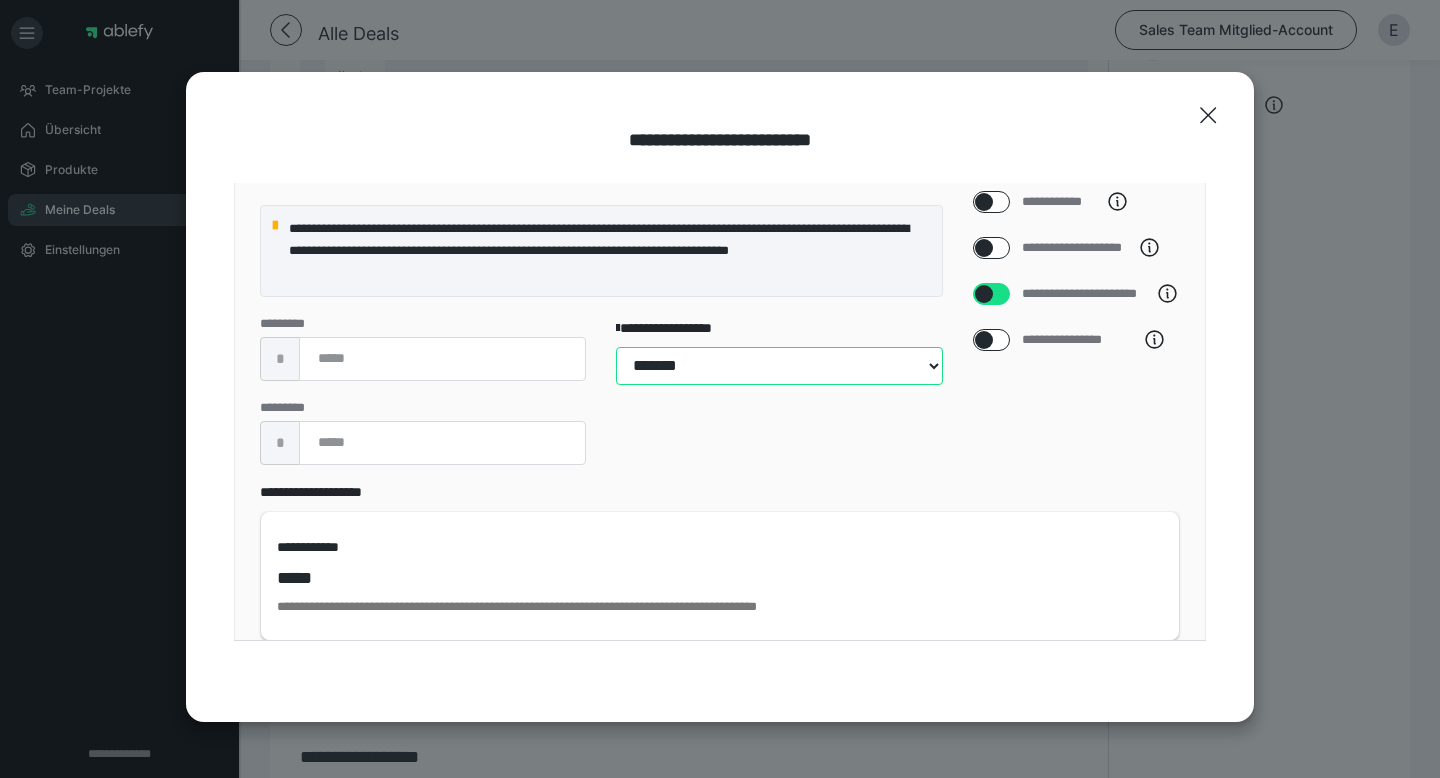 type on "*" 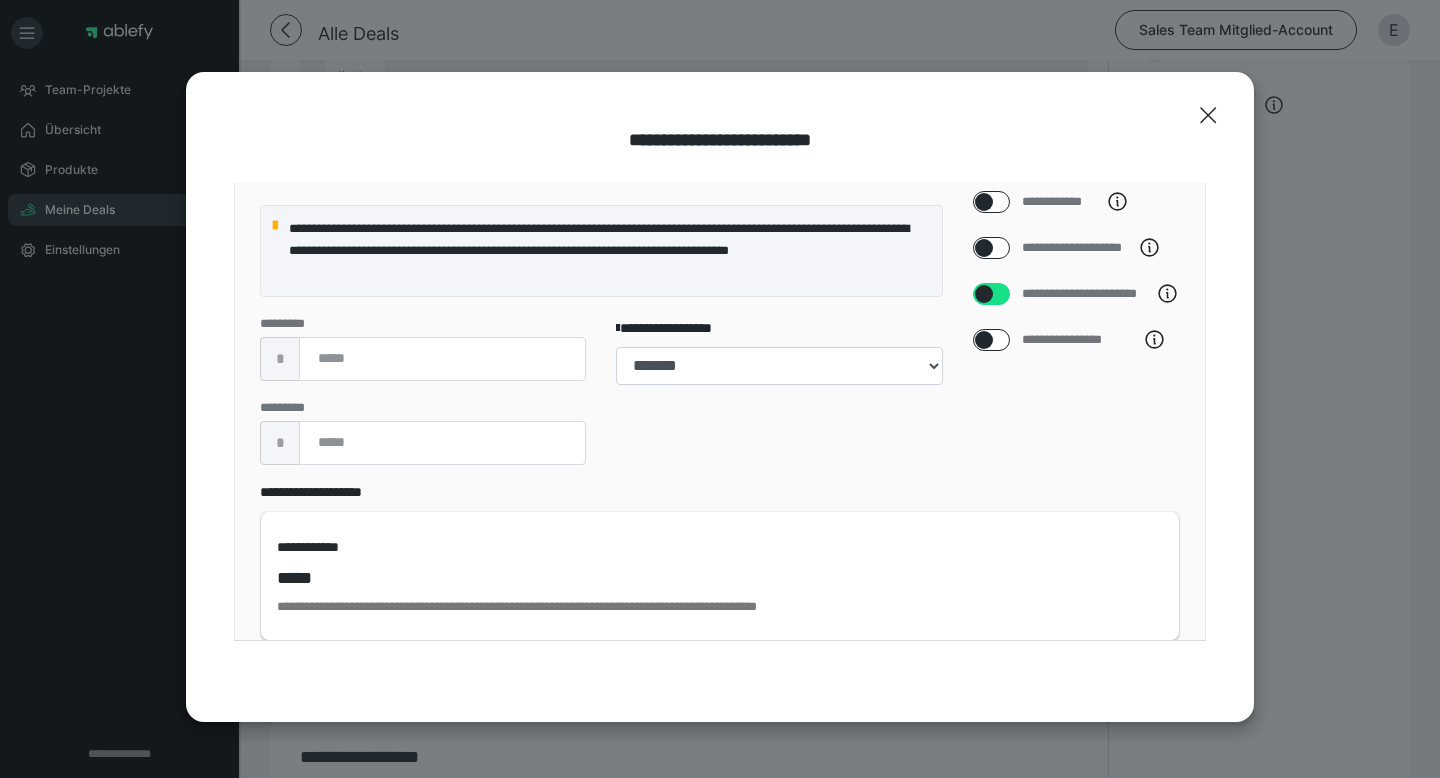 click at bounding box center (984, 340) 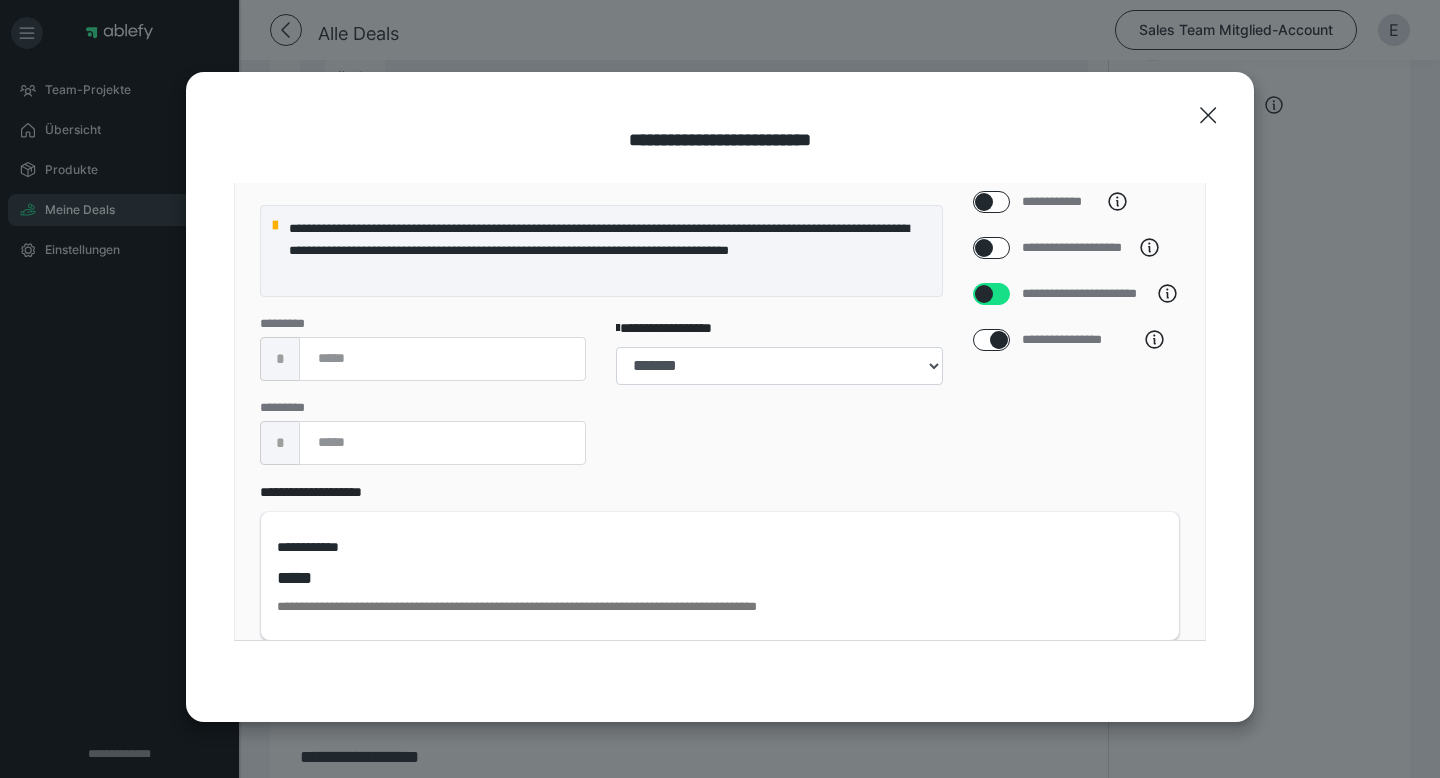 checkbox on "****" 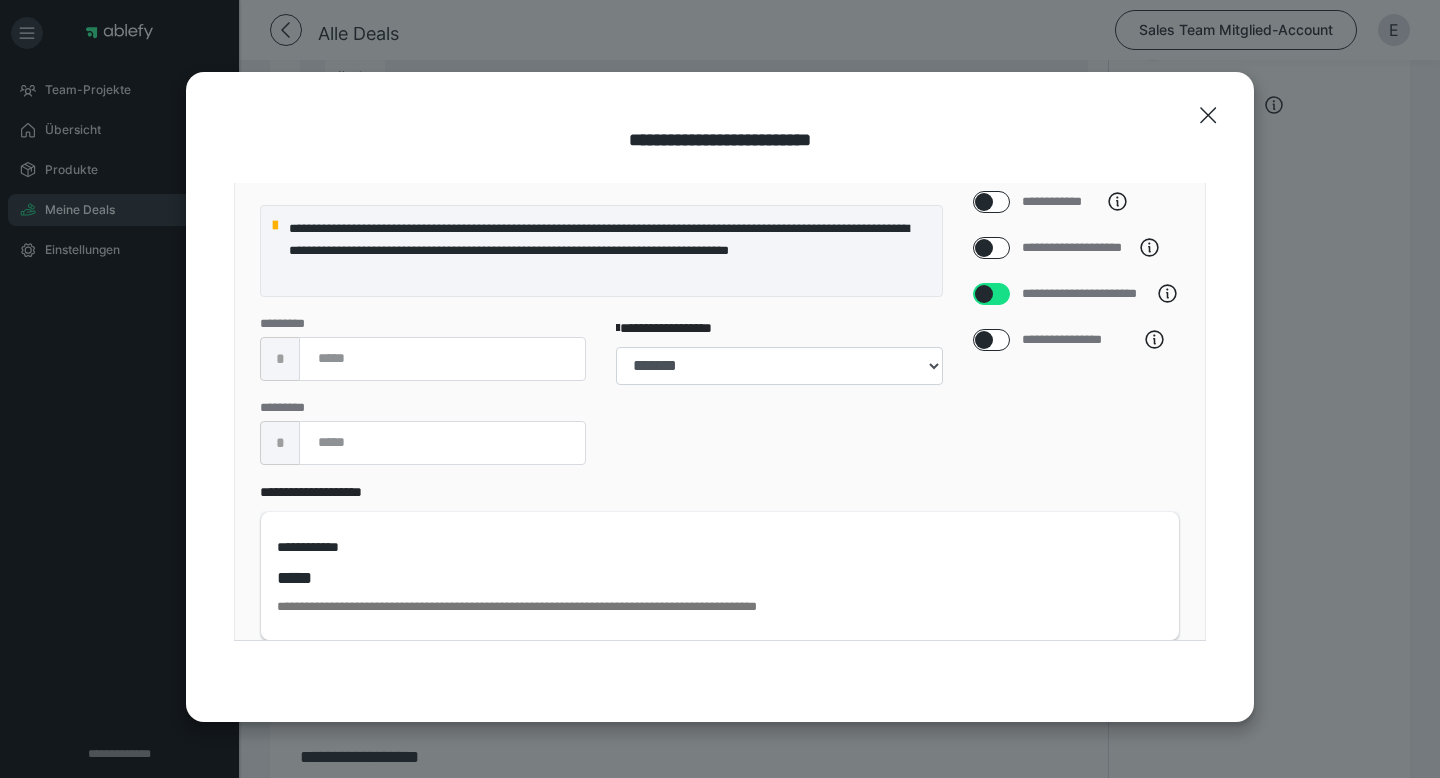 checkbox on "****" 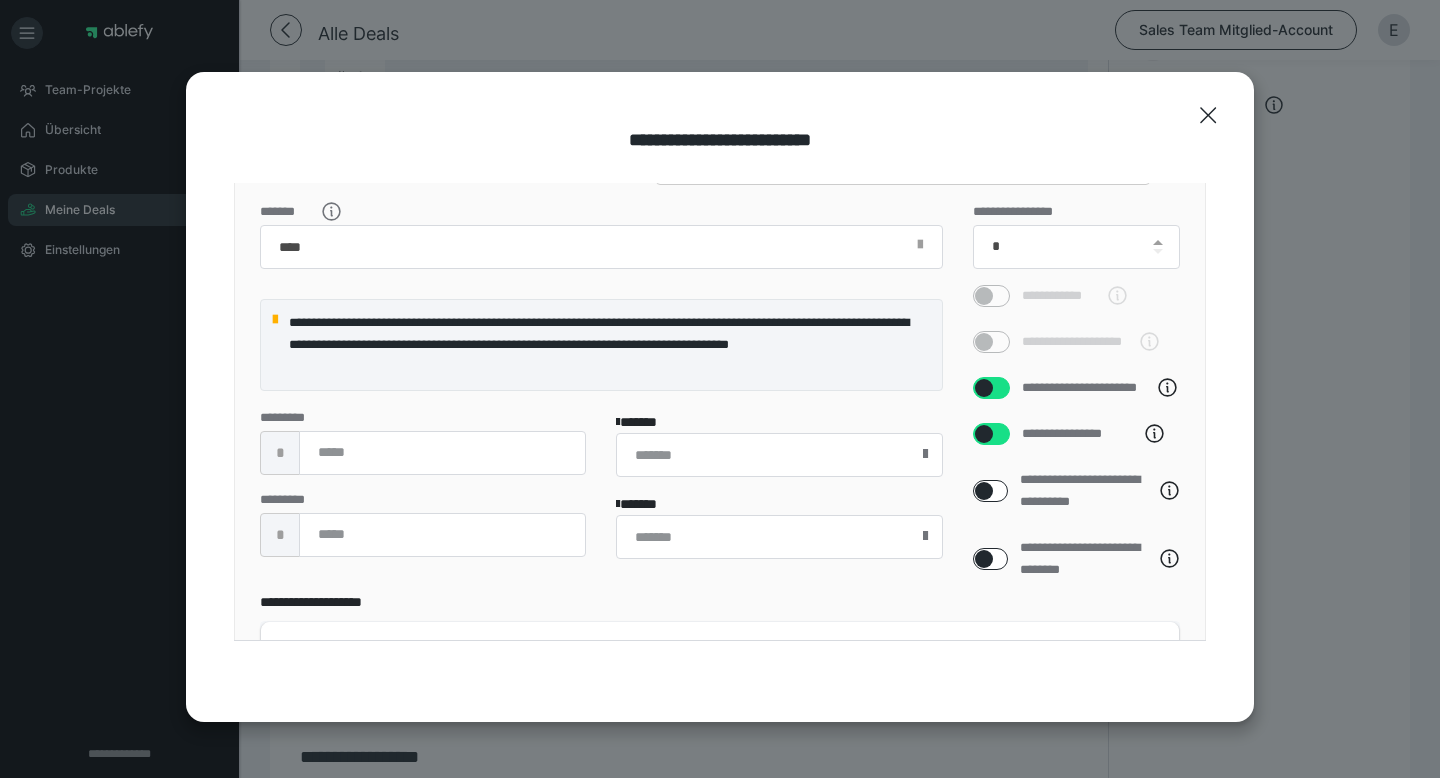 scroll, scrollTop: 672, scrollLeft: 0, axis: vertical 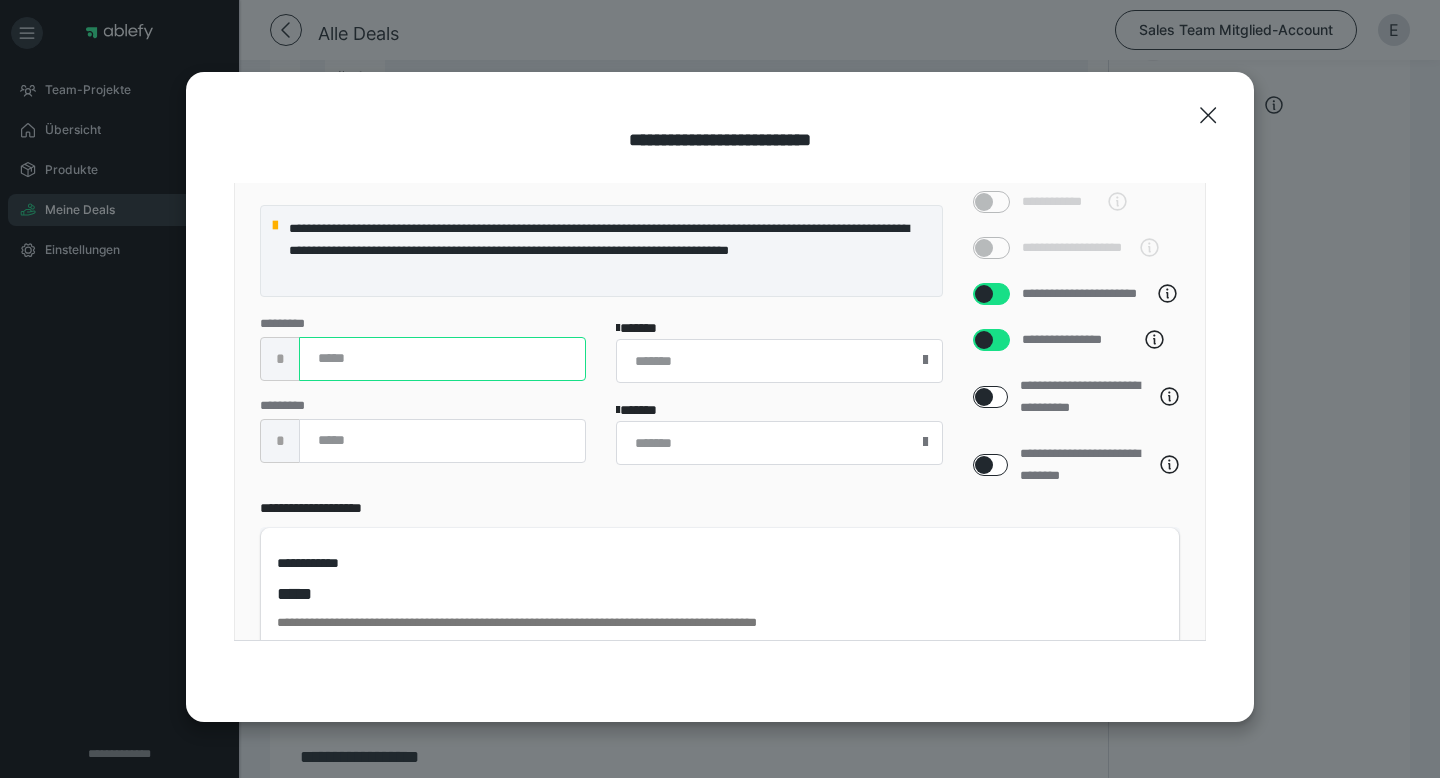 click on "********* * *" at bounding box center [423, 358] 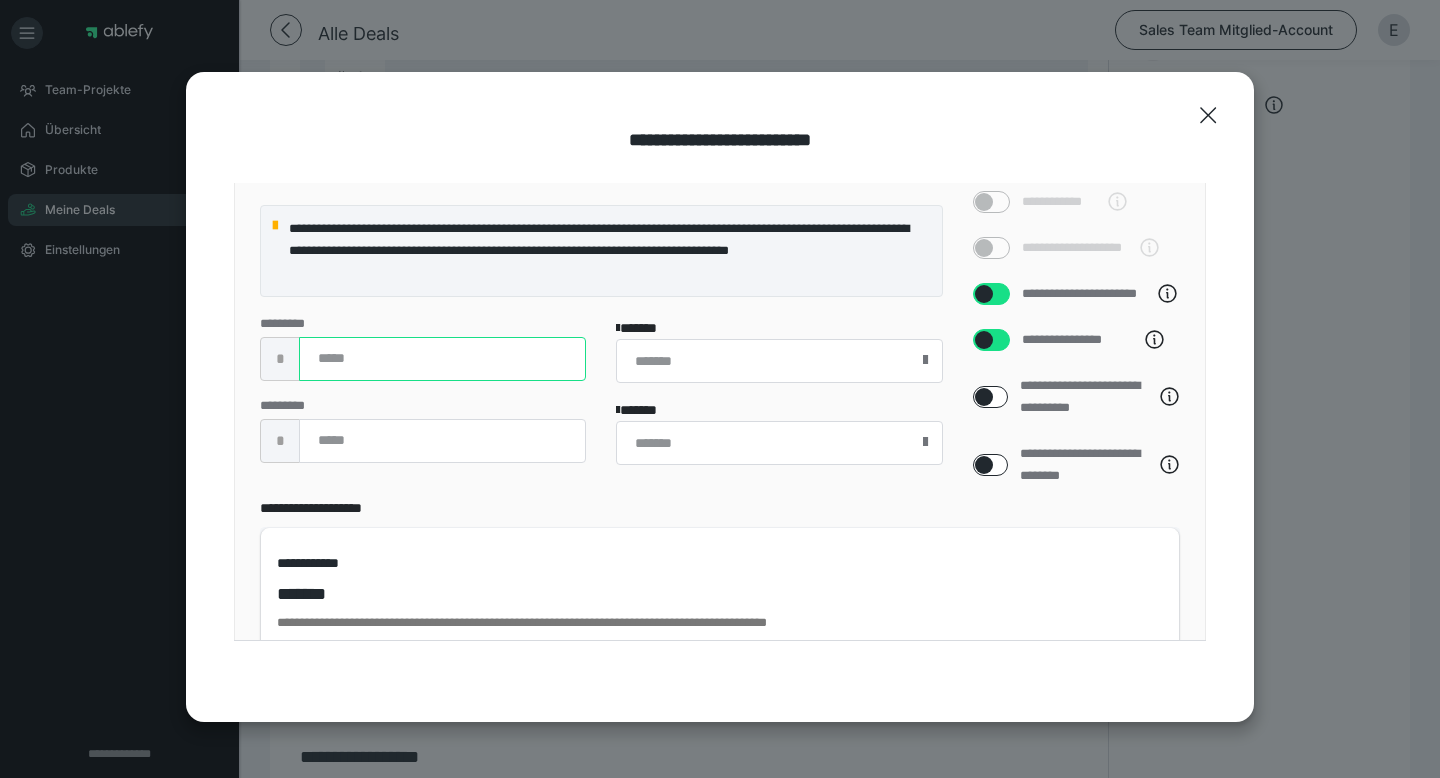 type on "***" 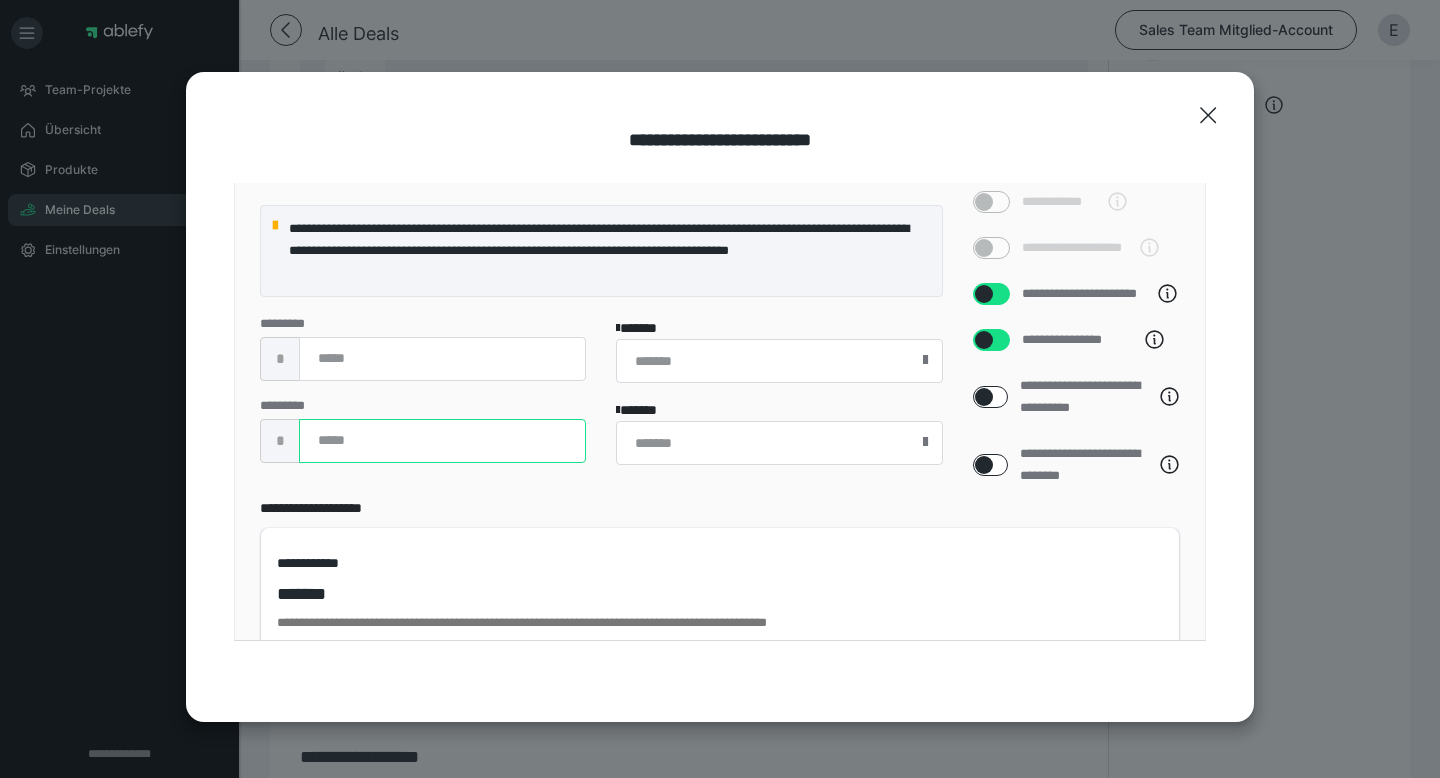 click at bounding box center [442, 441] 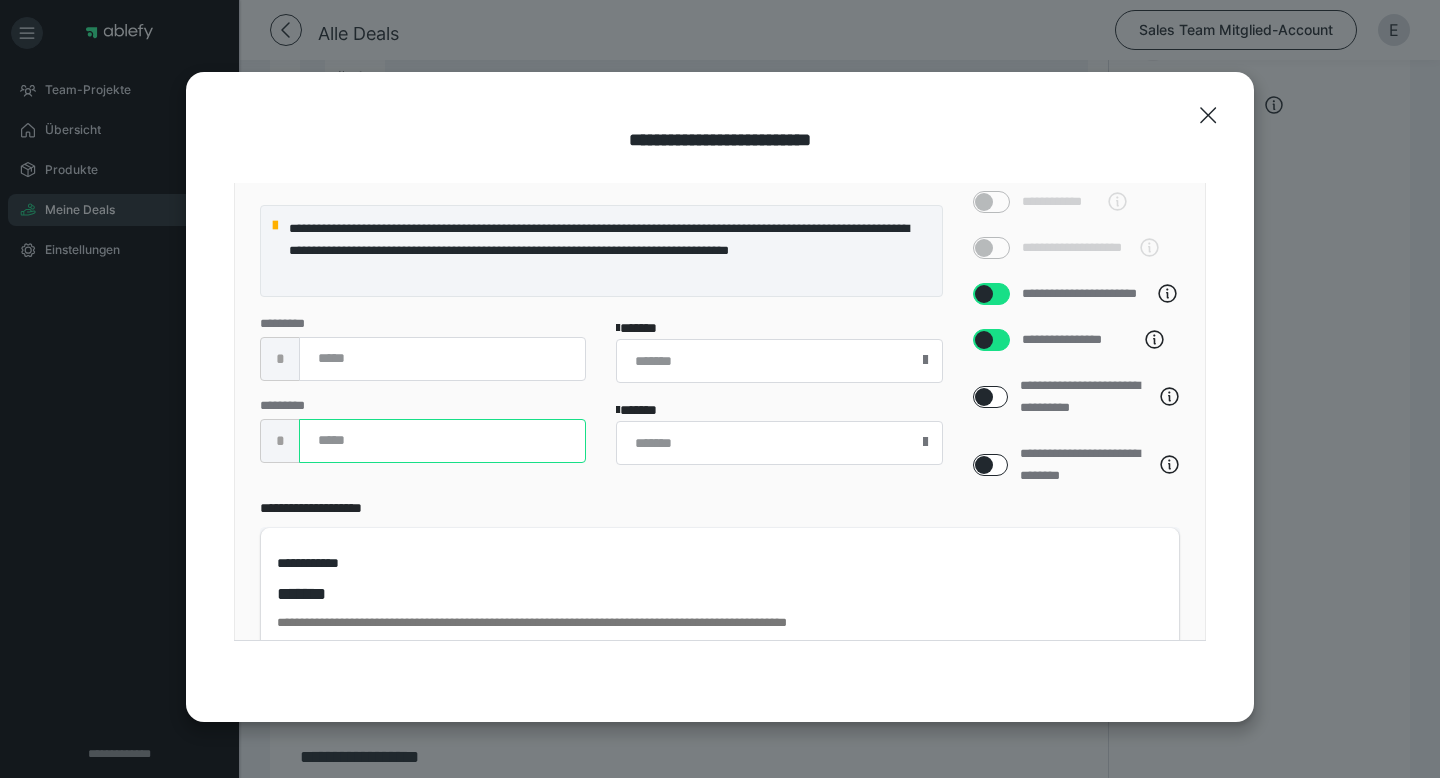 type on "****" 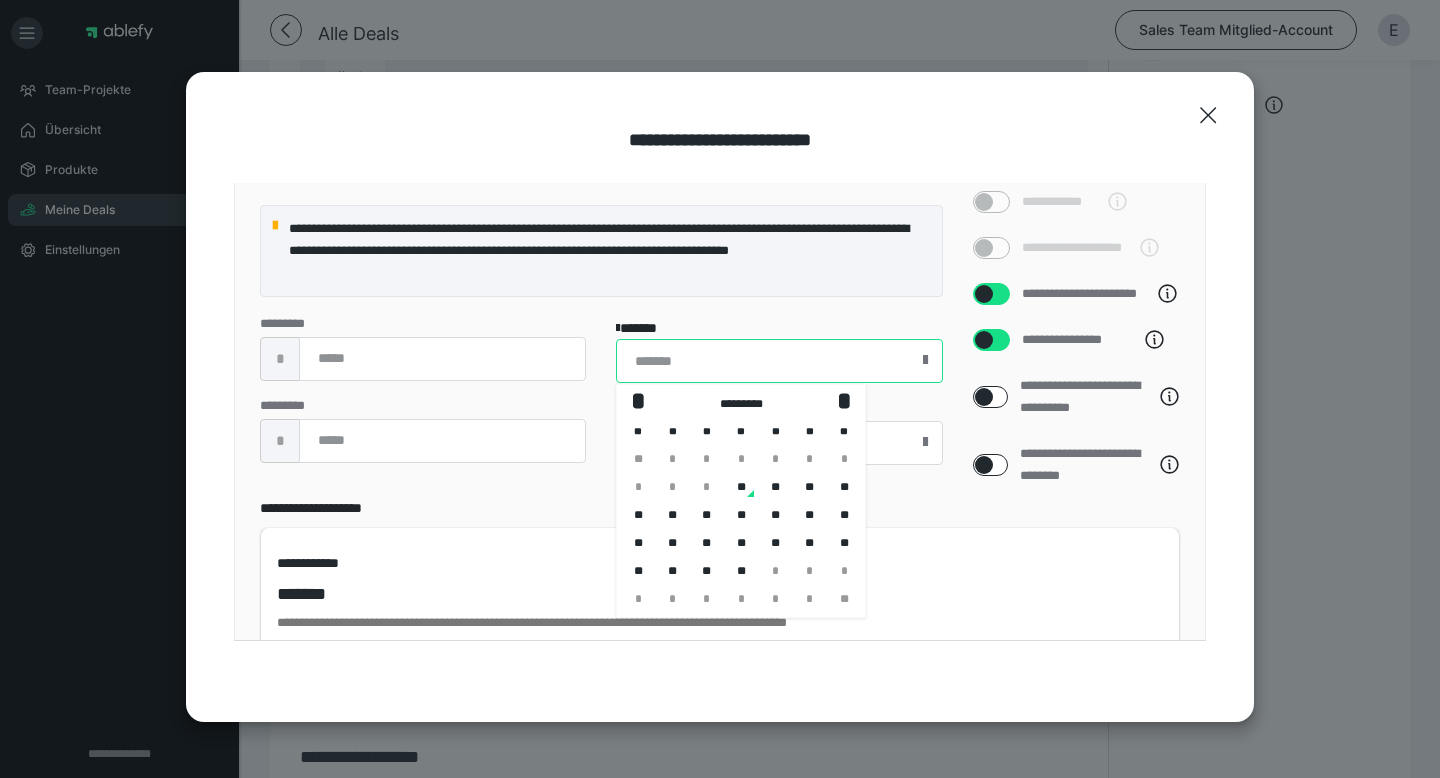 click at bounding box center (779, 361) 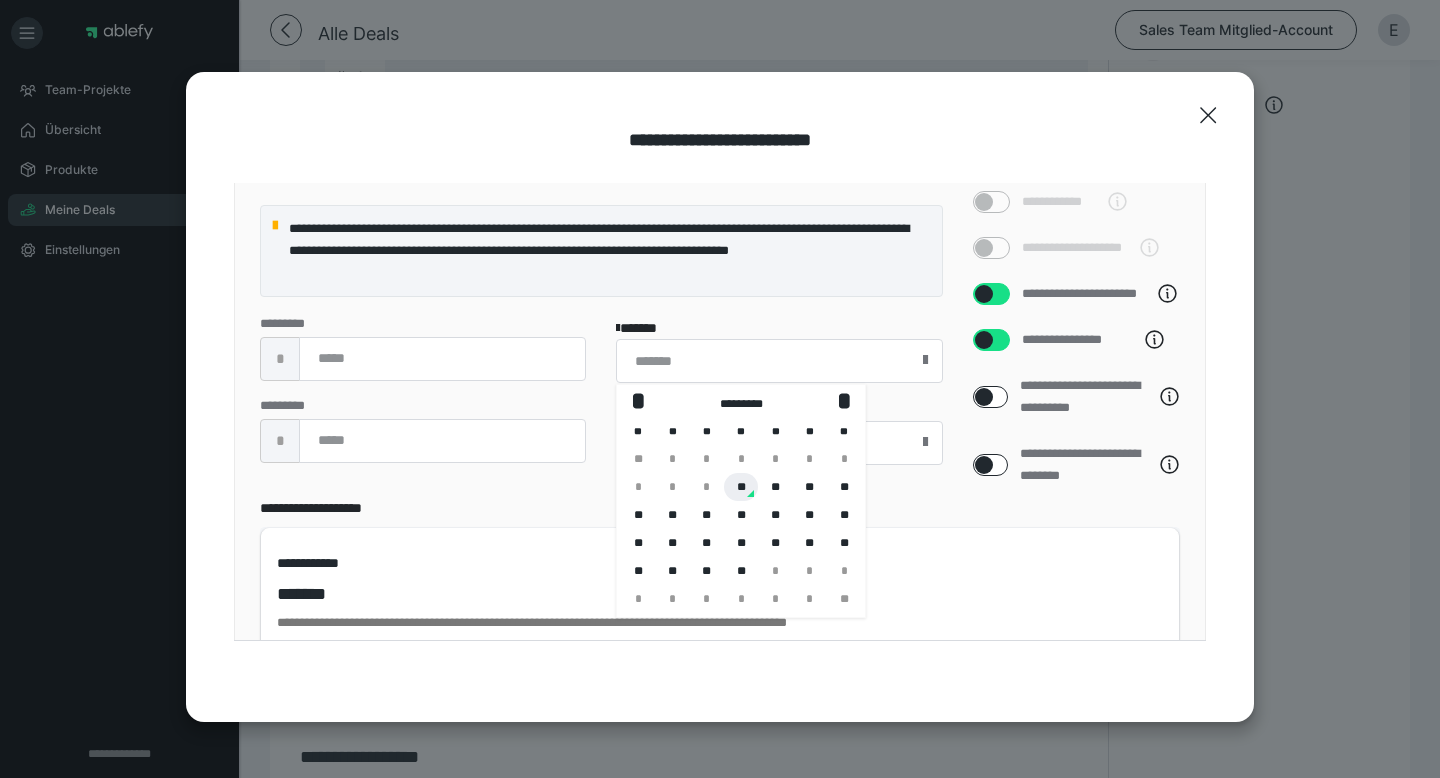 click on "**" at bounding box center [741, 487] 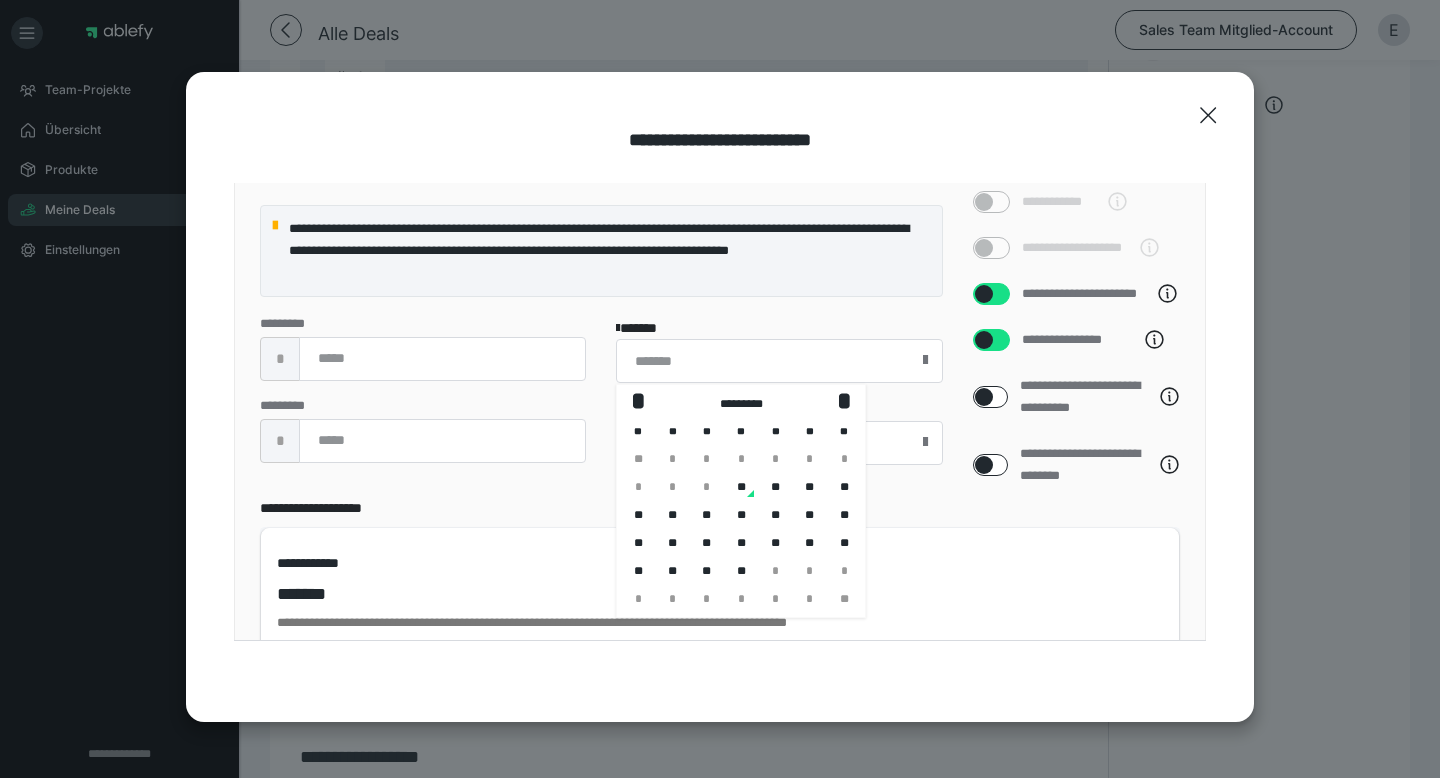 type on "**********" 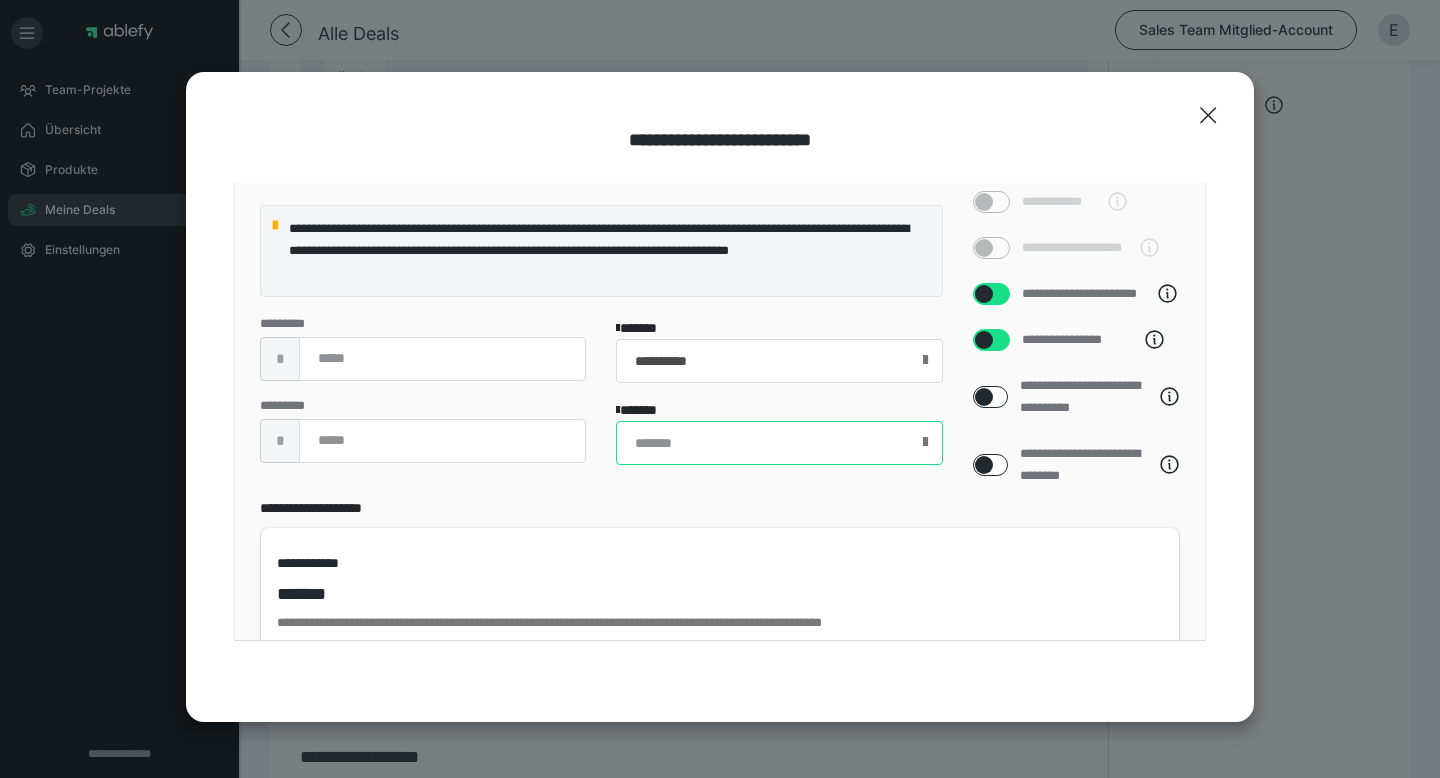 click at bounding box center [779, 443] 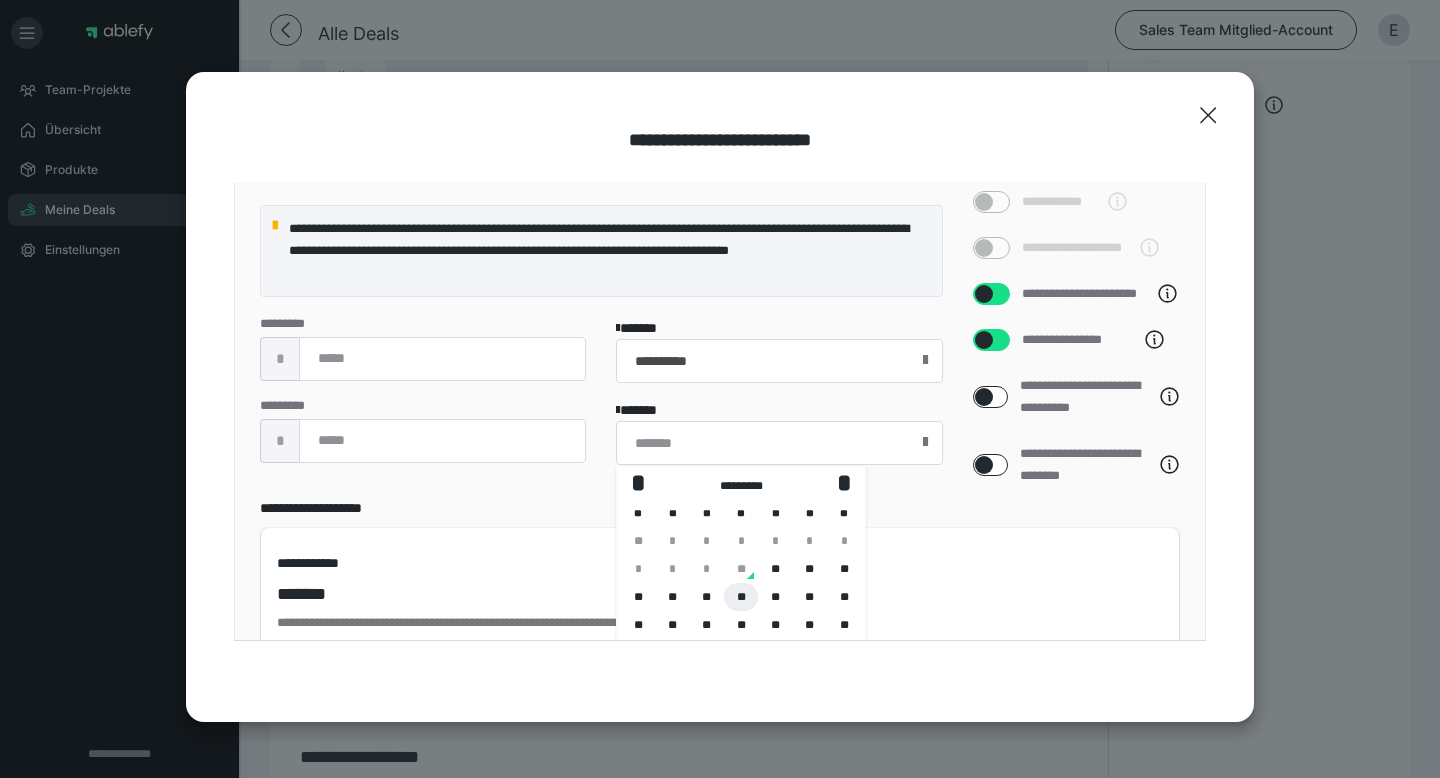 click on "**" at bounding box center (741, 597) 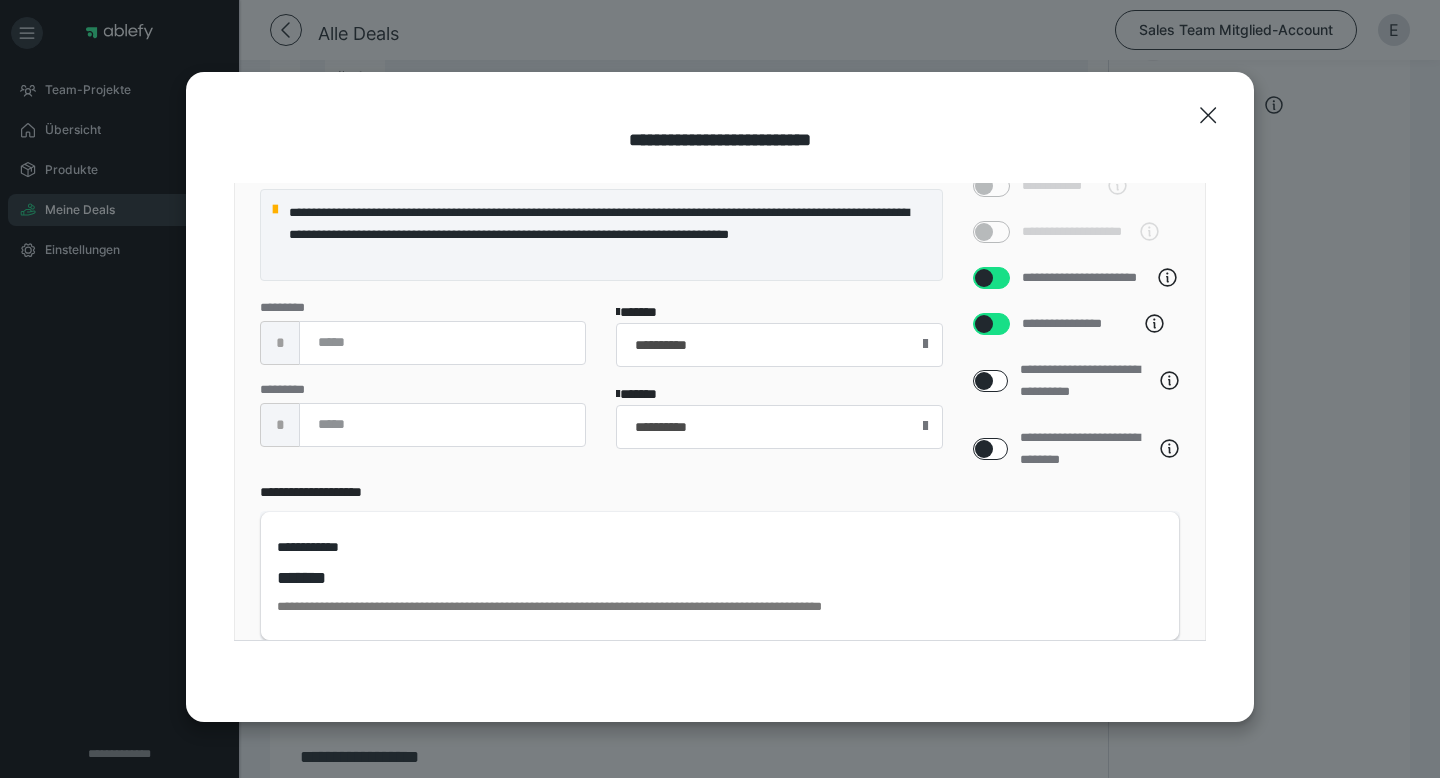 scroll, scrollTop: 663, scrollLeft: 0, axis: vertical 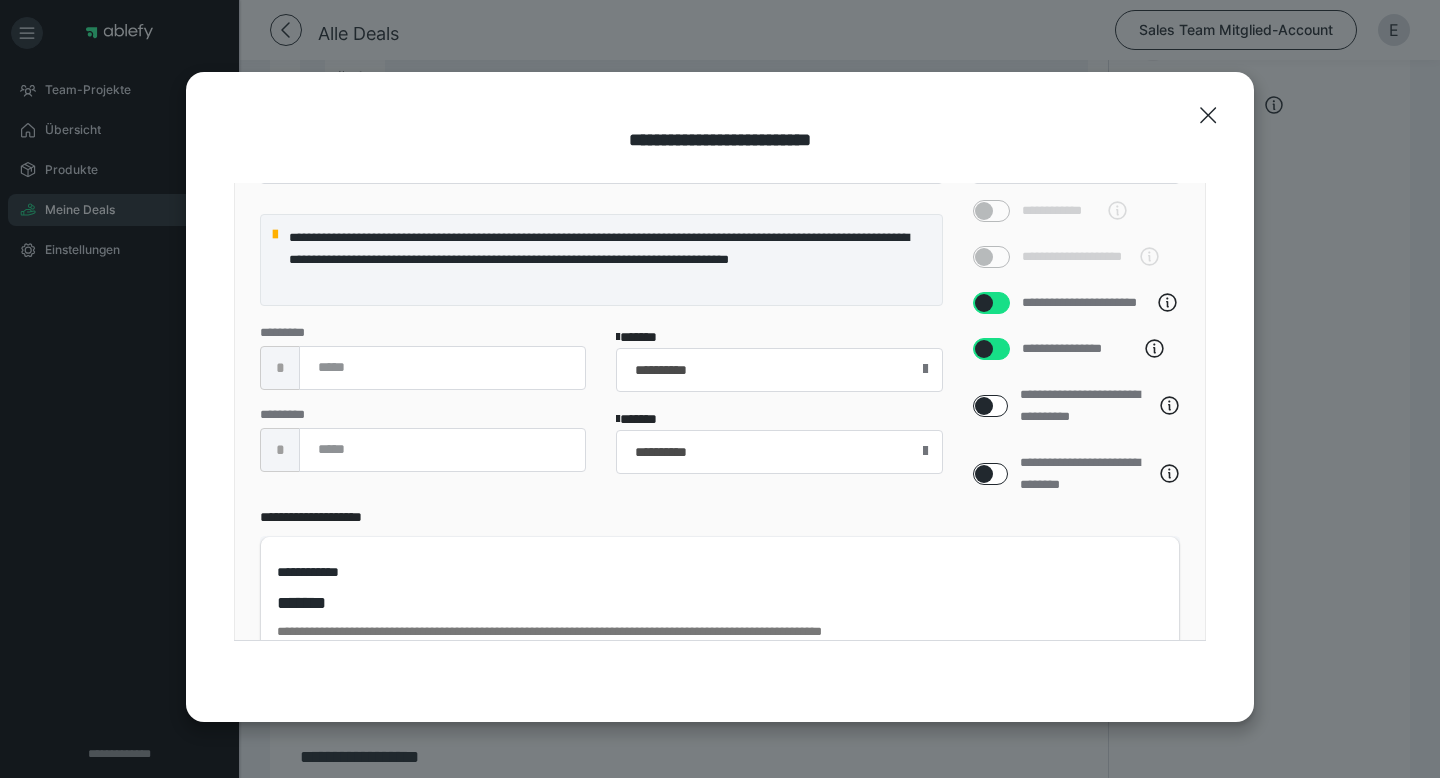 click at bounding box center [984, 349] 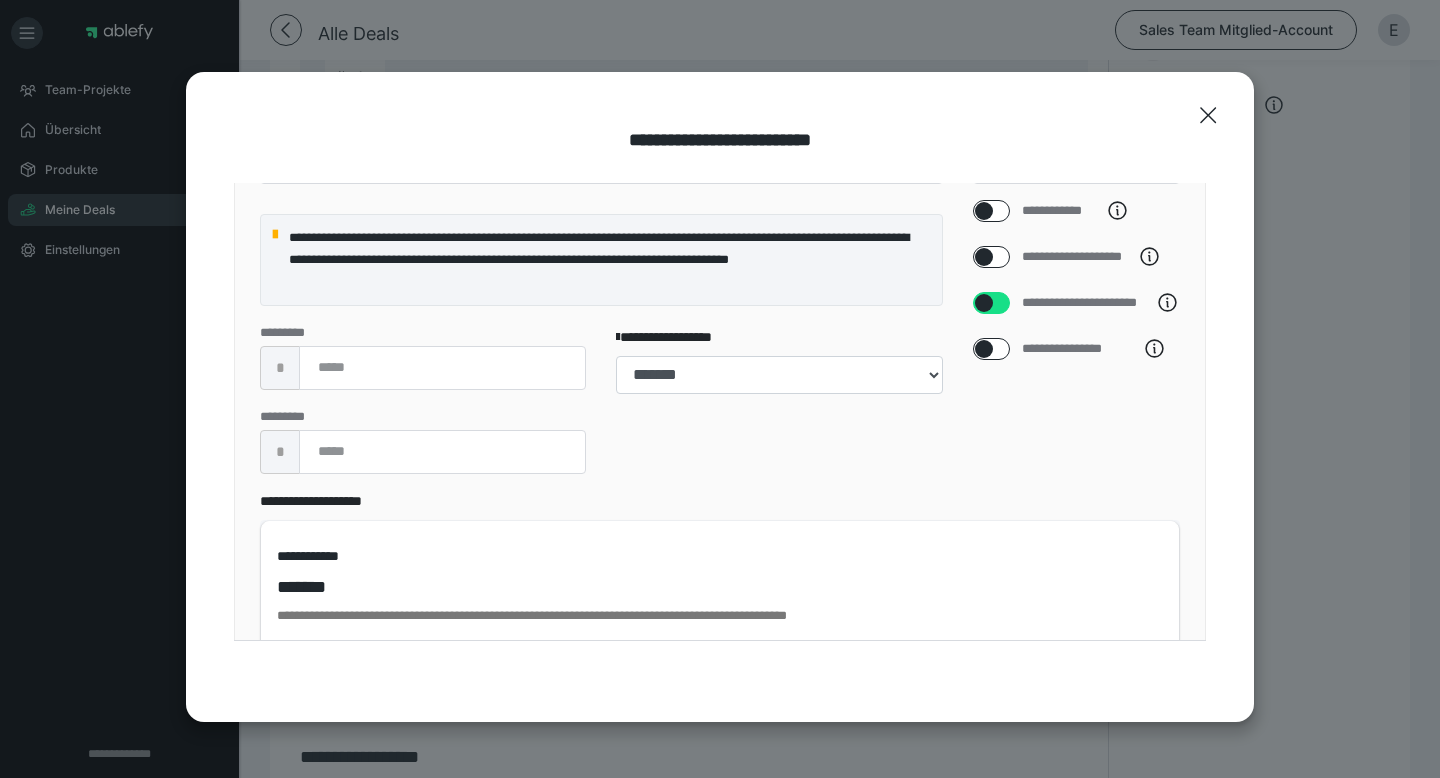 click at bounding box center (984, 303) 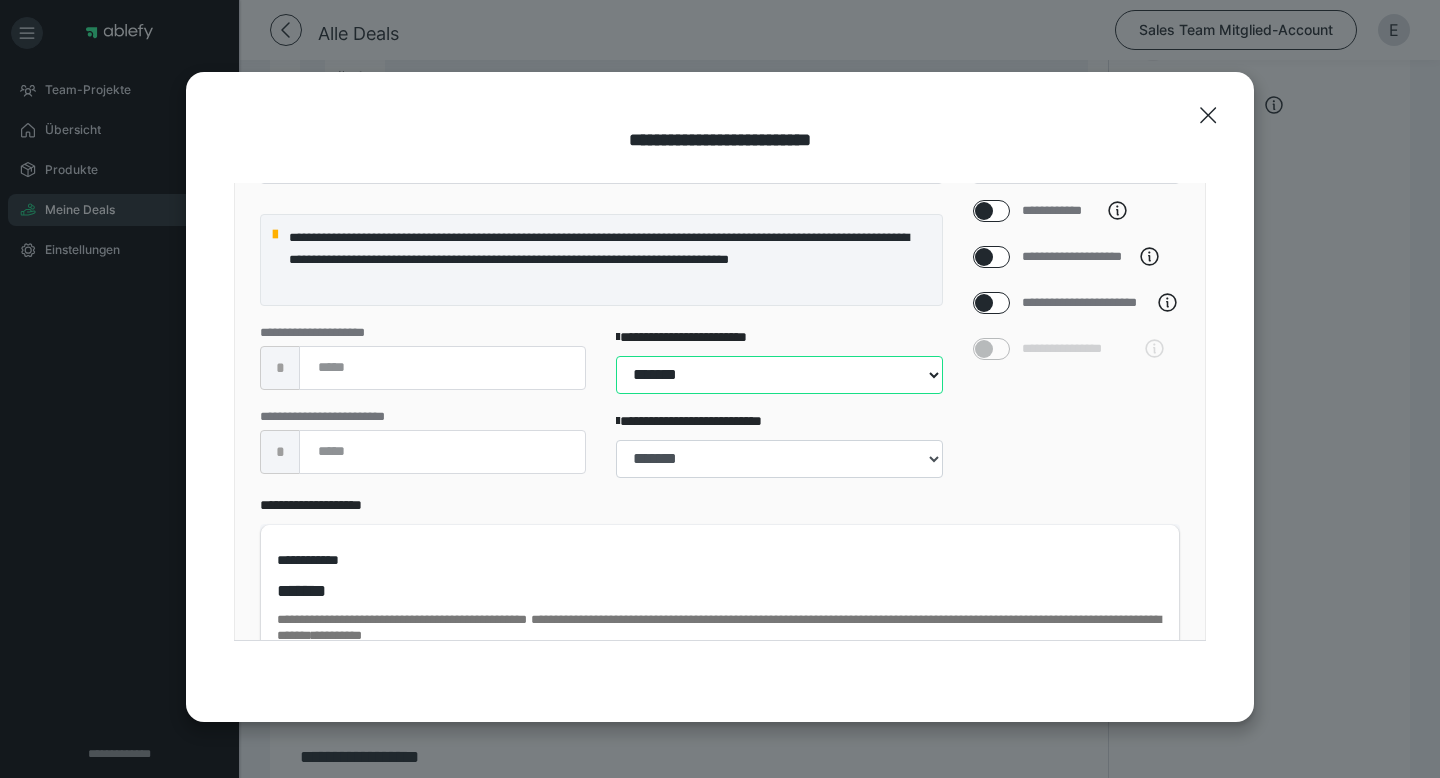click on "**********" at bounding box center [779, 375] 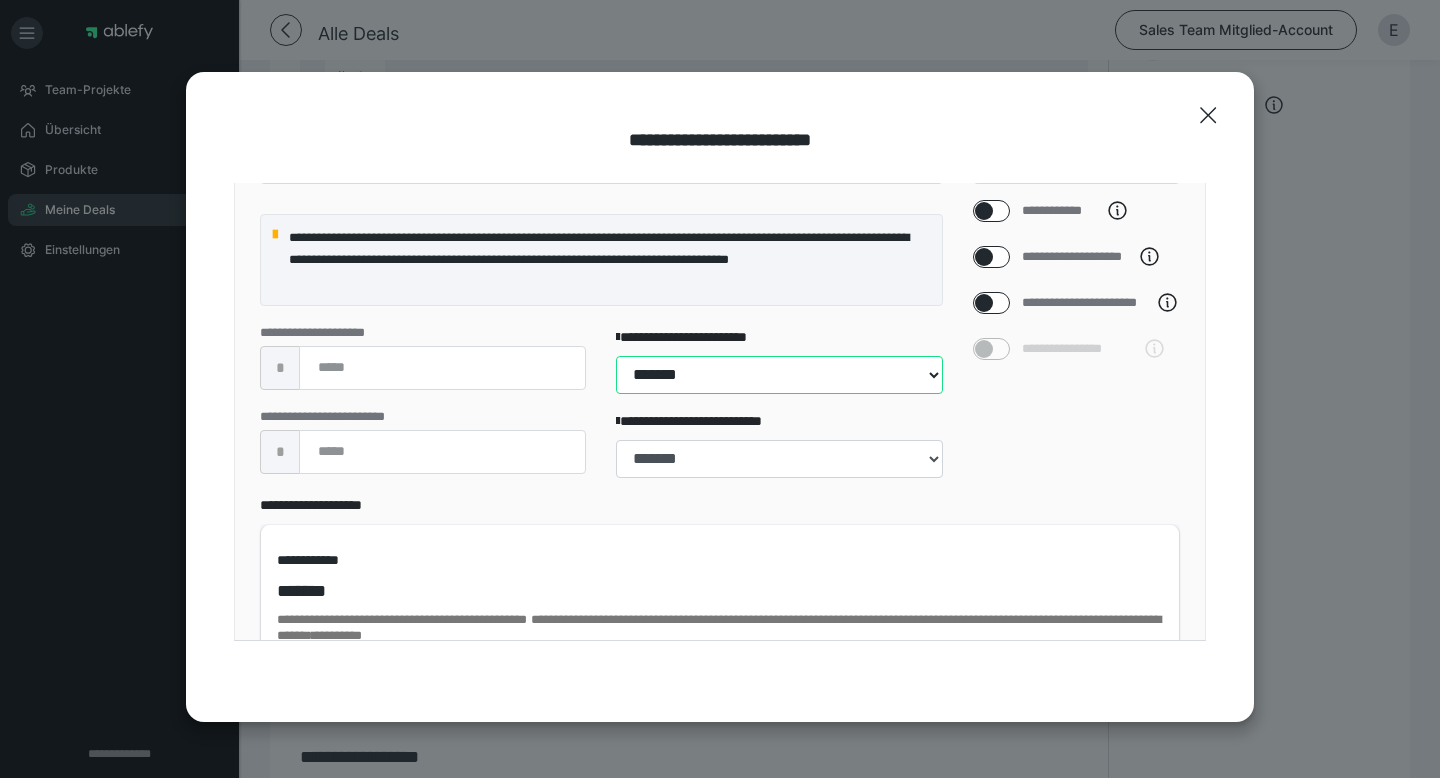 select on "***" 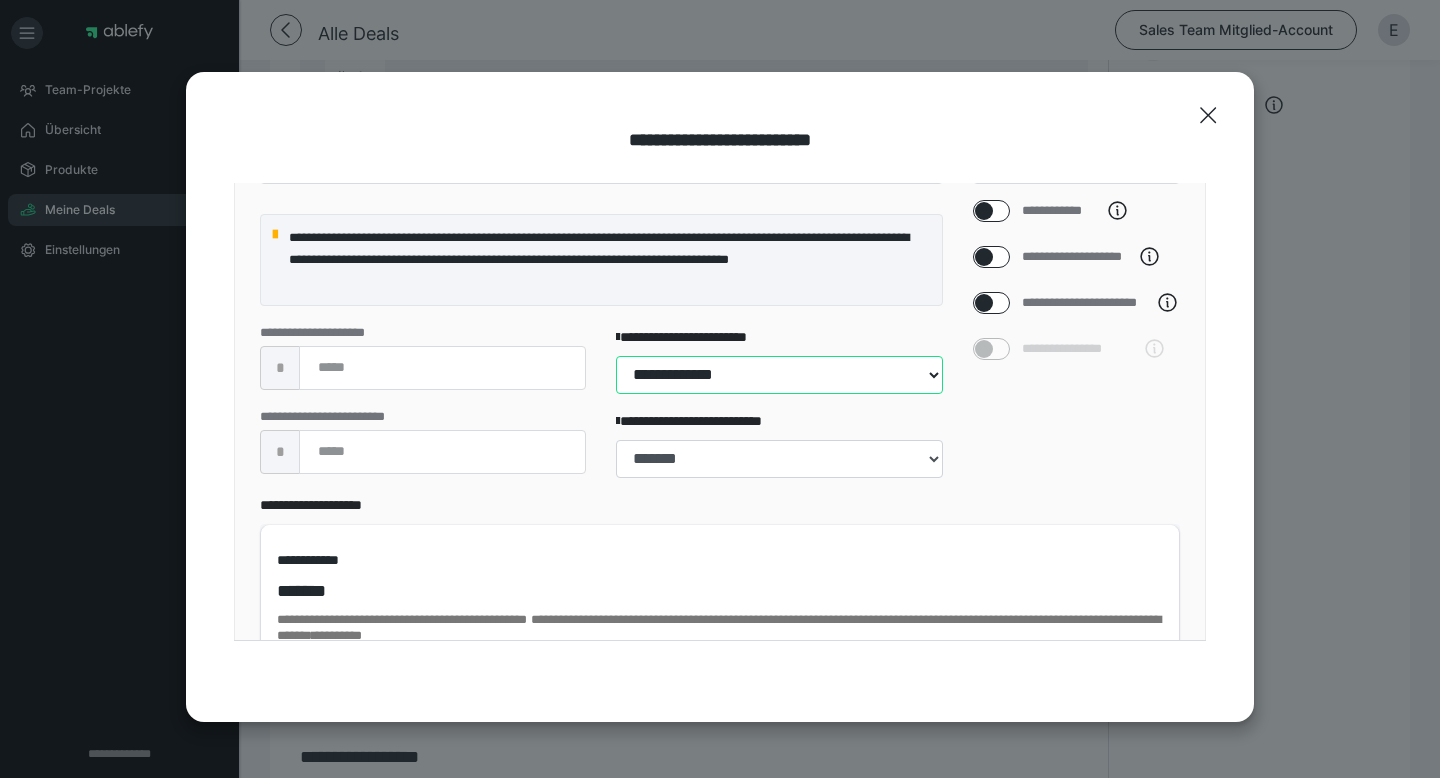 scroll, scrollTop: 792, scrollLeft: 0, axis: vertical 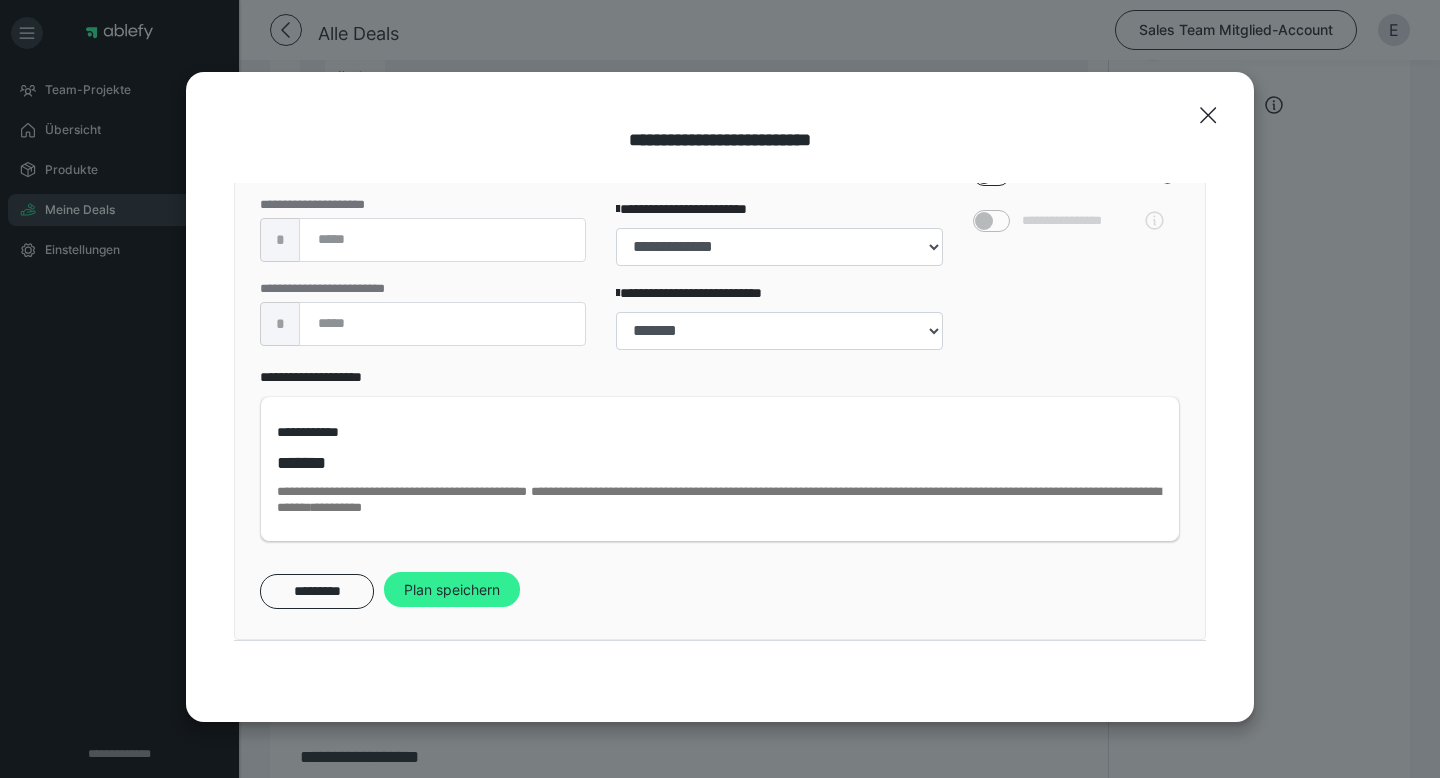 click on "Plan speichern" at bounding box center (452, 590) 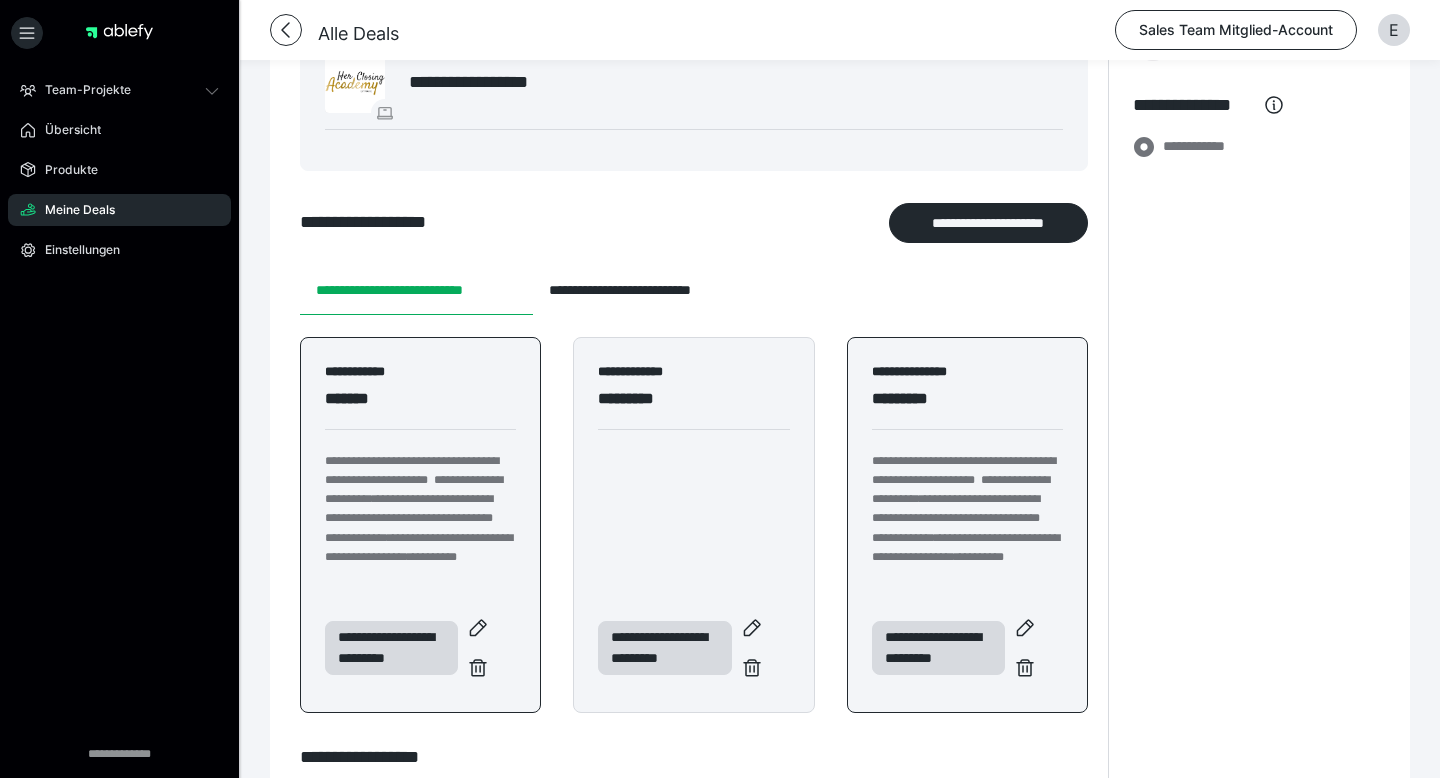 click on "**********" at bounding box center [967, 376] 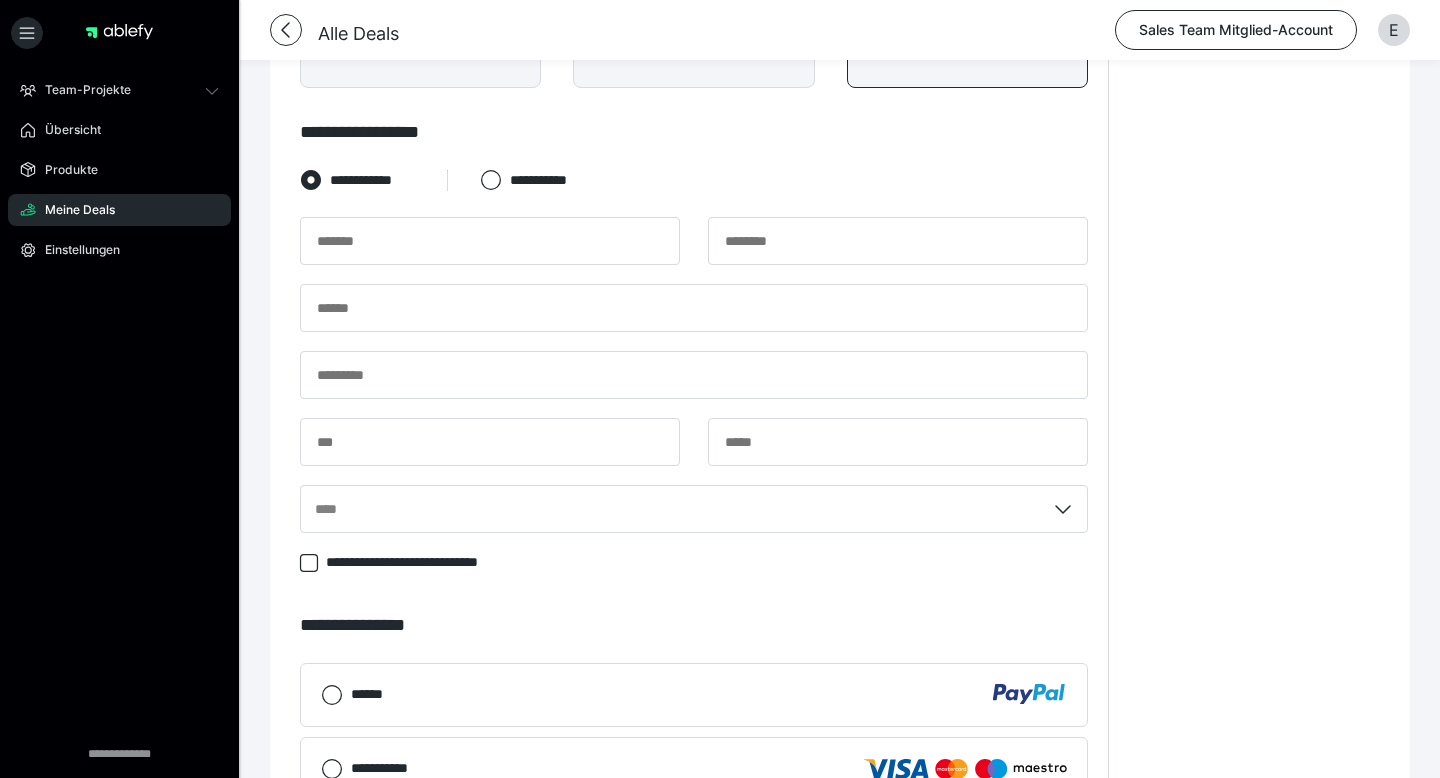 scroll, scrollTop: 820, scrollLeft: 0, axis: vertical 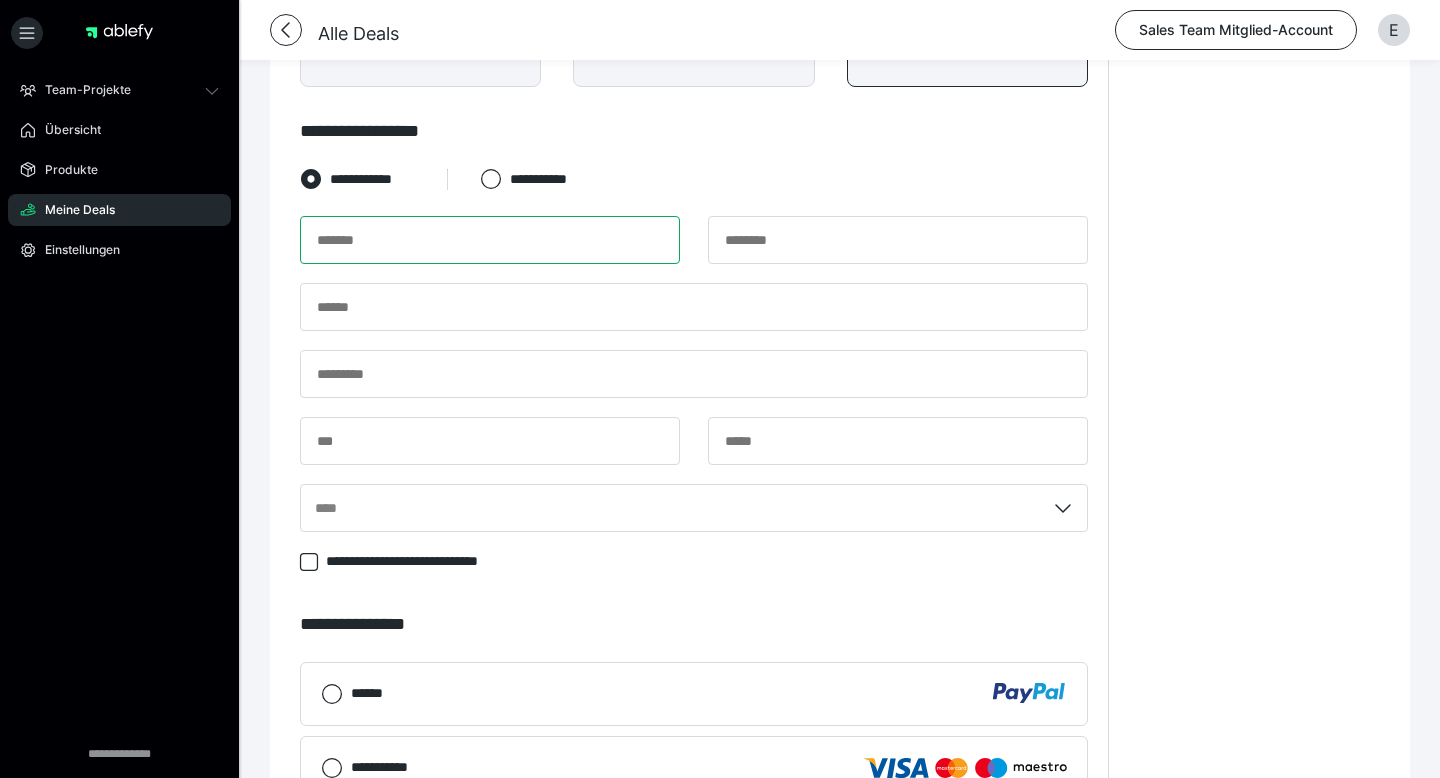 click at bounding box center [490, 240] 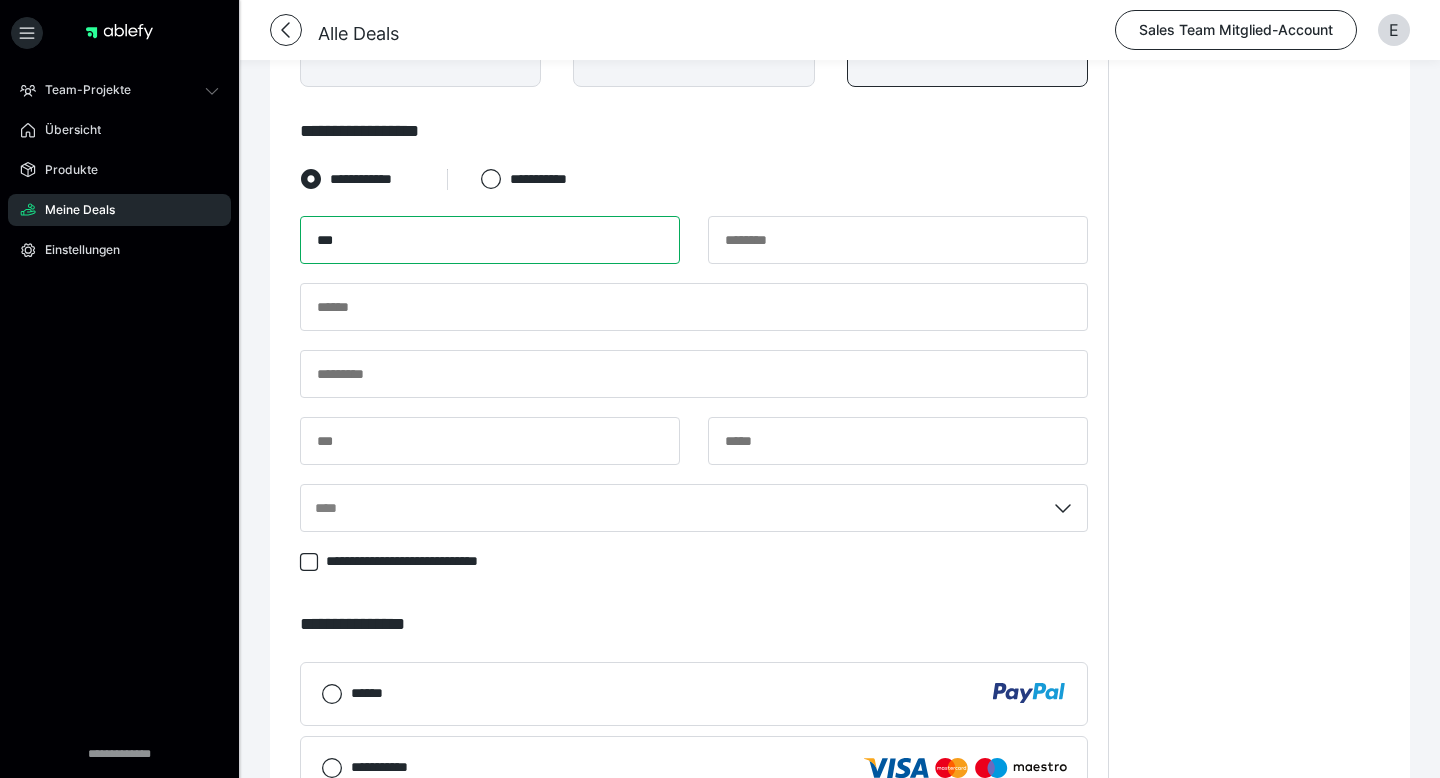type on "***" 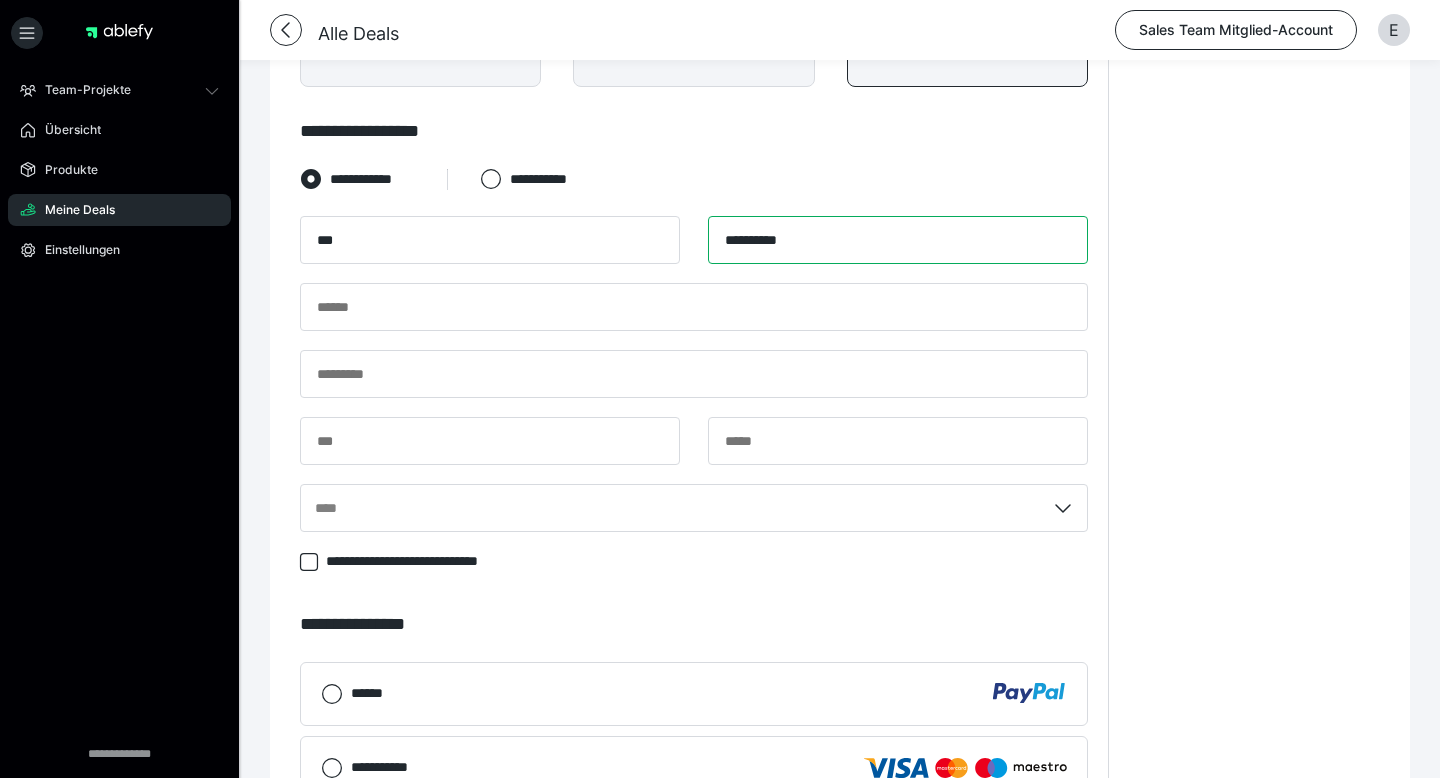 type on "**********" 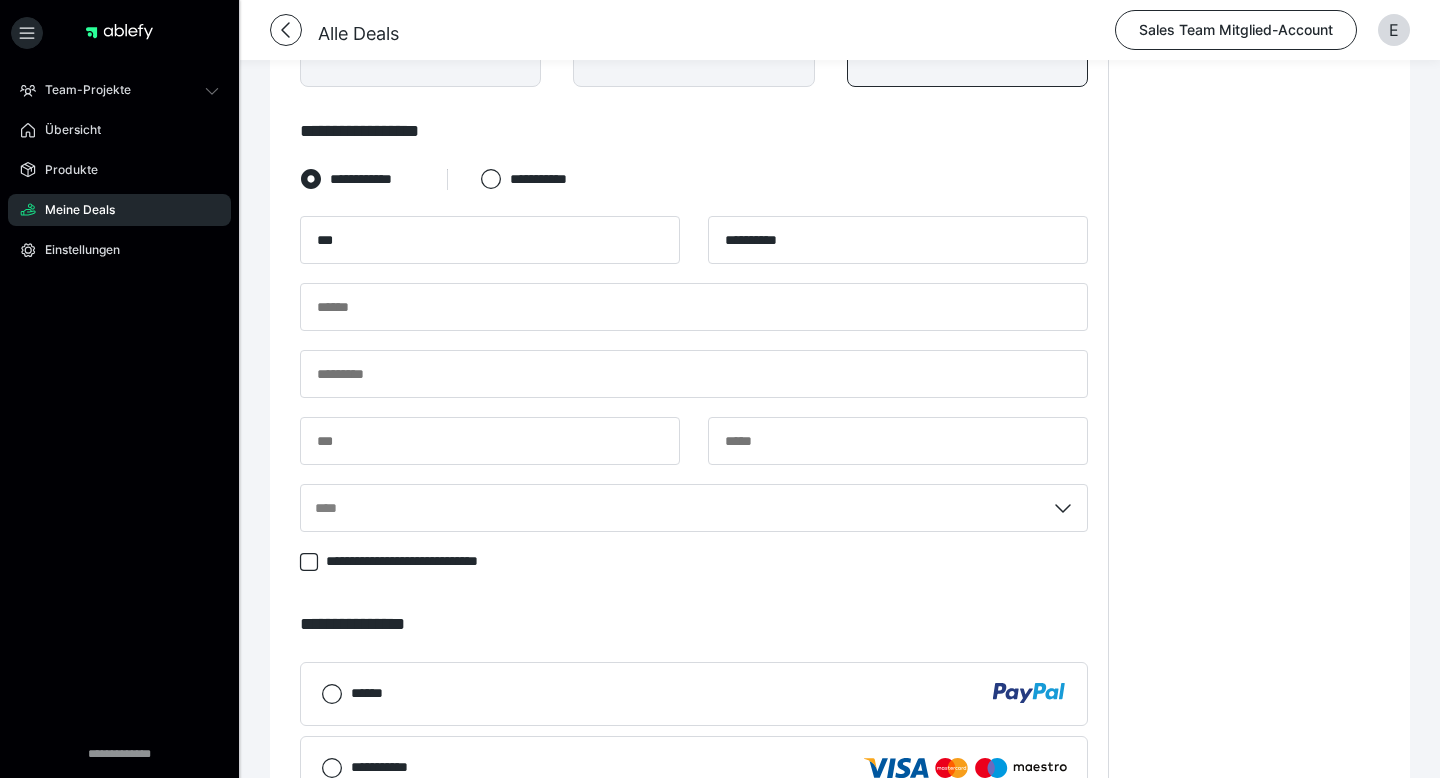 click on "**********" at bounding box center [694, 383] 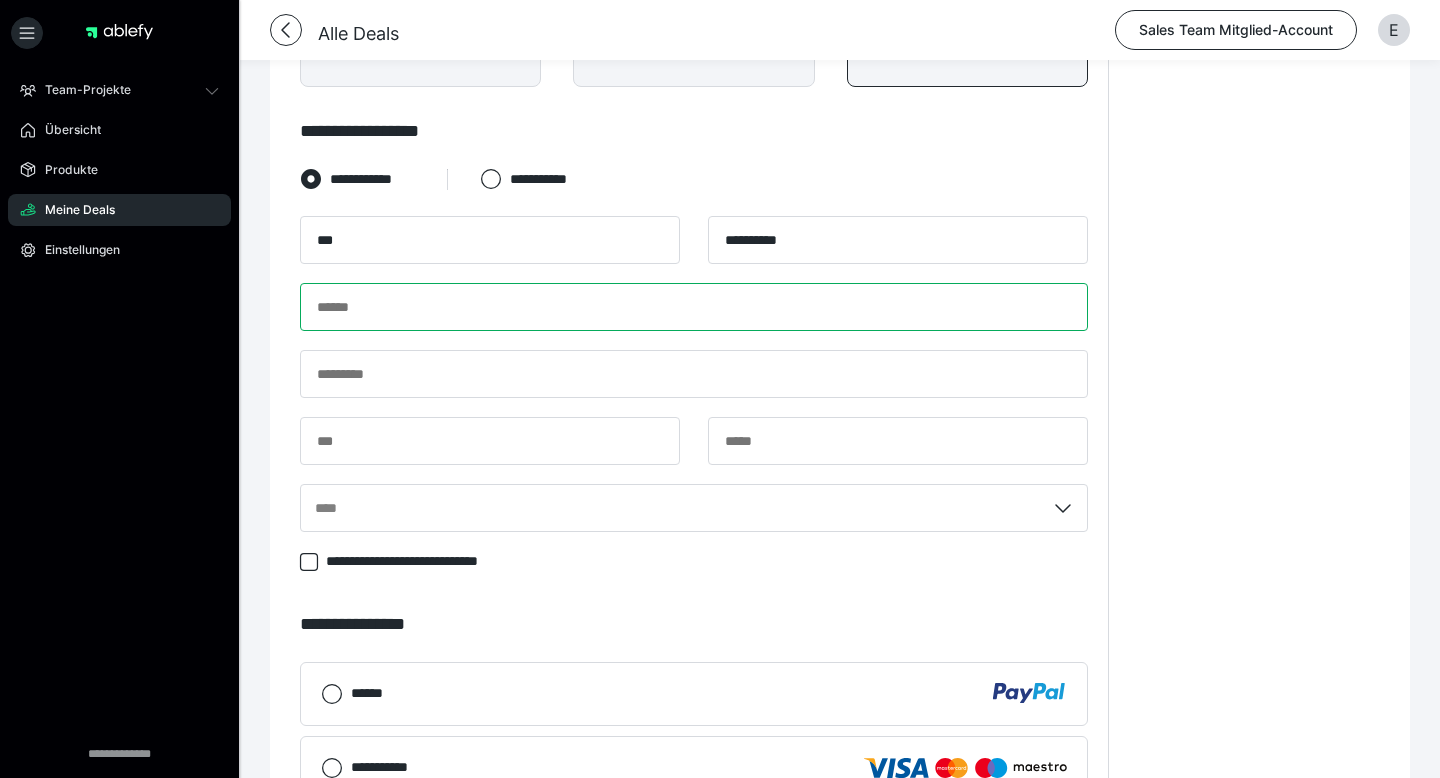 click at bounding box center [694, 307] 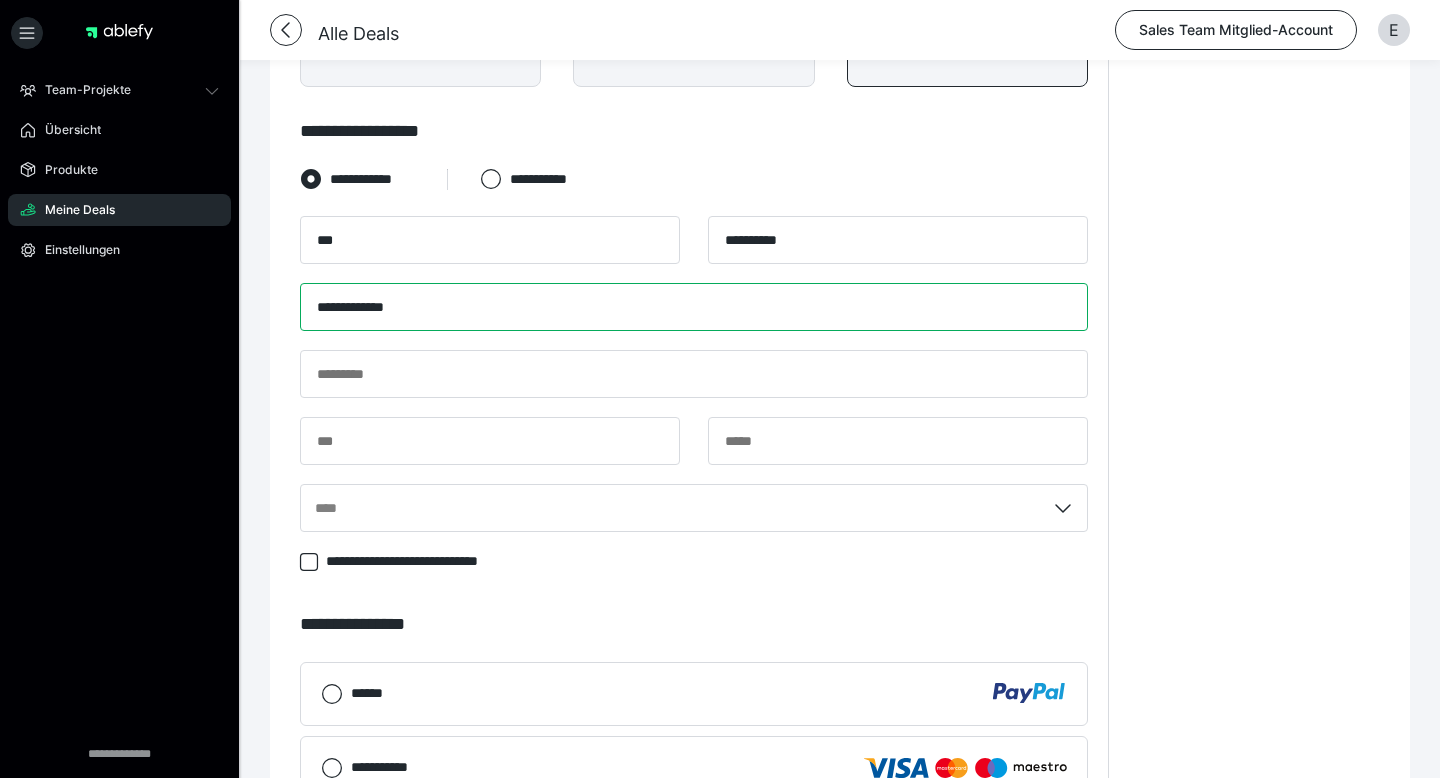type on "**********" 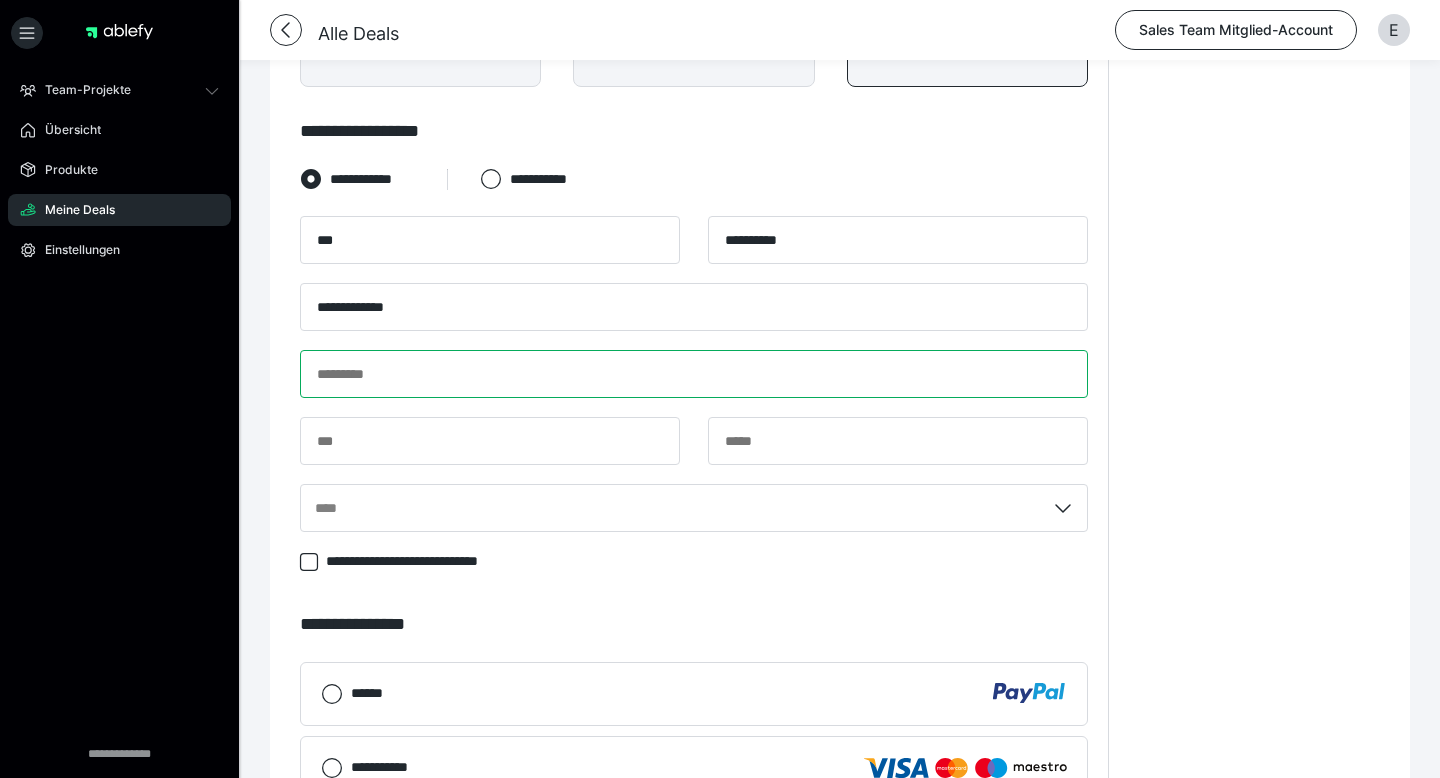 click at bounding box center [694, 374] 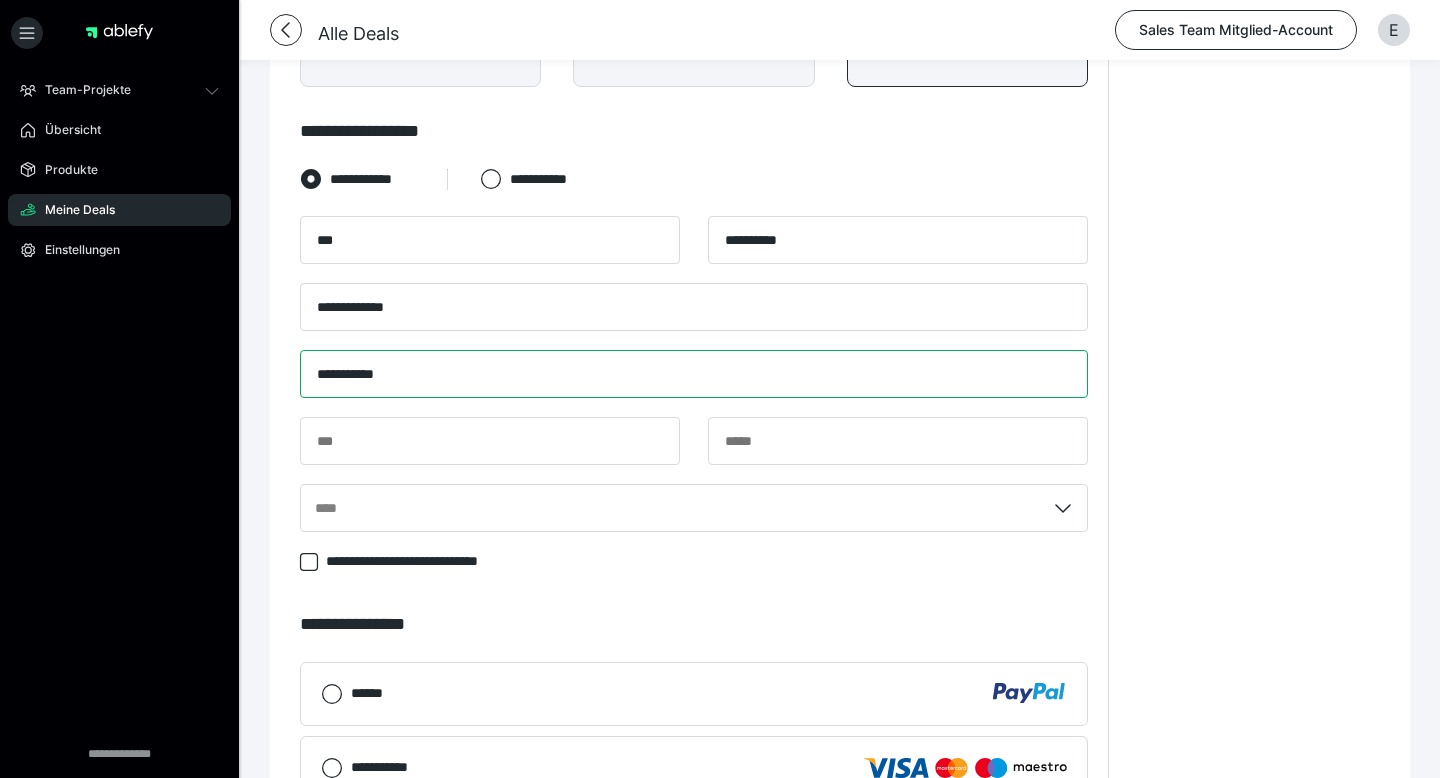 type on "**********" 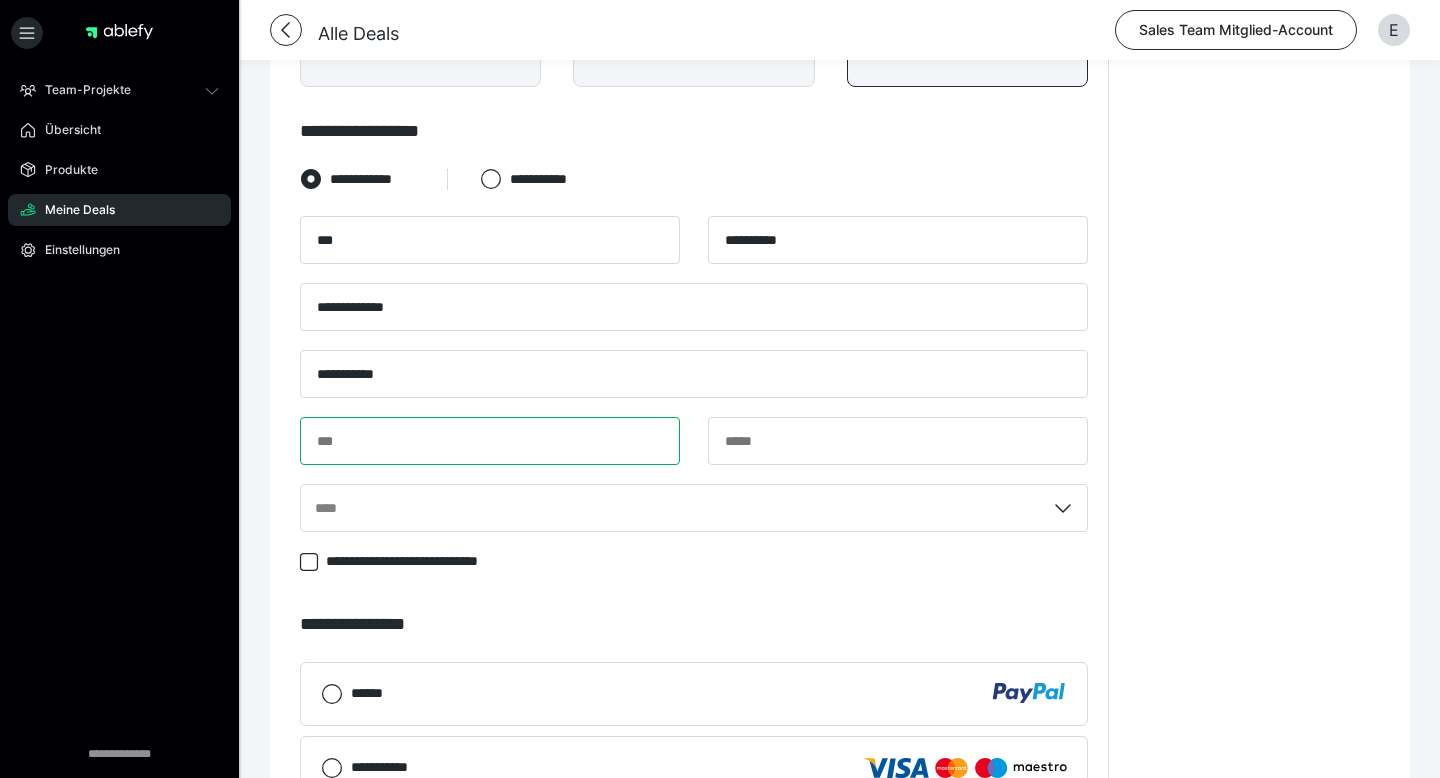 click at bounding box center [490, 441] 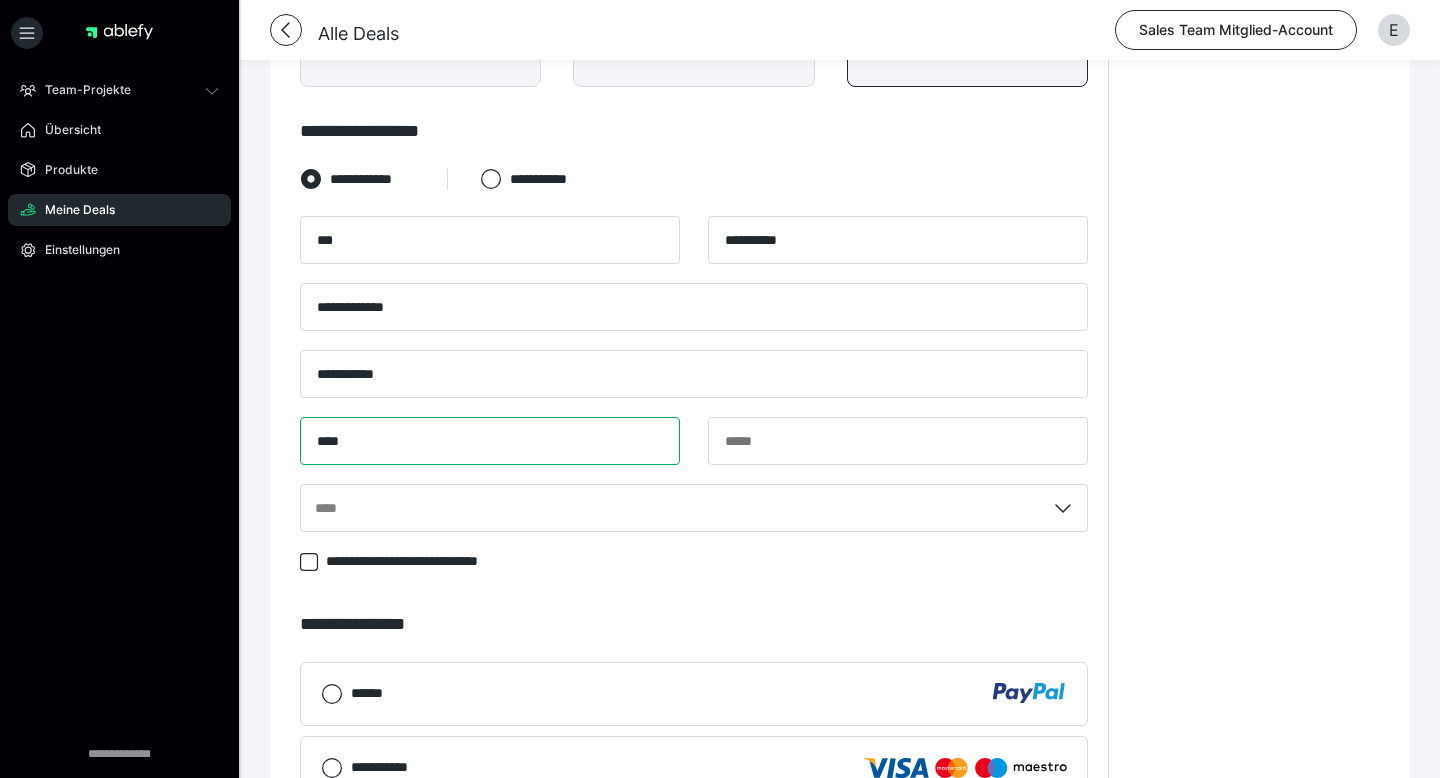 type on "****" 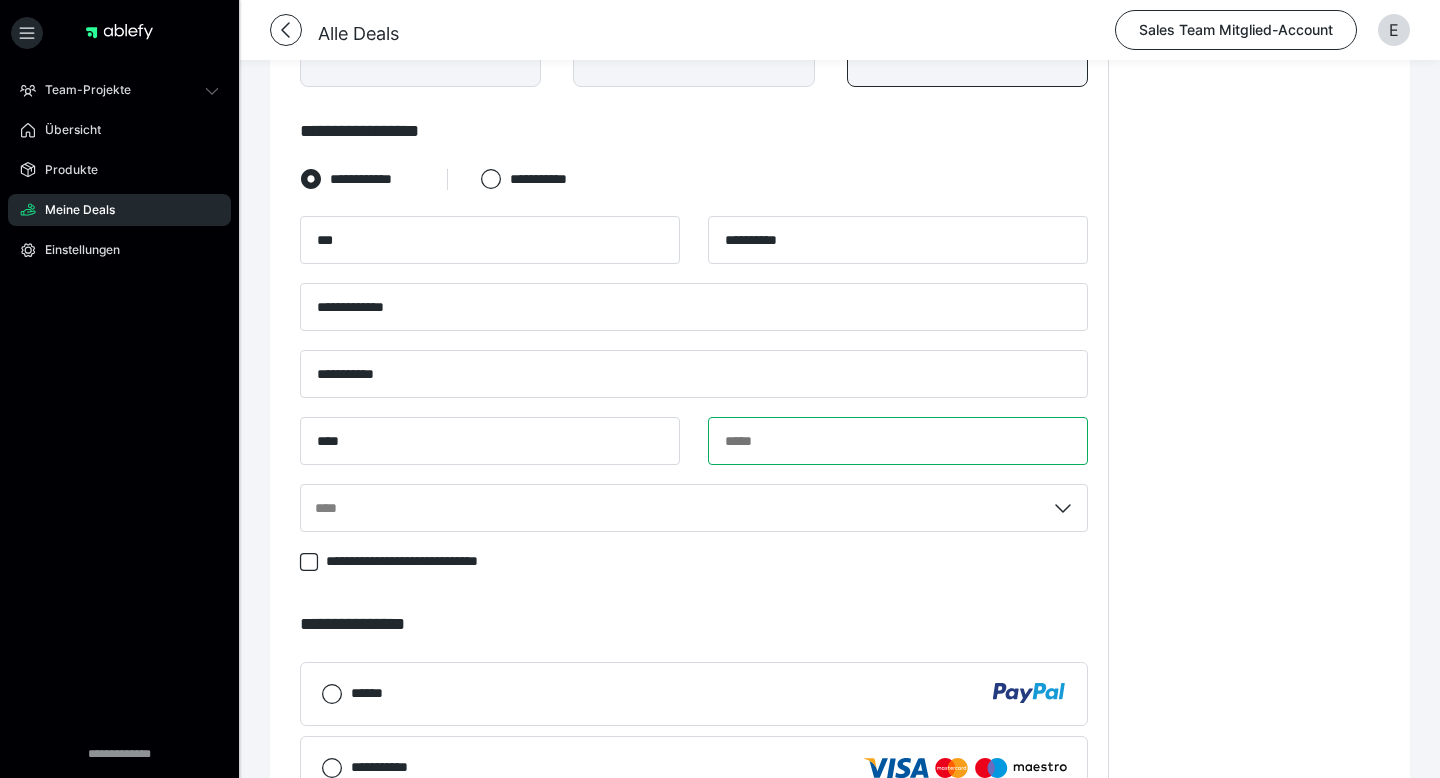 click at bounding box center [898, 441] 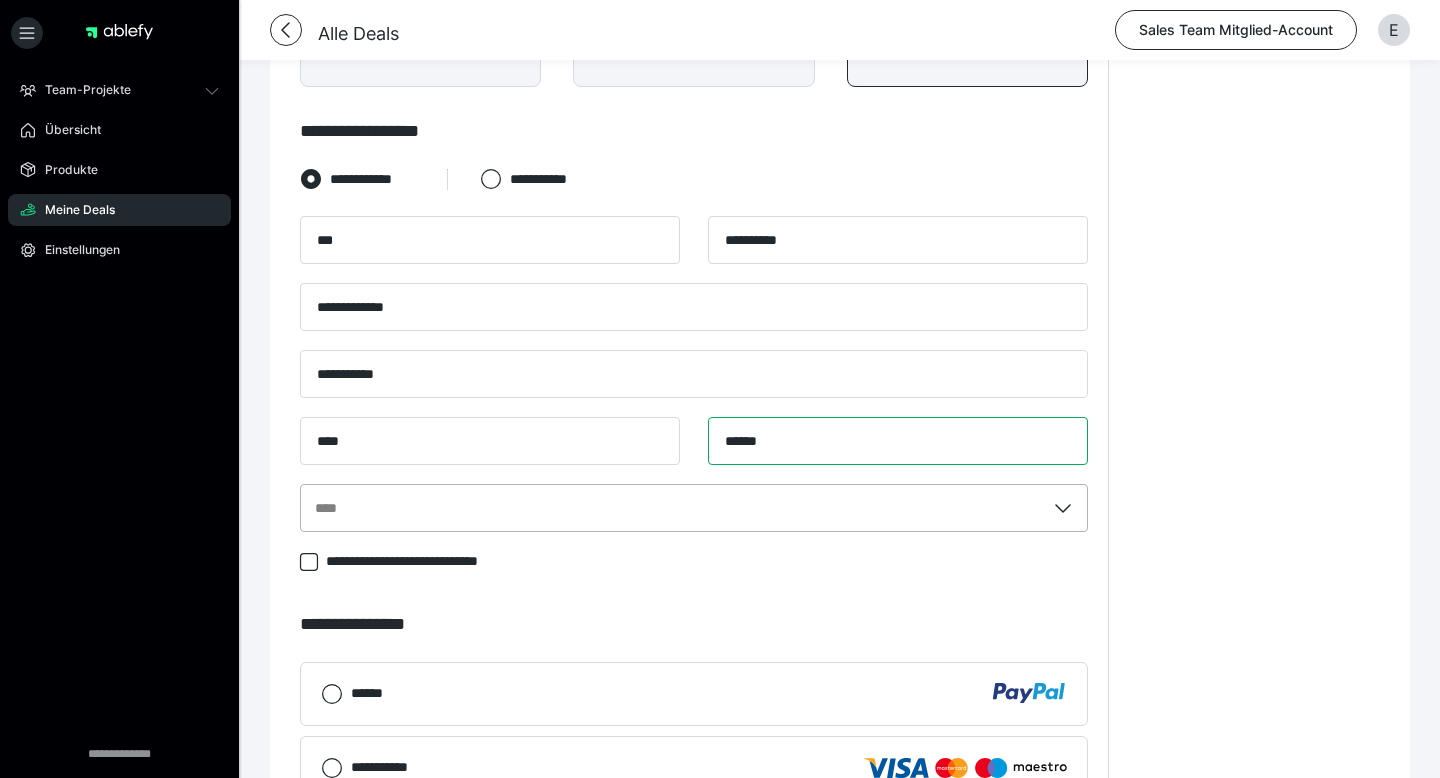 type on "******" 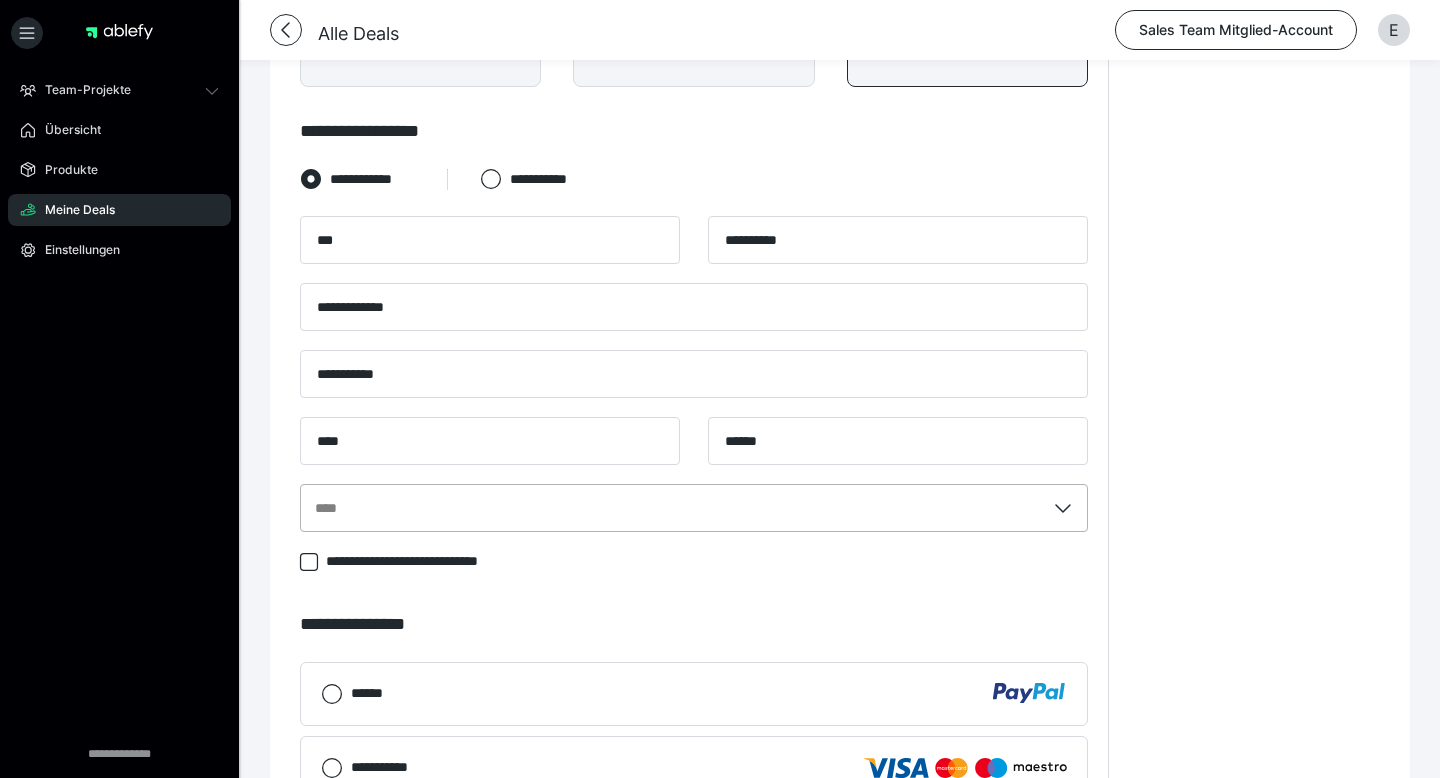 click on "****" at bounding box center (694, 508) 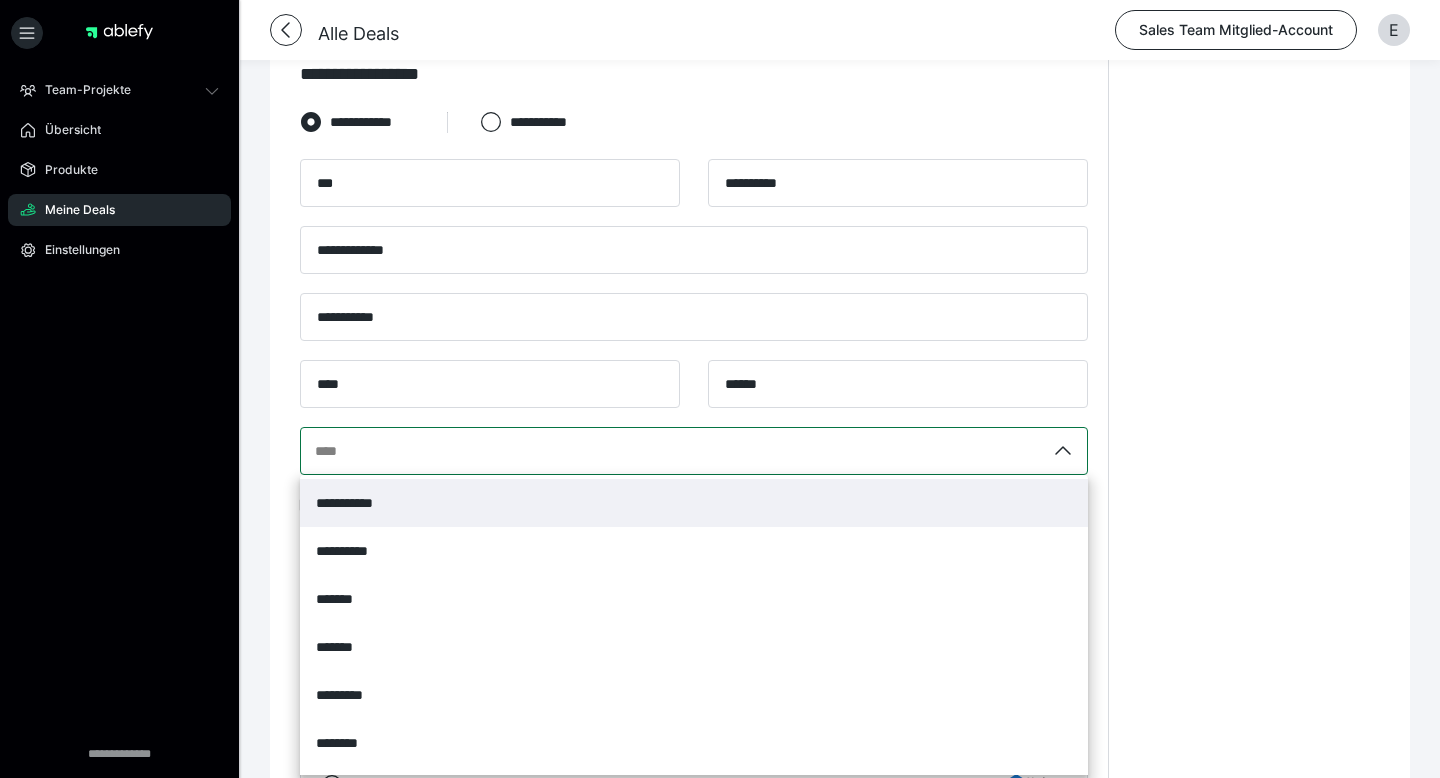 scroll, scrollTop: 882, scrollLeft: 0, axis: vertical 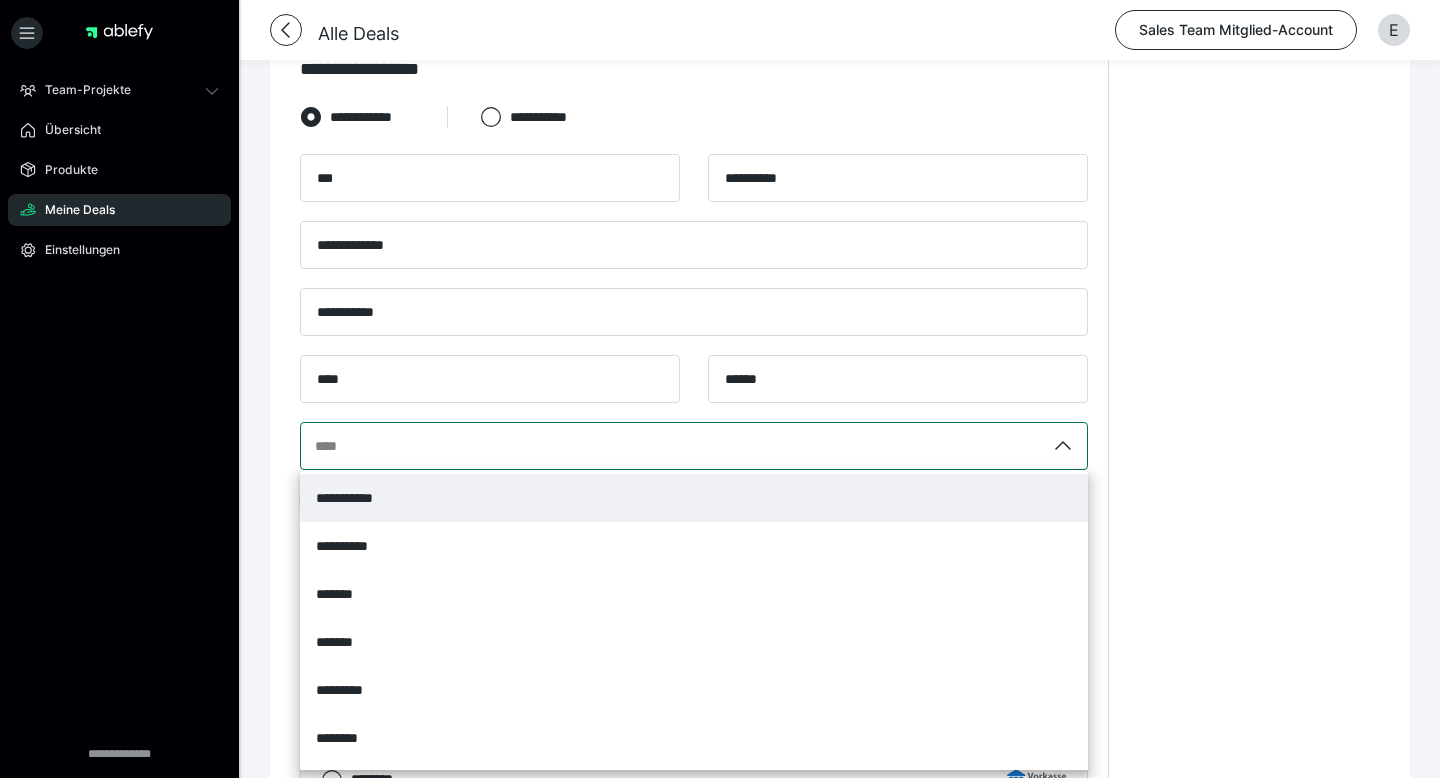 click on "**********" at bounding box center [694, 498] 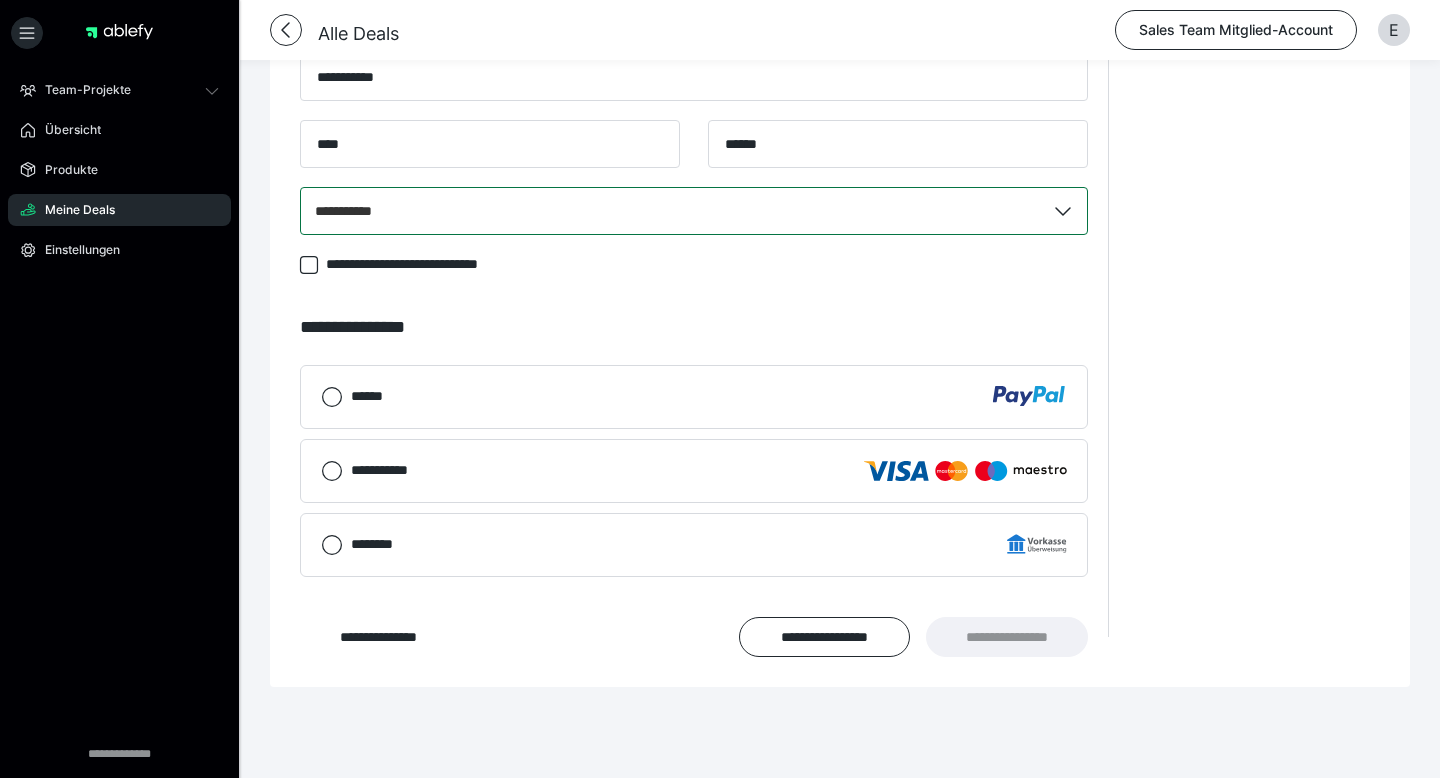 scroll, scrollTop: 1124, scrollLeft: 0, axis: vertical 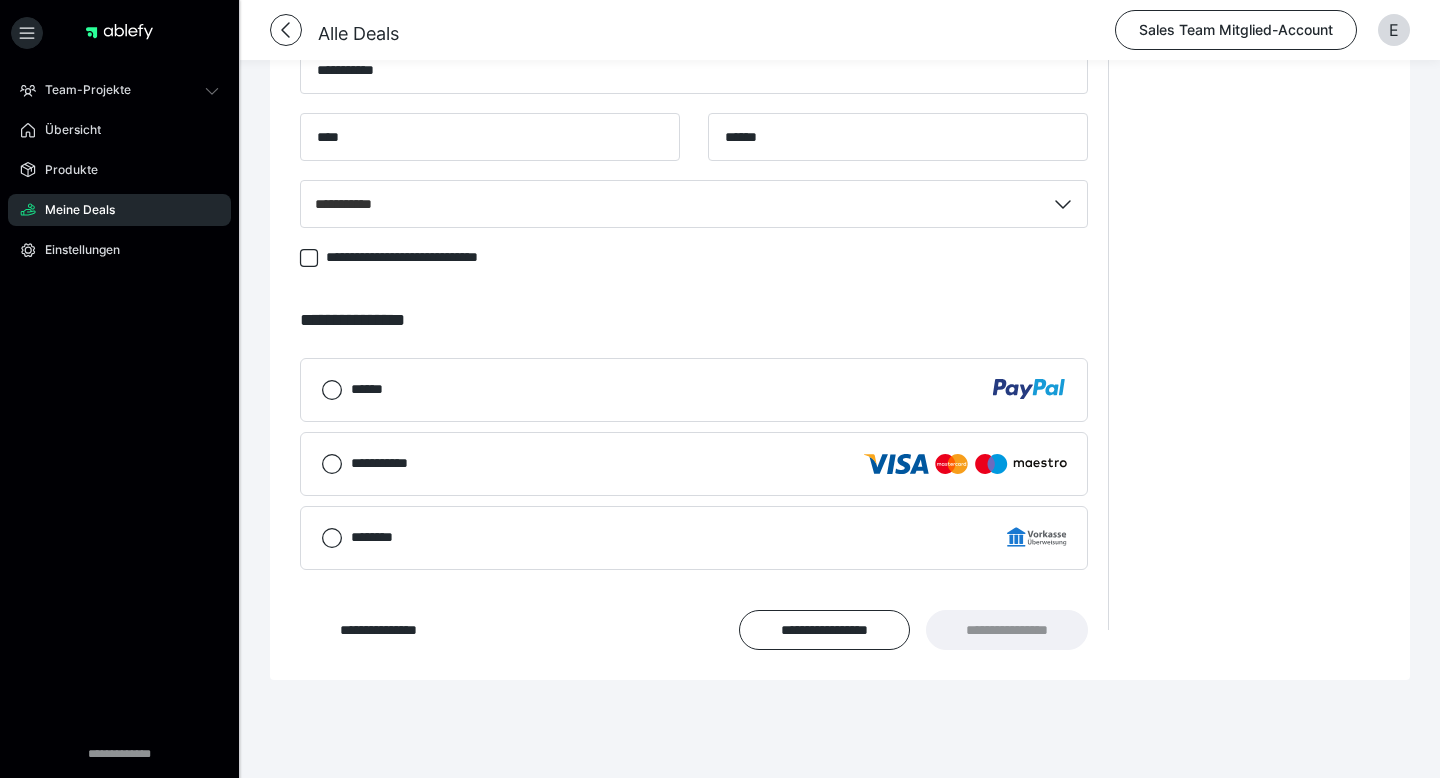 click 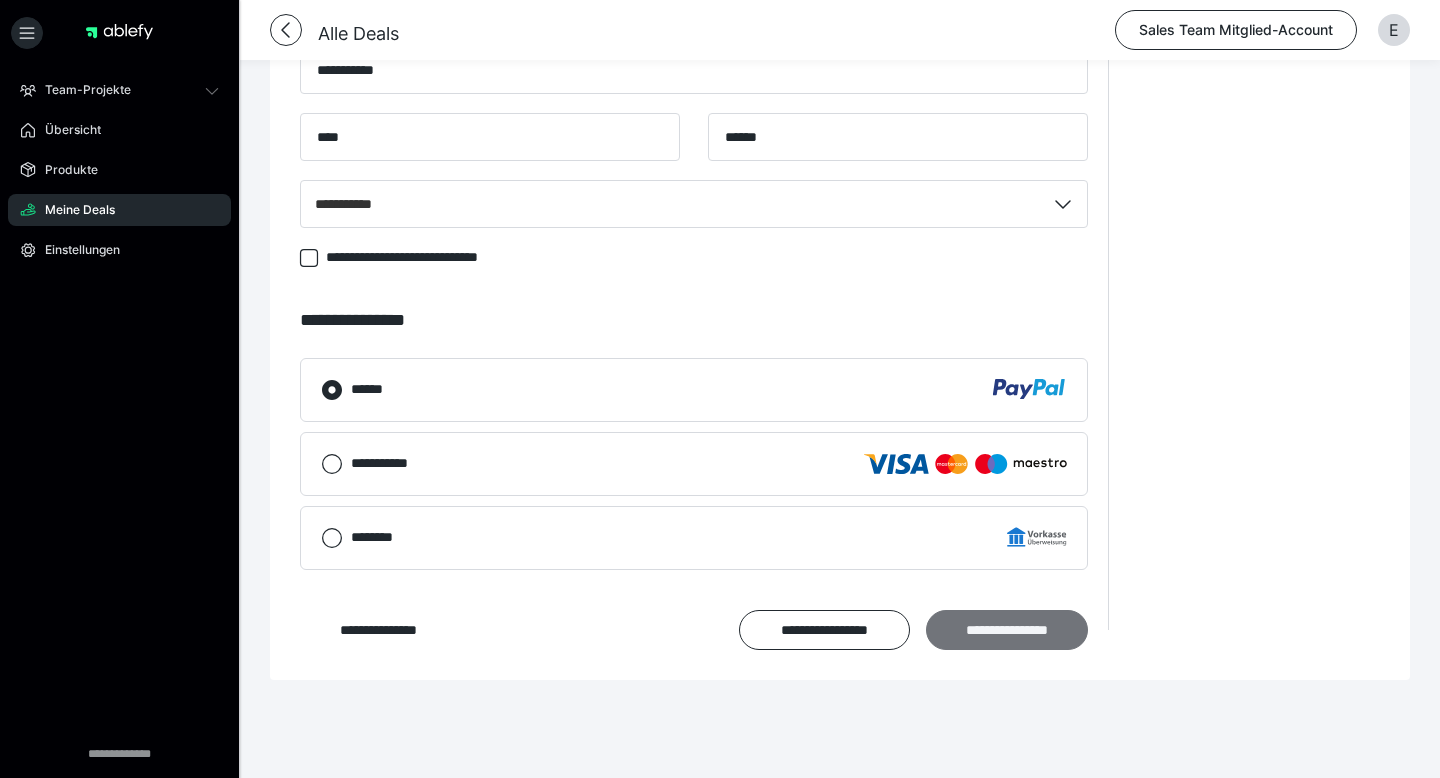 click on "**********" at bounding box center (1007, 630) 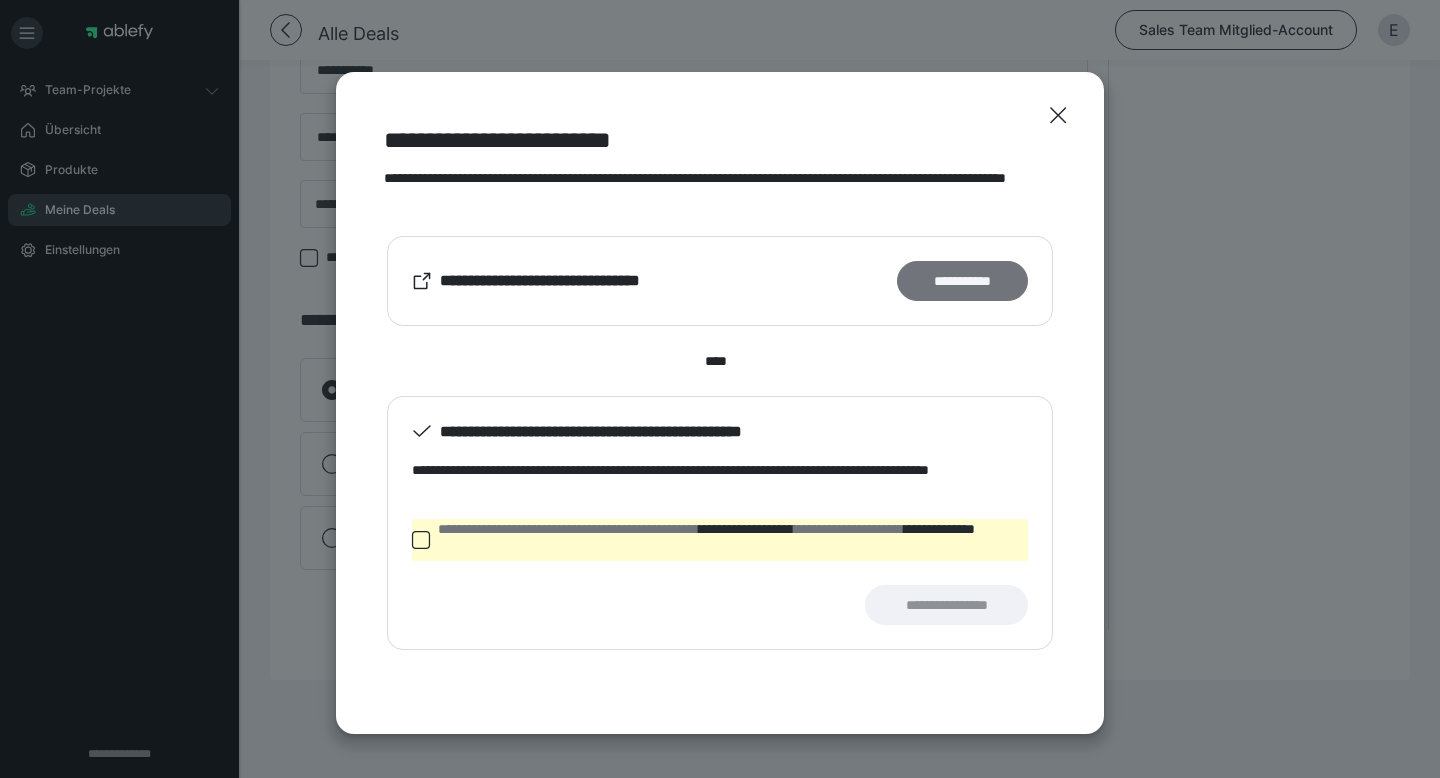 click on "**********" at bounding box center [962, 281] 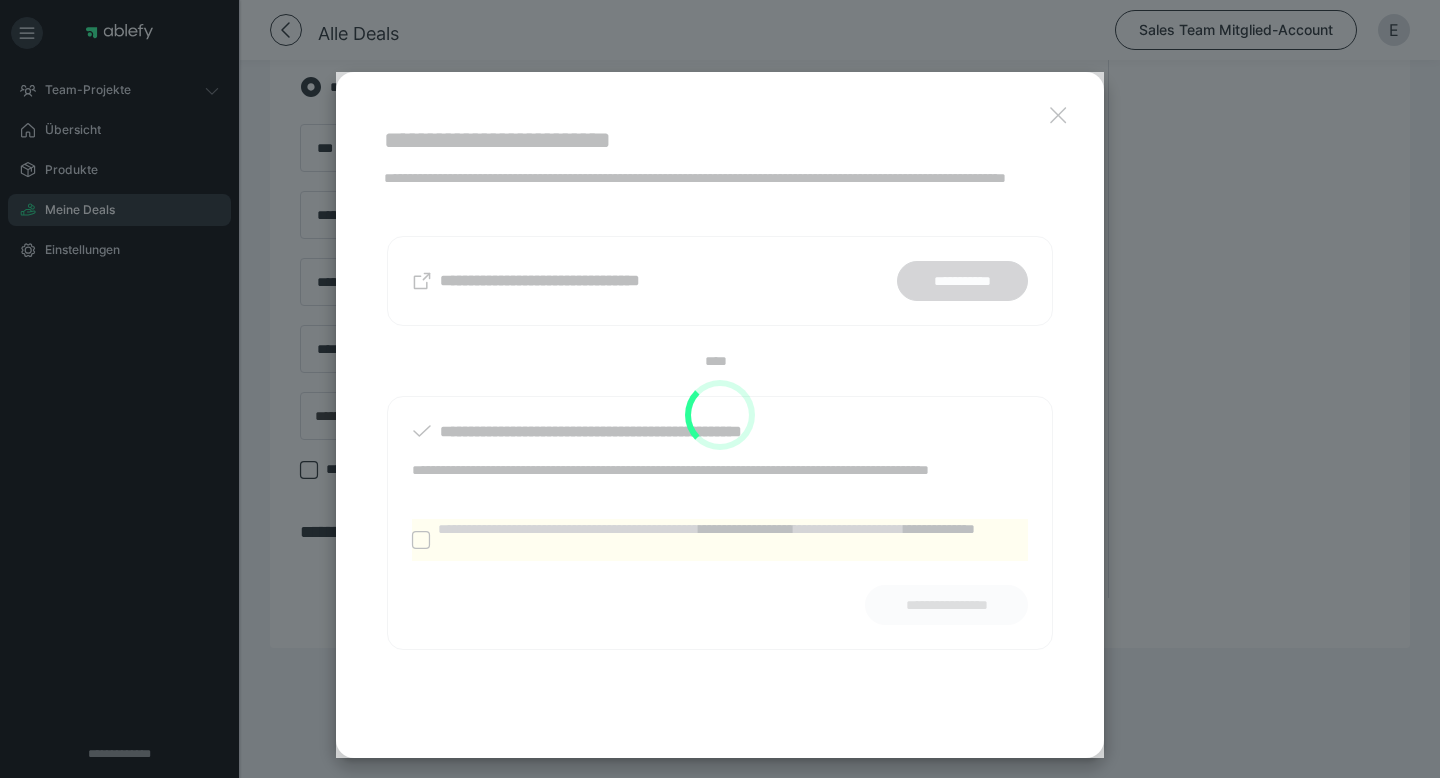 scroll, scrollTop: 911, scrollLeft: 0, axis: vertical 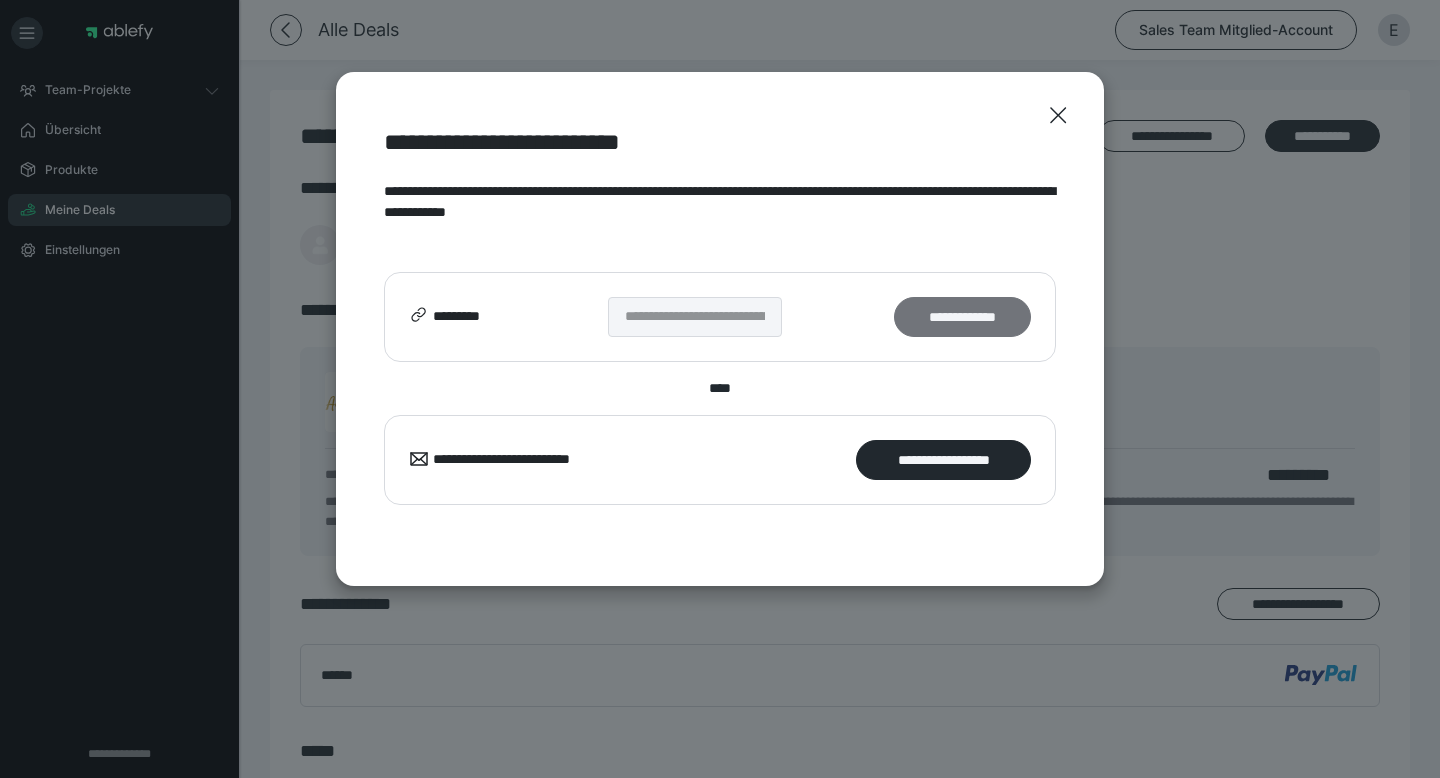 click on "**********" at bounding box center [962, 317] 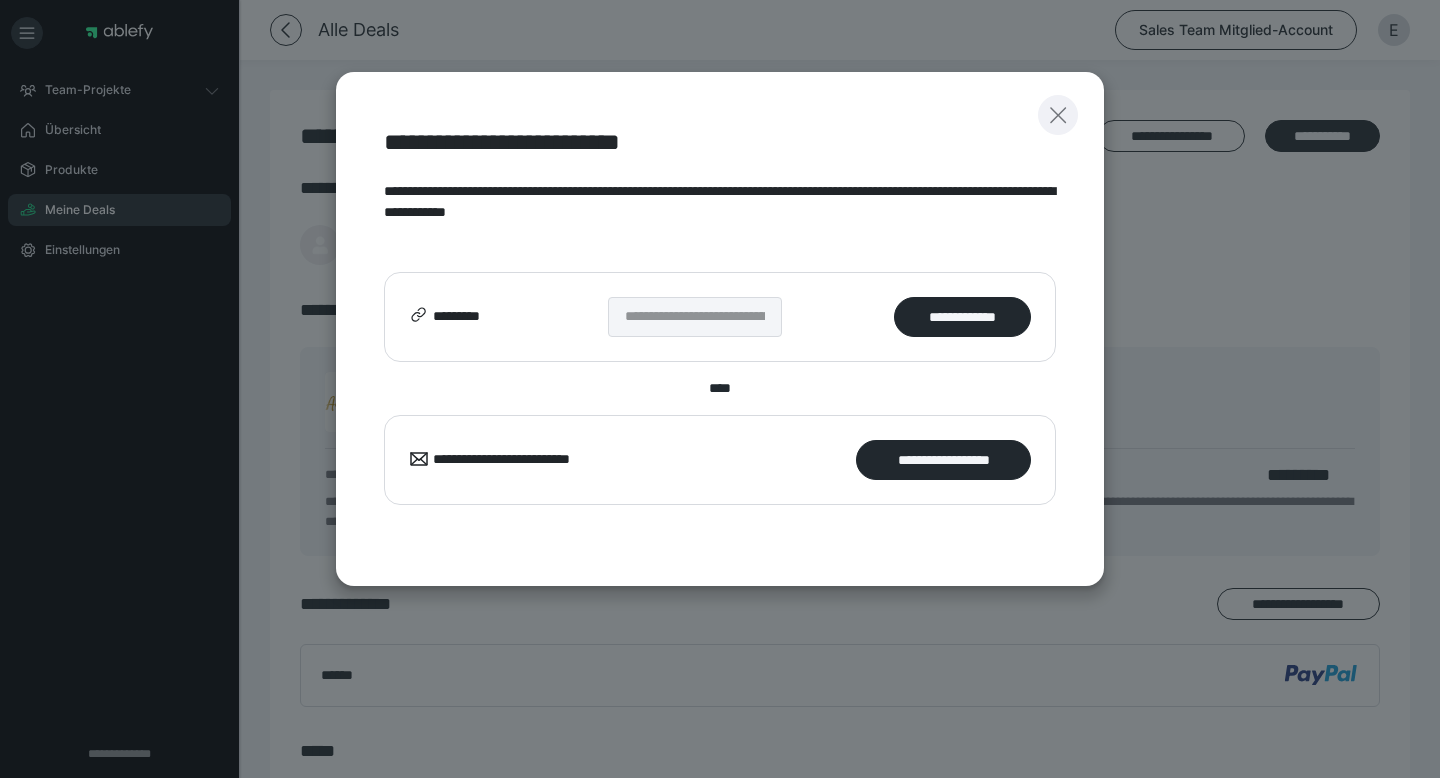 click 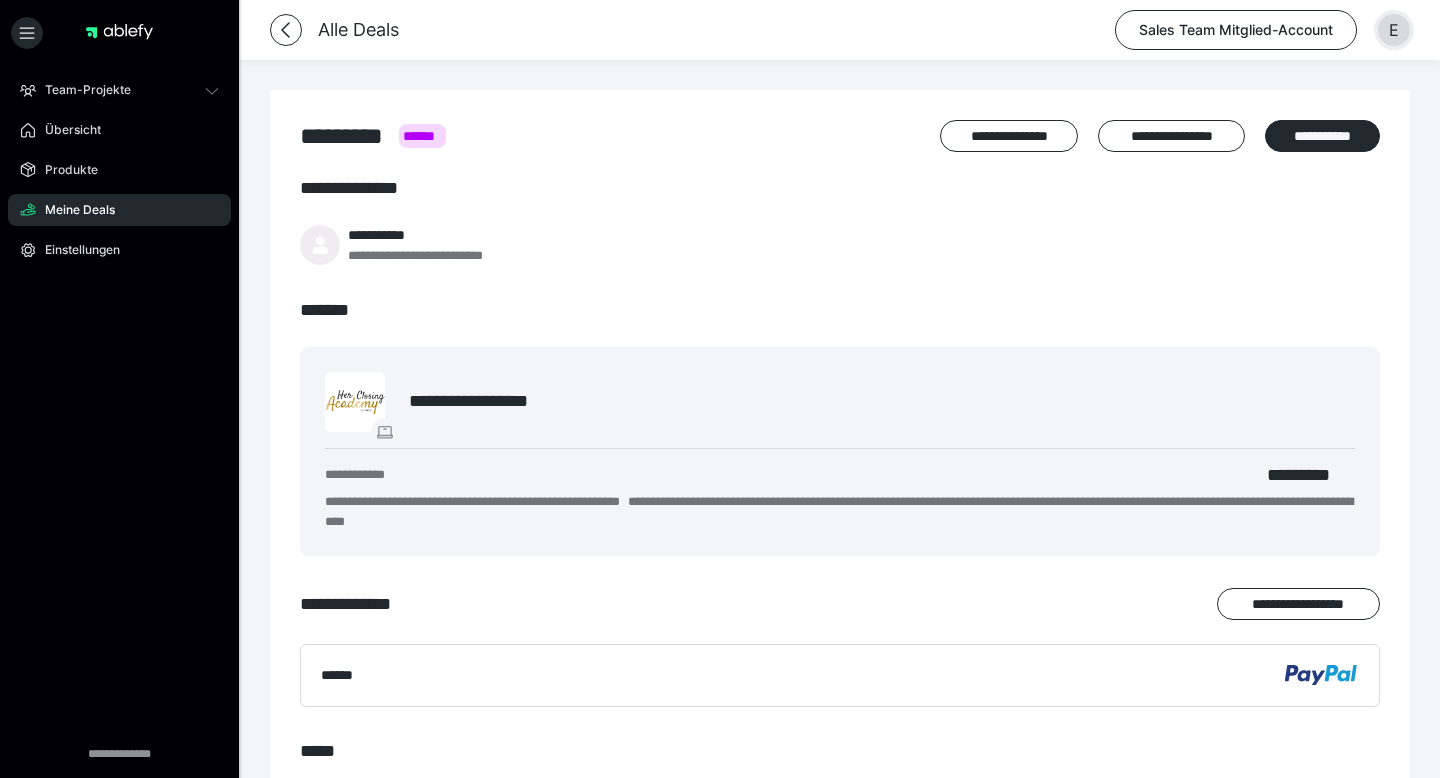 click on "E" at bounding box center (1394, 30) 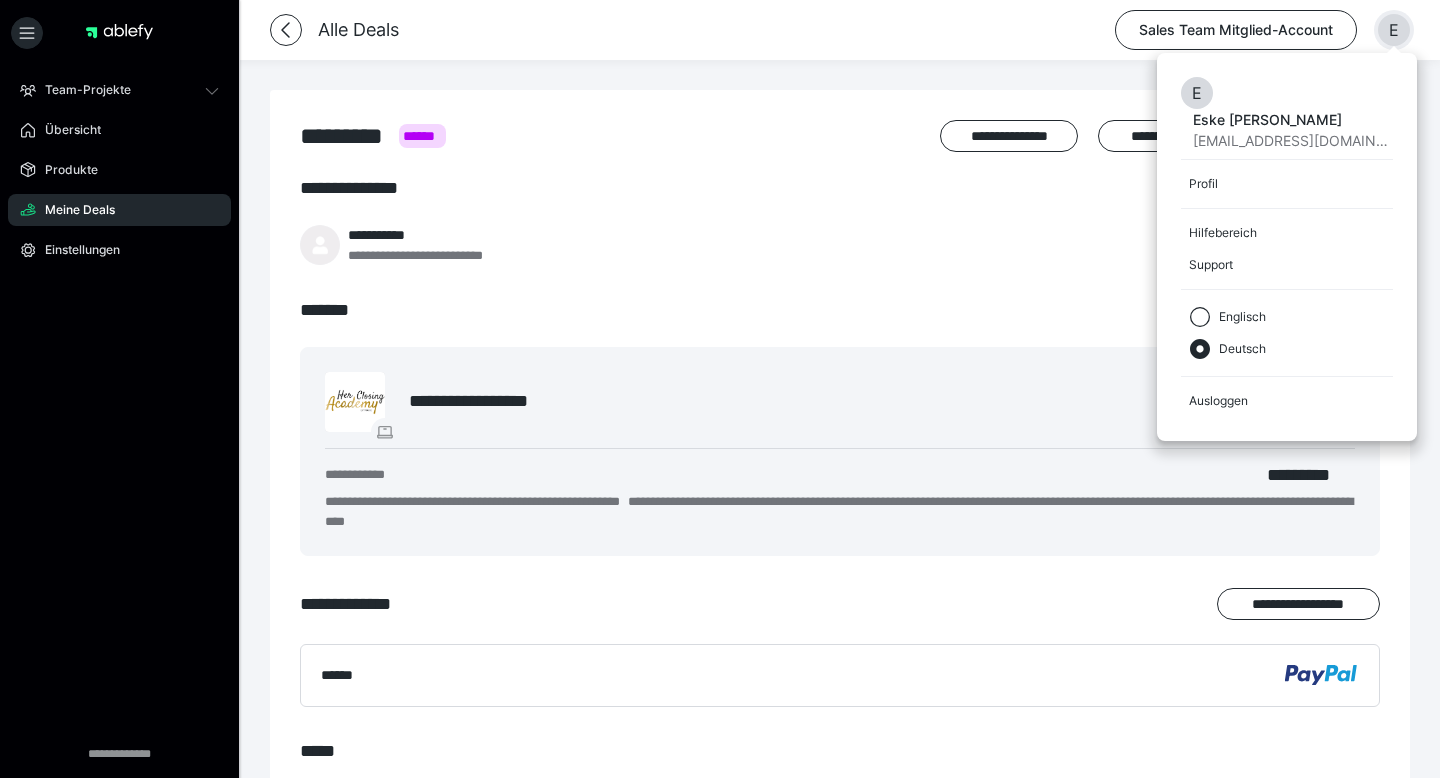 click on "E" at bounding box center [1394, 30] 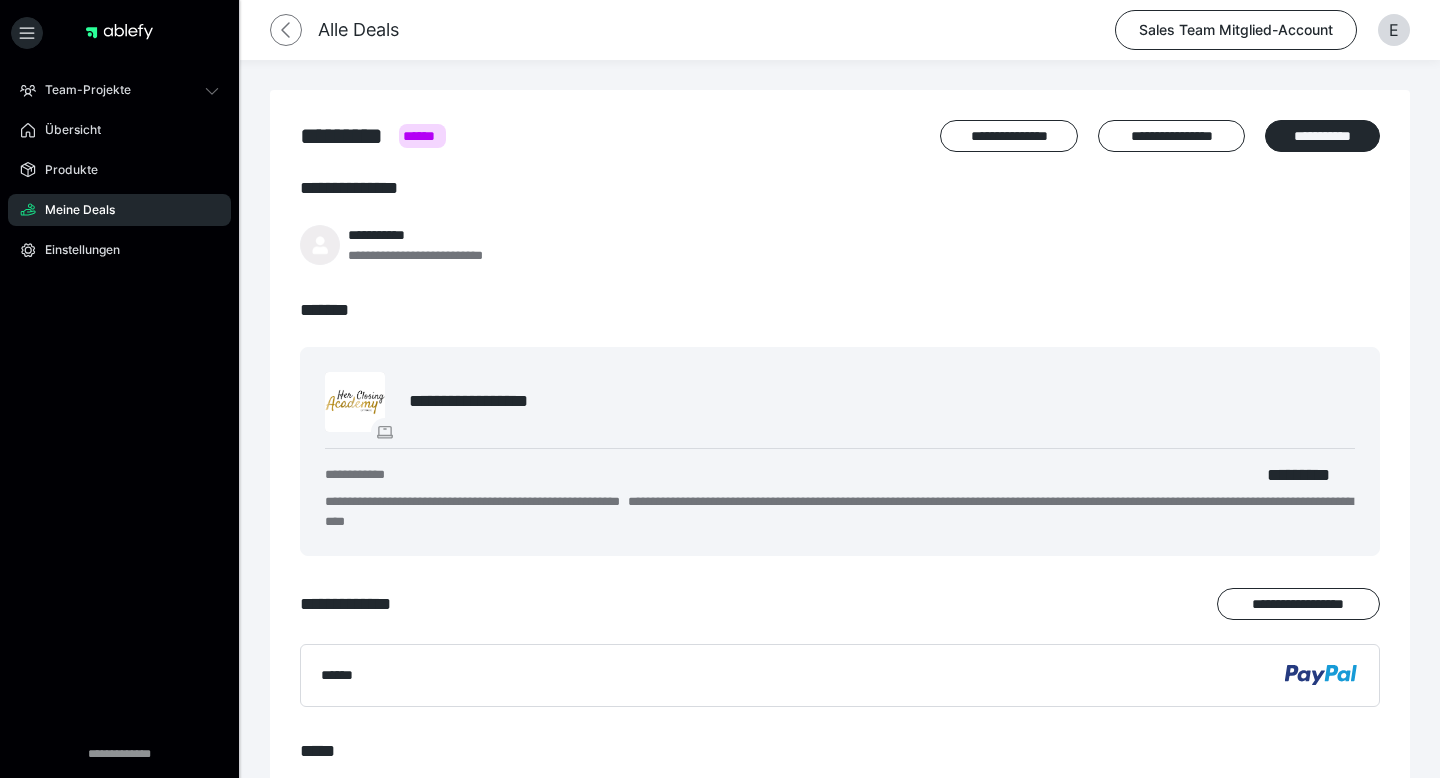 click 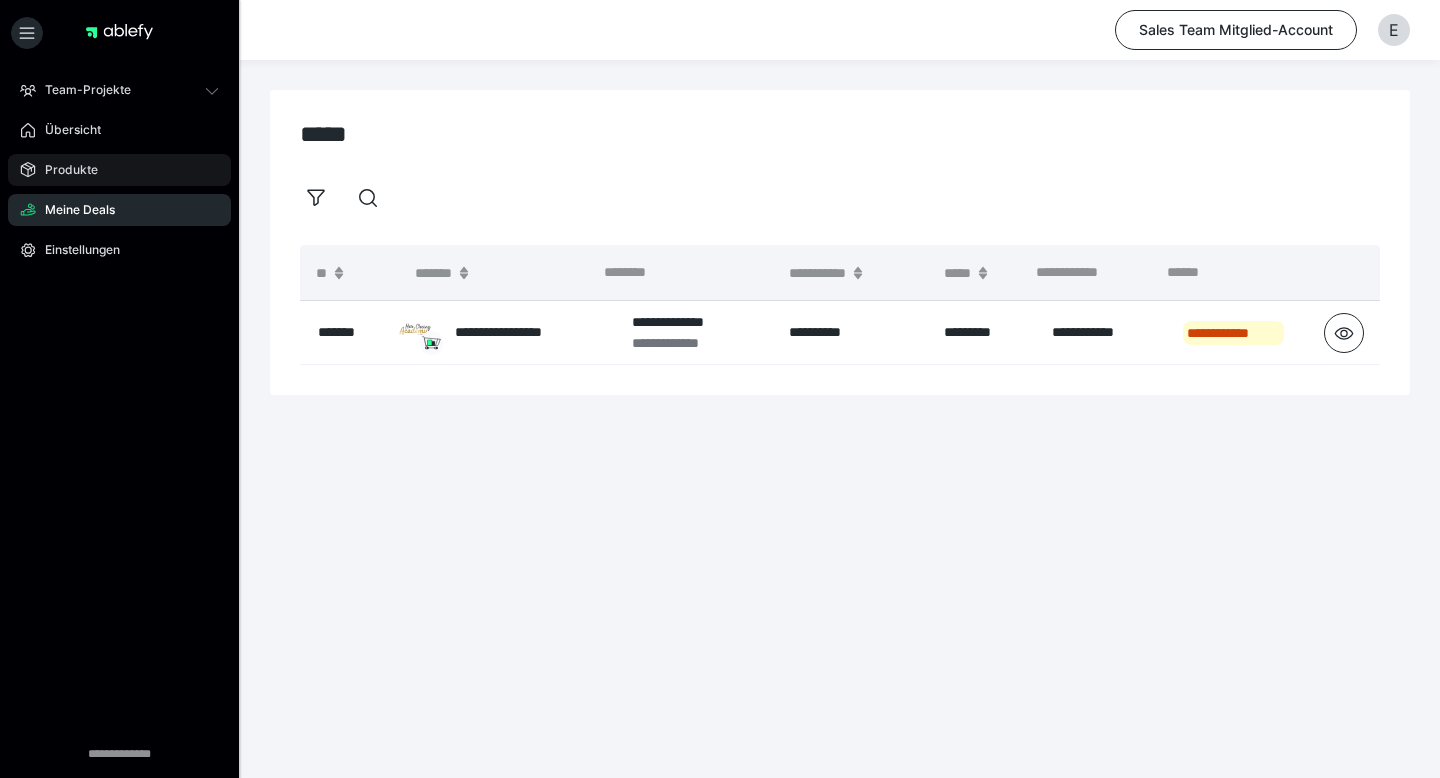 click on "Produkte" at bounding box center [119, 170] 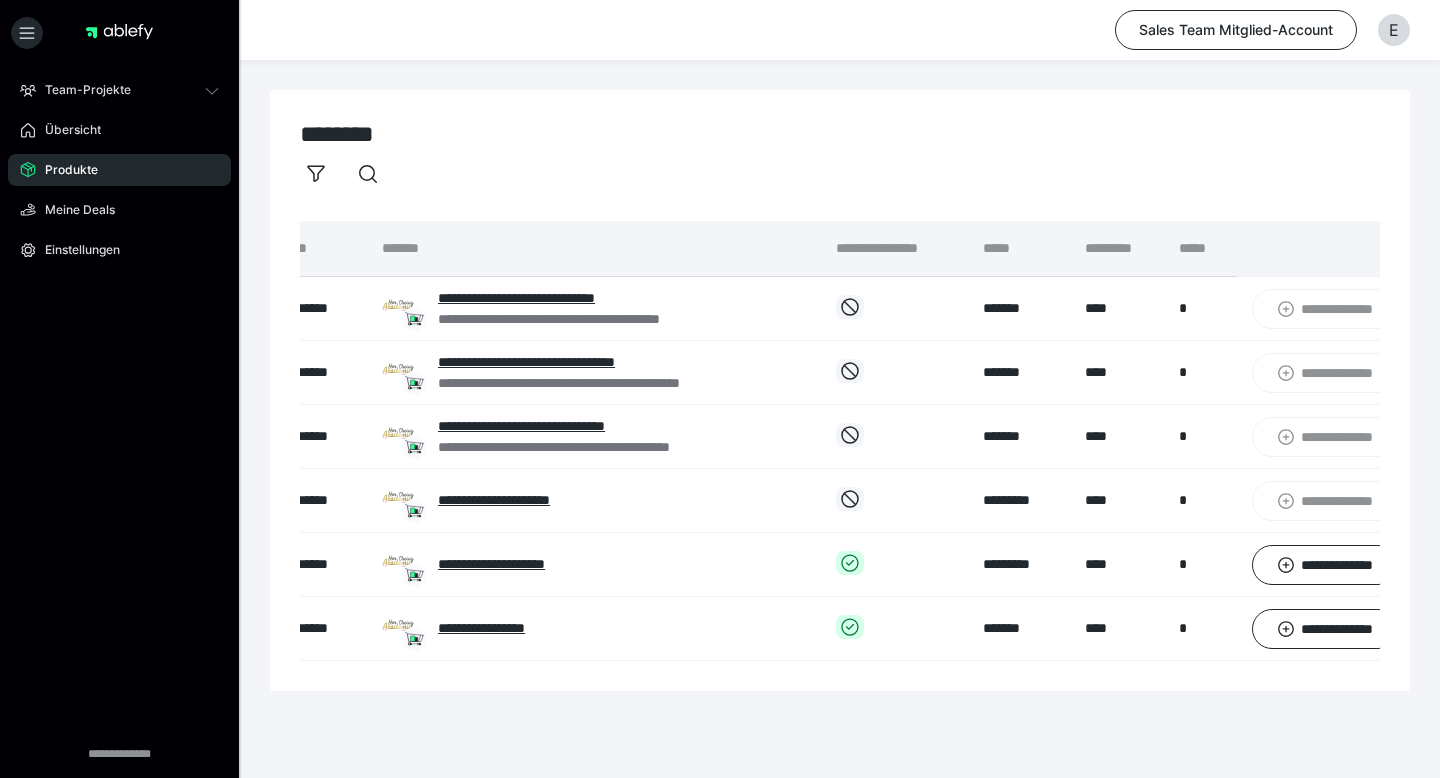 scroll, scrollTop: 0, scrollLeft: 0, axis: both 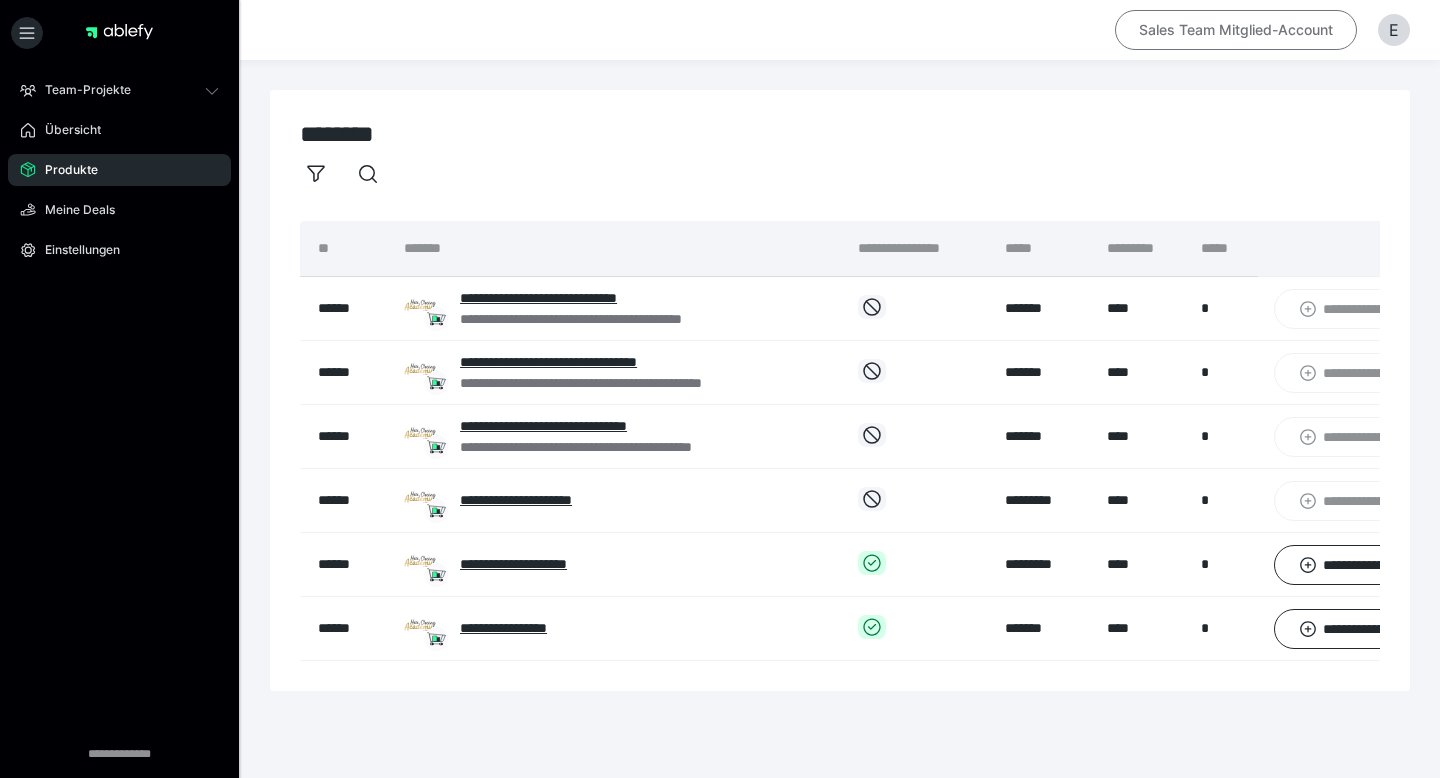 click on "Sales Team Mitglied-Account" at bounding box center (1236, 30) 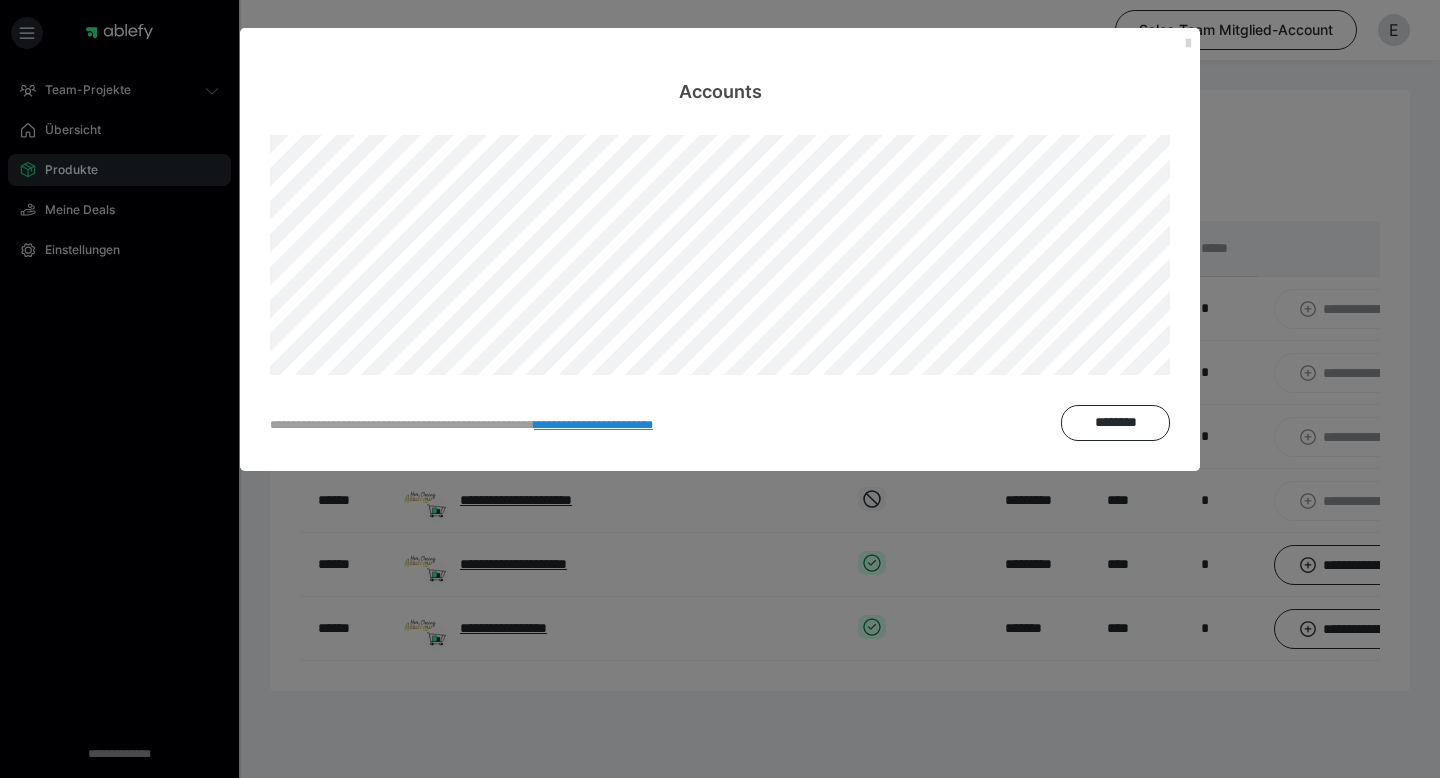 click at bounding box center (1188, 44) 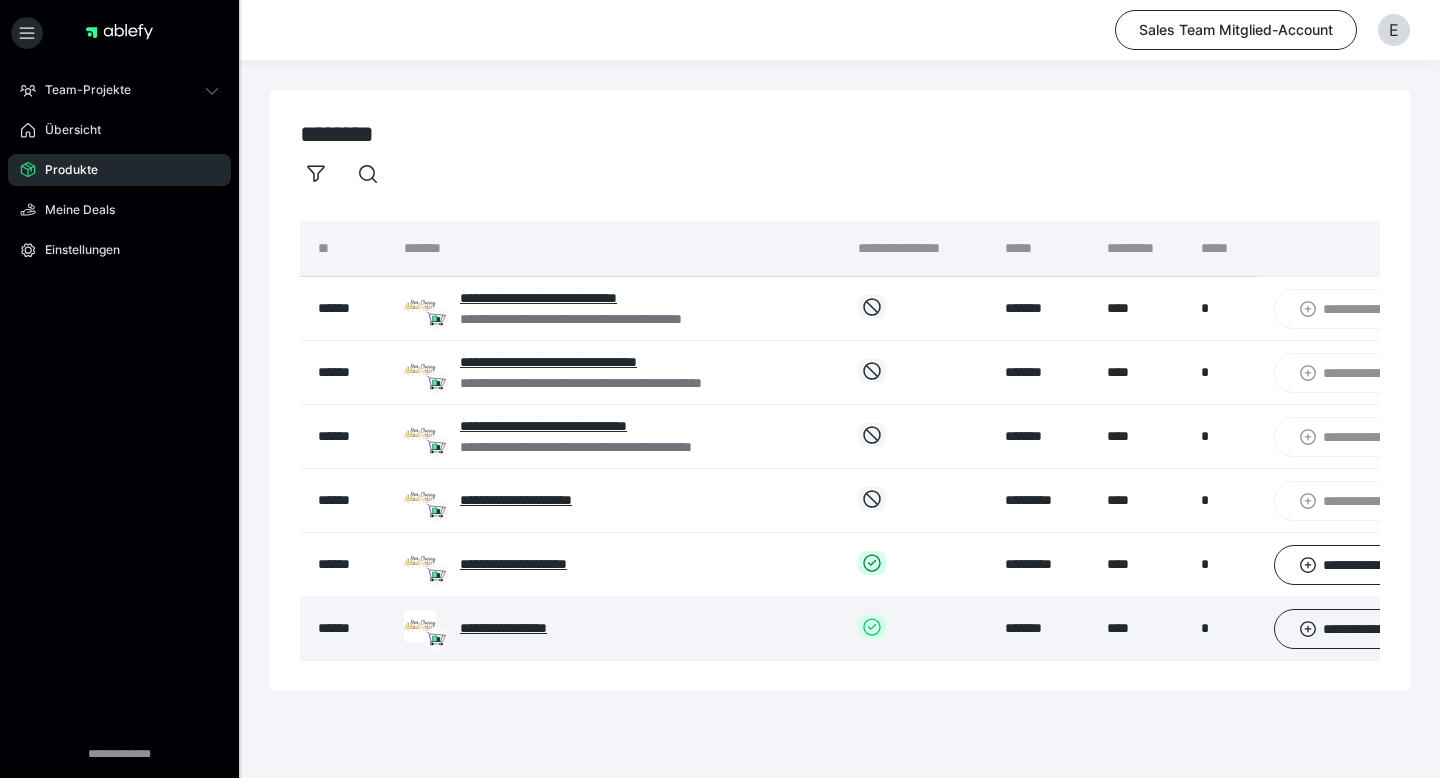 scroll, scrollTop: 0, scrollLeft: 56, axis: horizontal 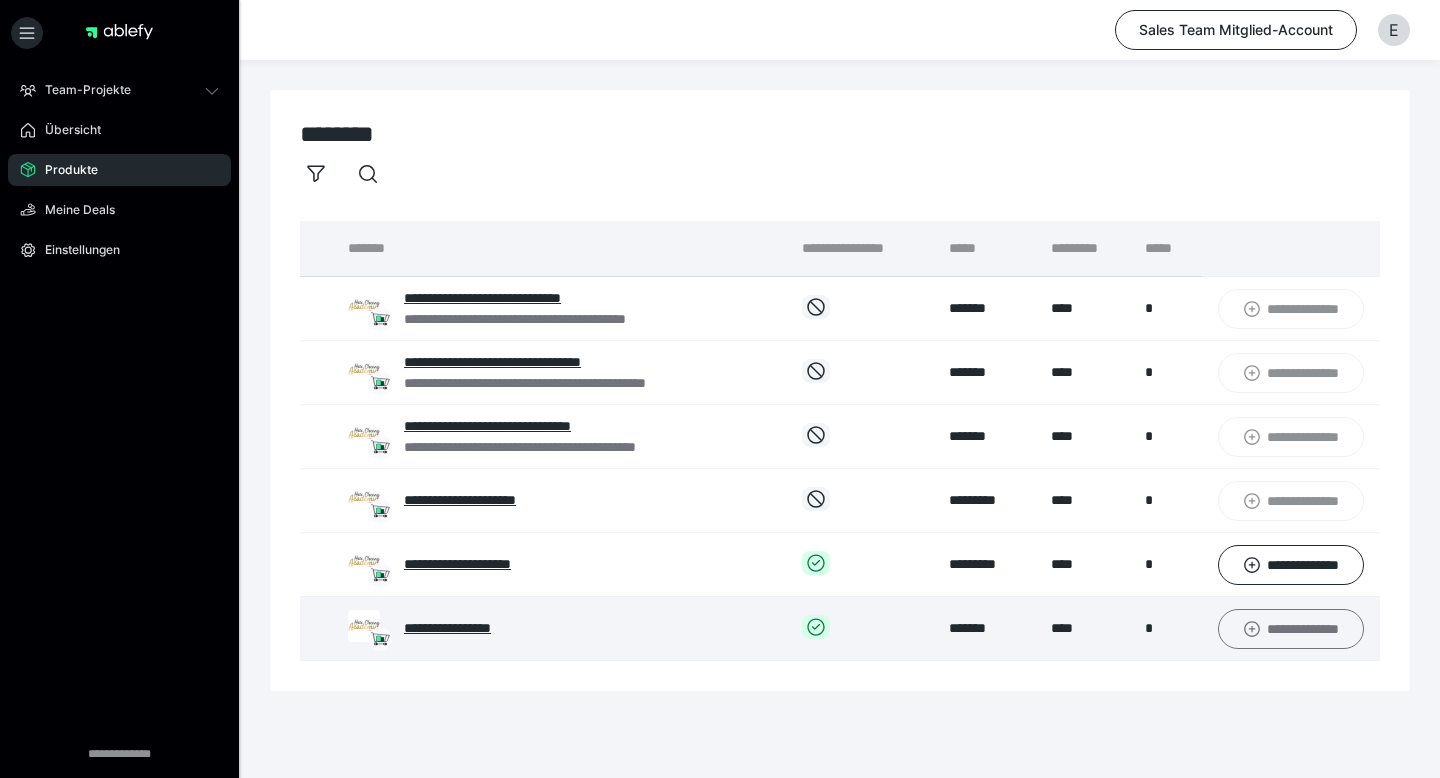click on "**********" at bounding box center [1291, 629] 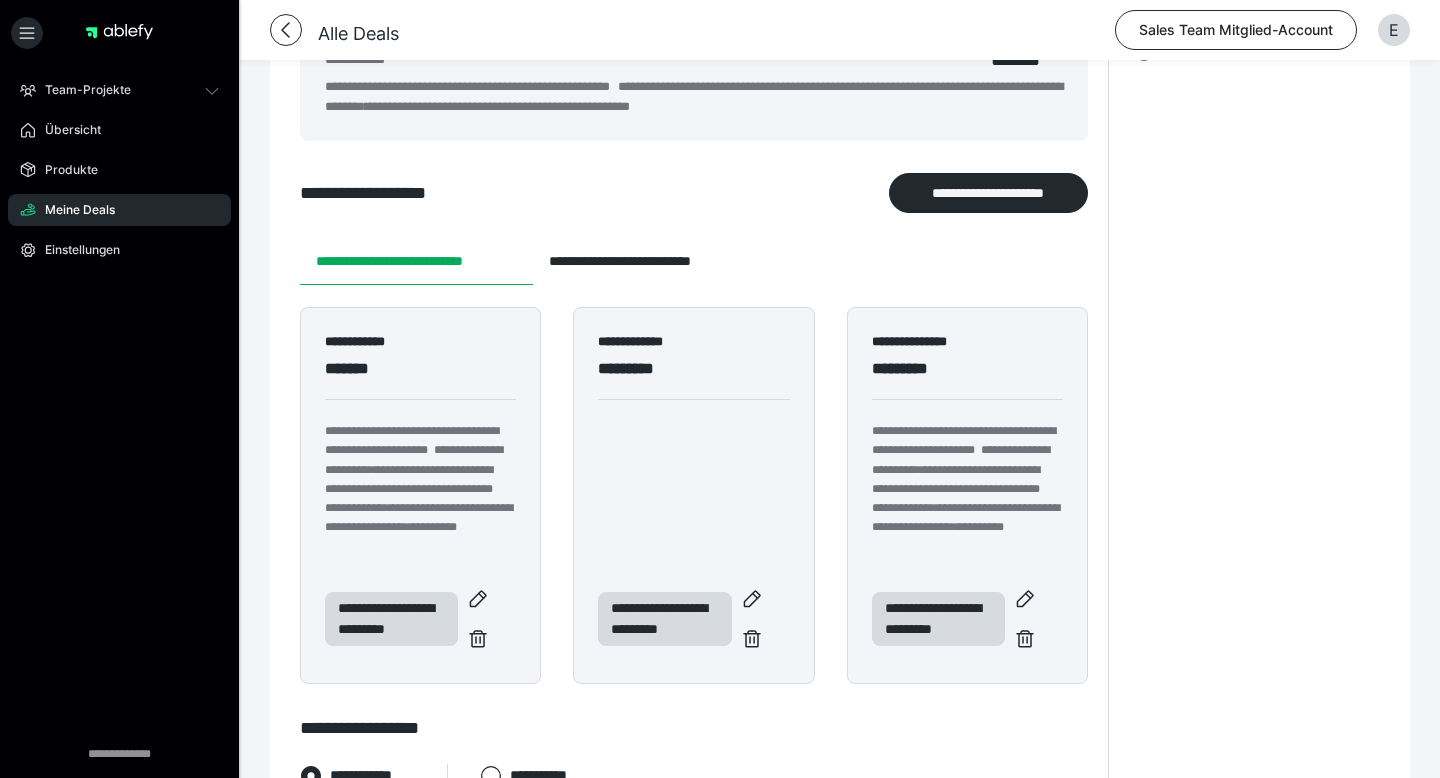 scroll, scrollTop: 325, scrollLeft: 0, axis: vertical 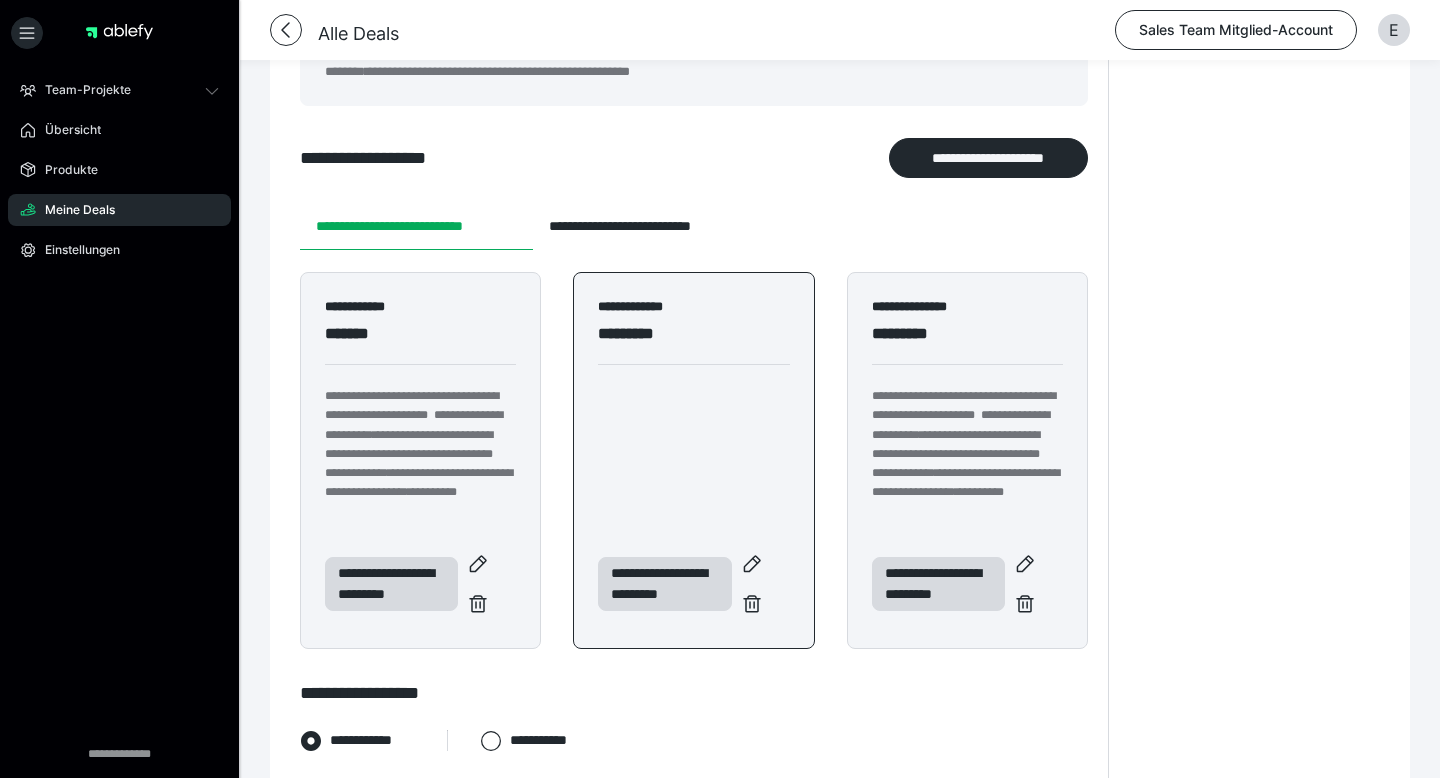 click on "**********" at bounding box center [693, 460] 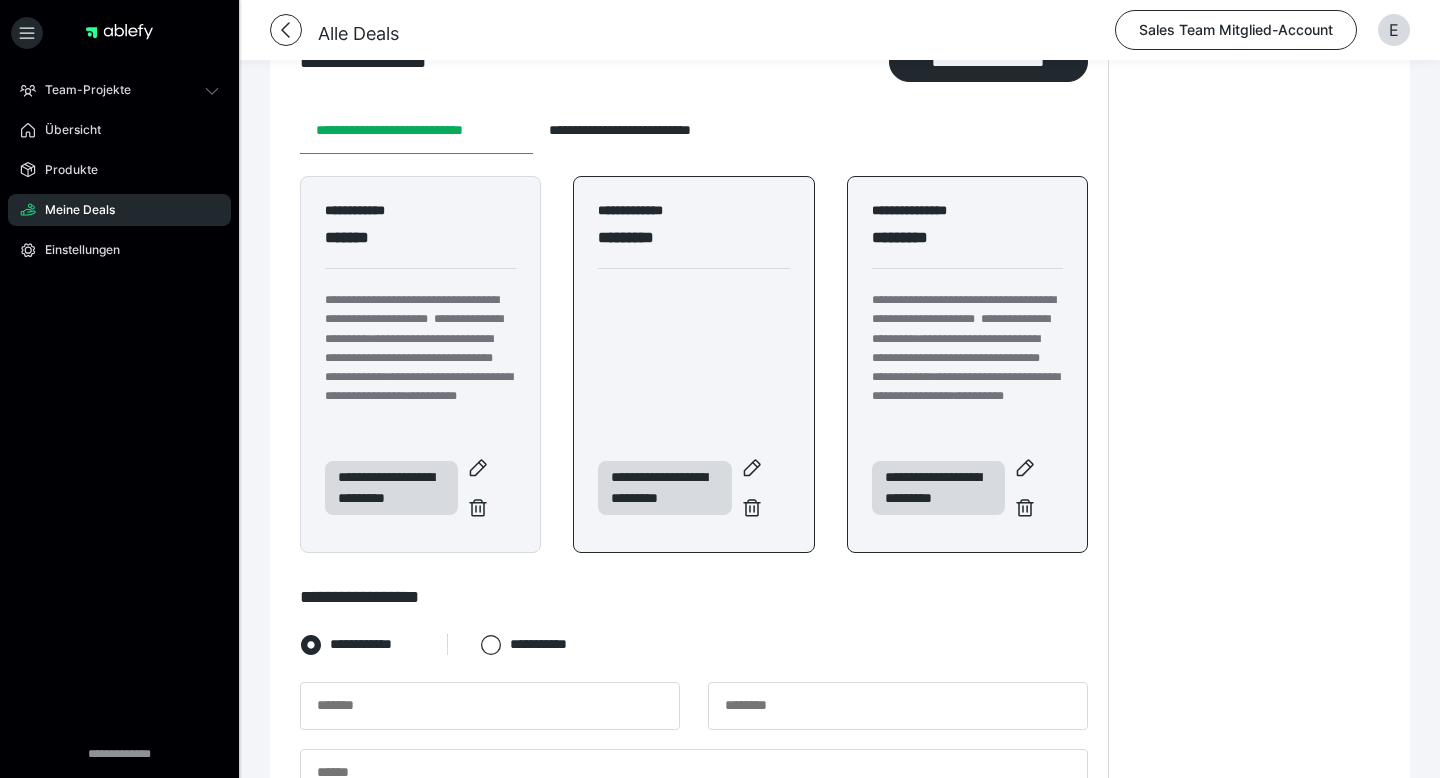 scroll, scrollTop: 380, scrollLeft: 0, axis: vertical 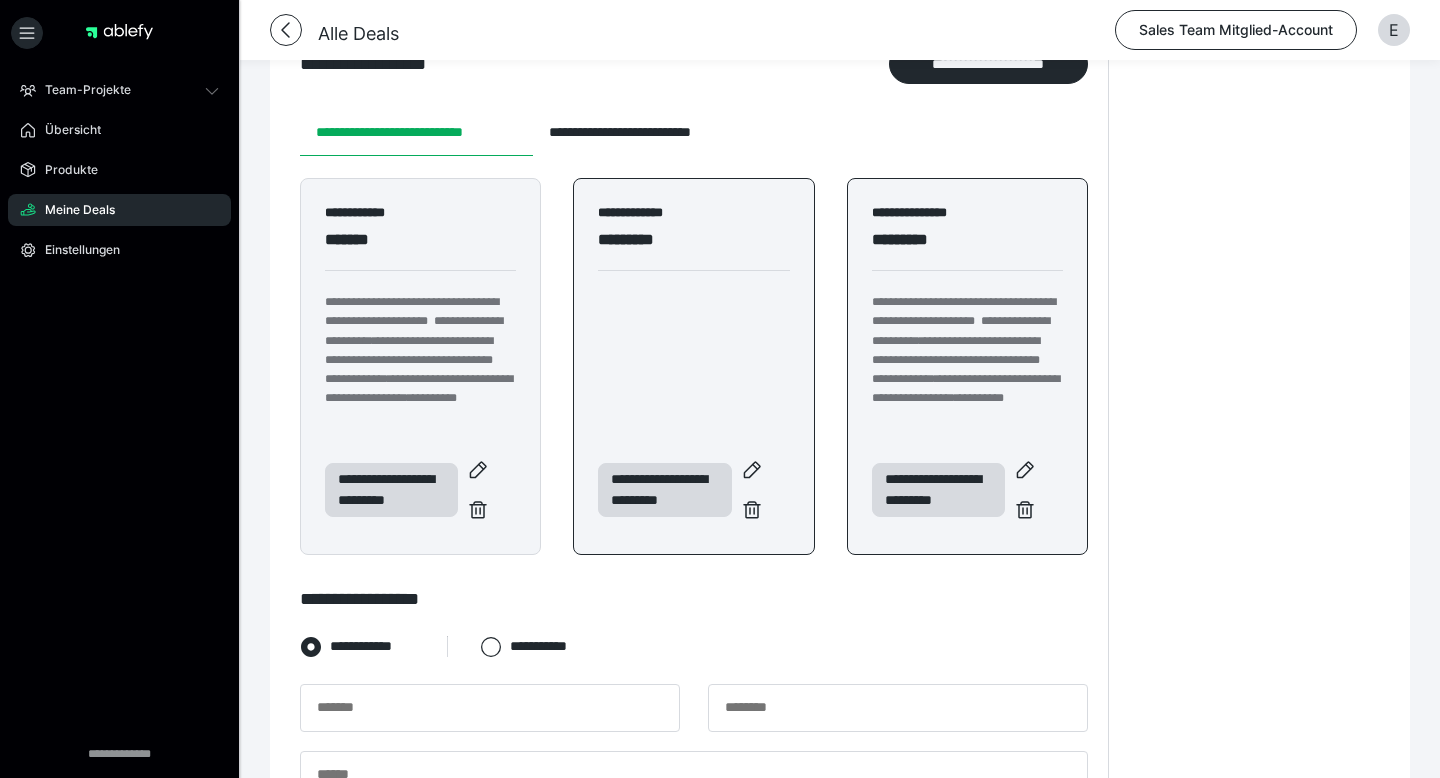 click on "**********" at bounding box center (967, 360) 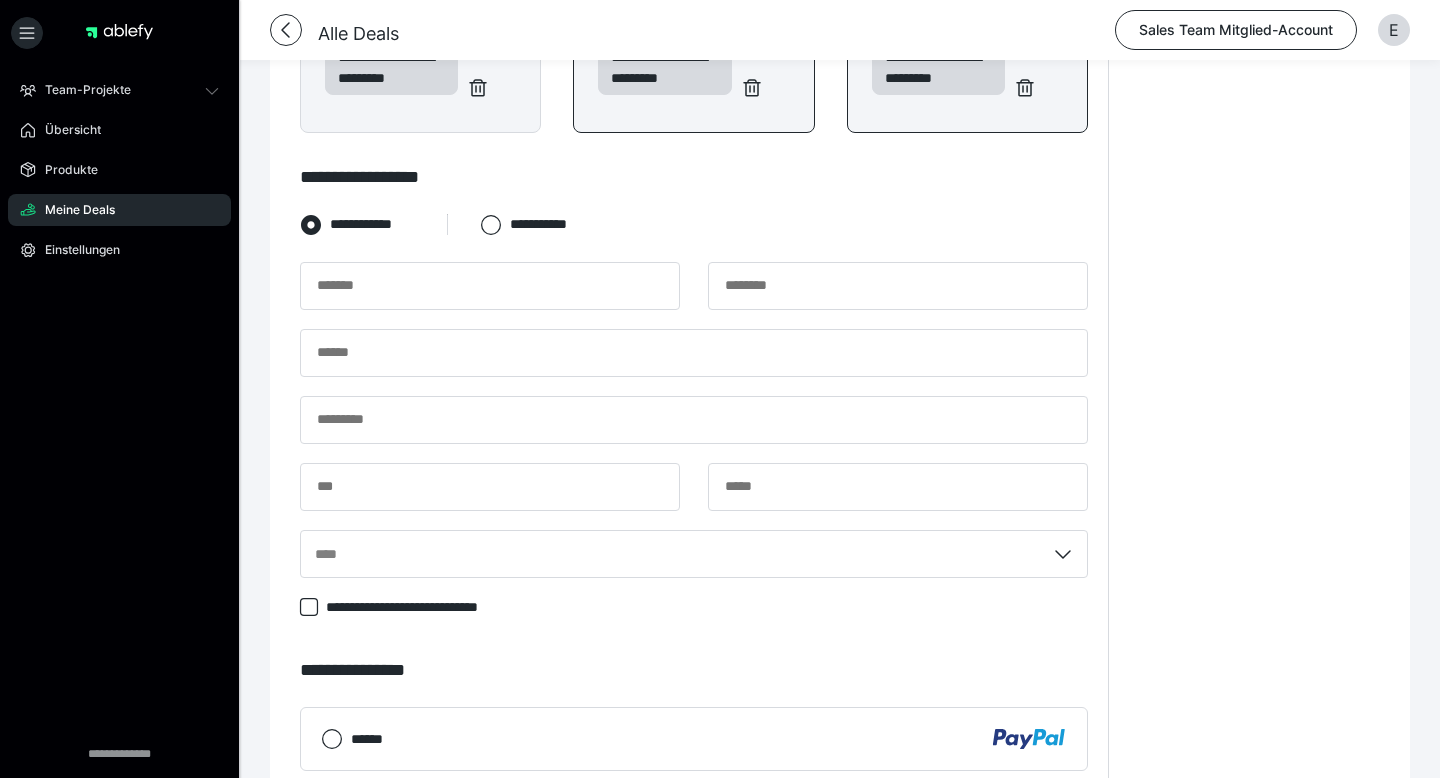 scroll, scrollTop: 844, scrollLeft: 0, axis: vertical 